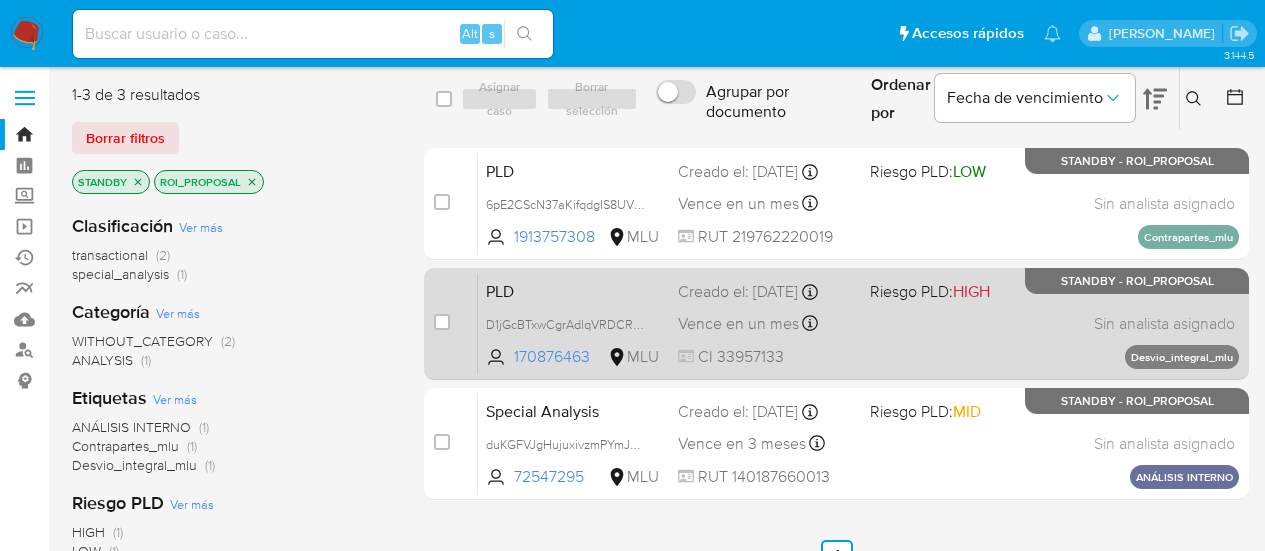 scroll, scrollTop: 0, scrollLeft: 0, axis: both 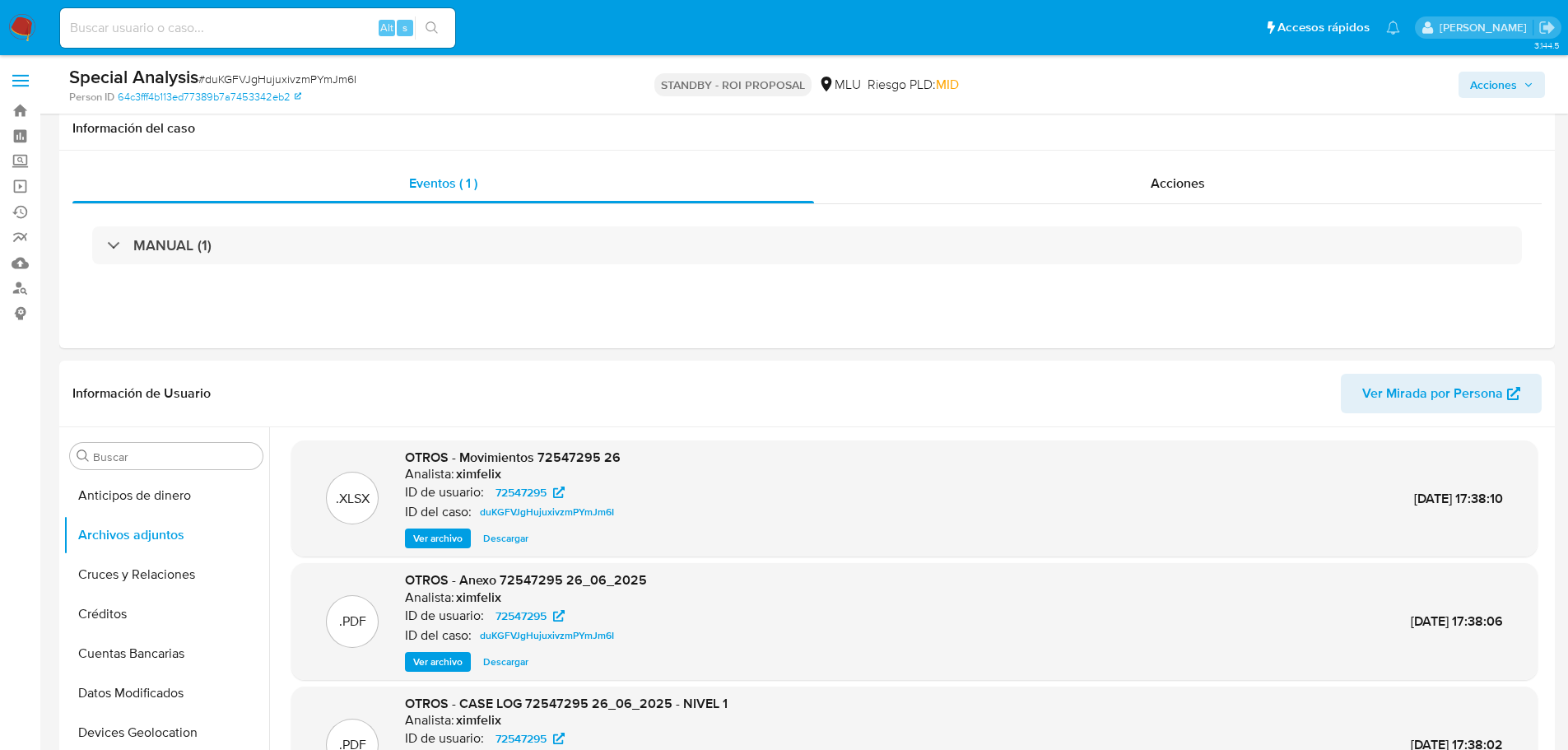 select on "10" 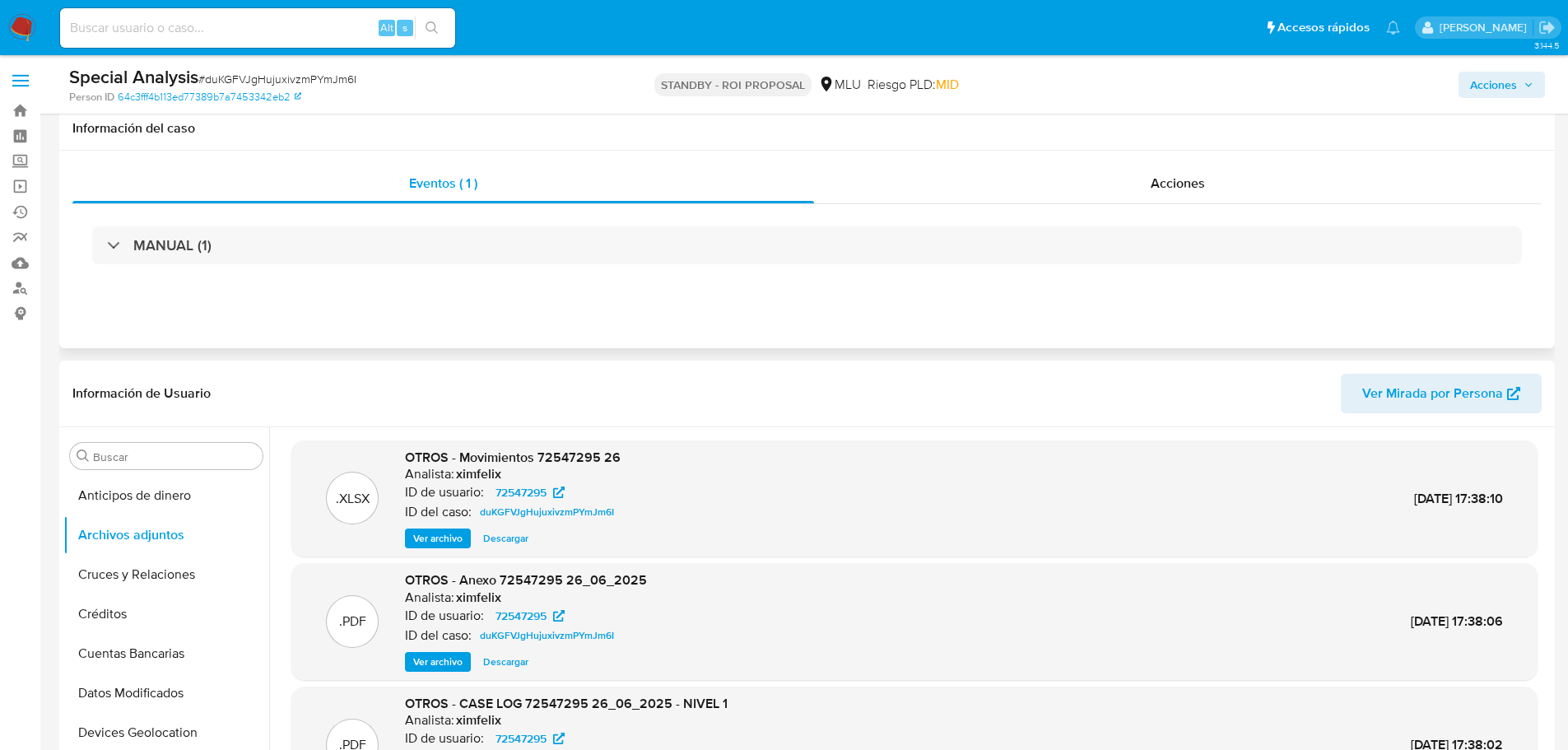 scroll, scrollTop: 165, scrollLeft: 0, axis: vertical 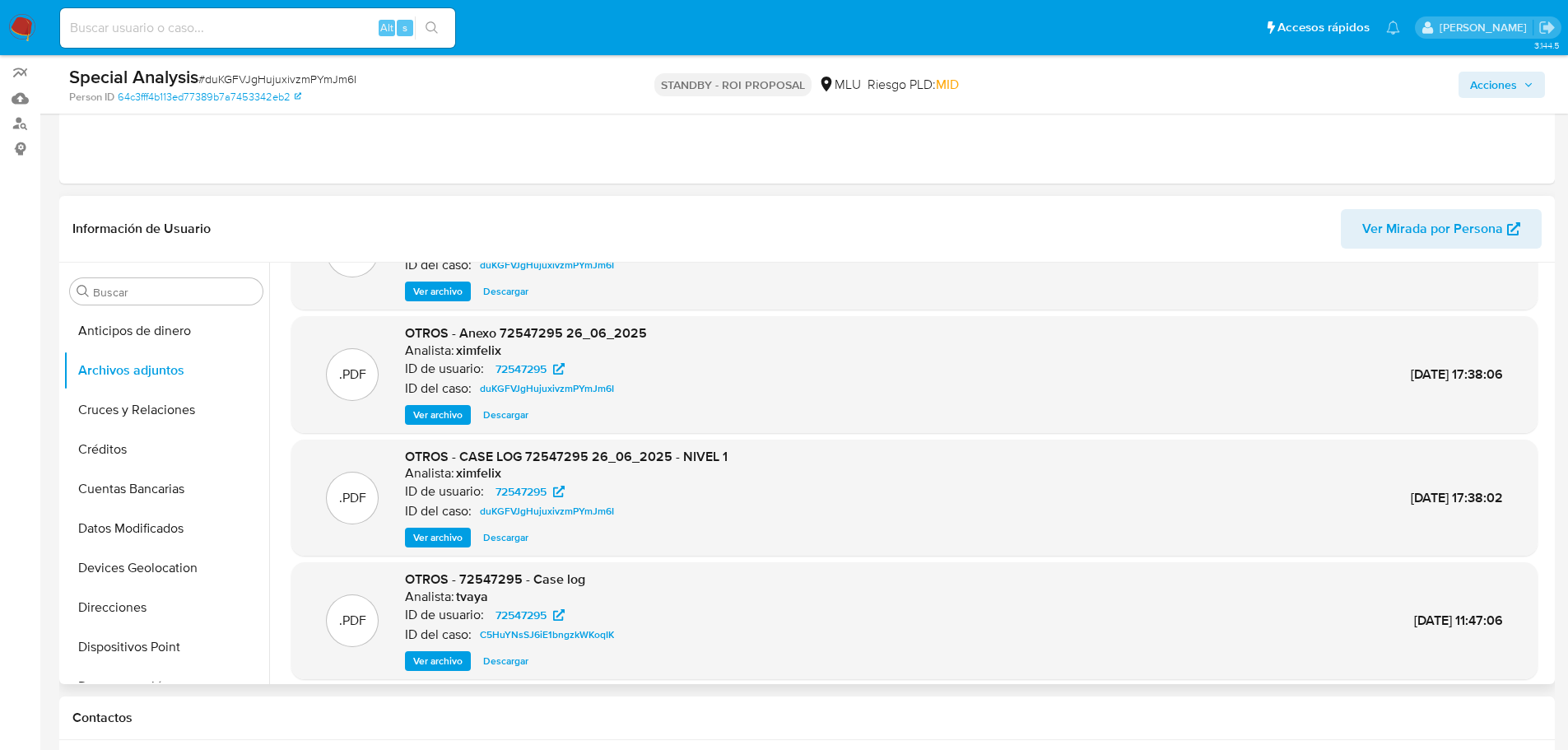 click on "Ver archivo" at bounding box center (438, 538) 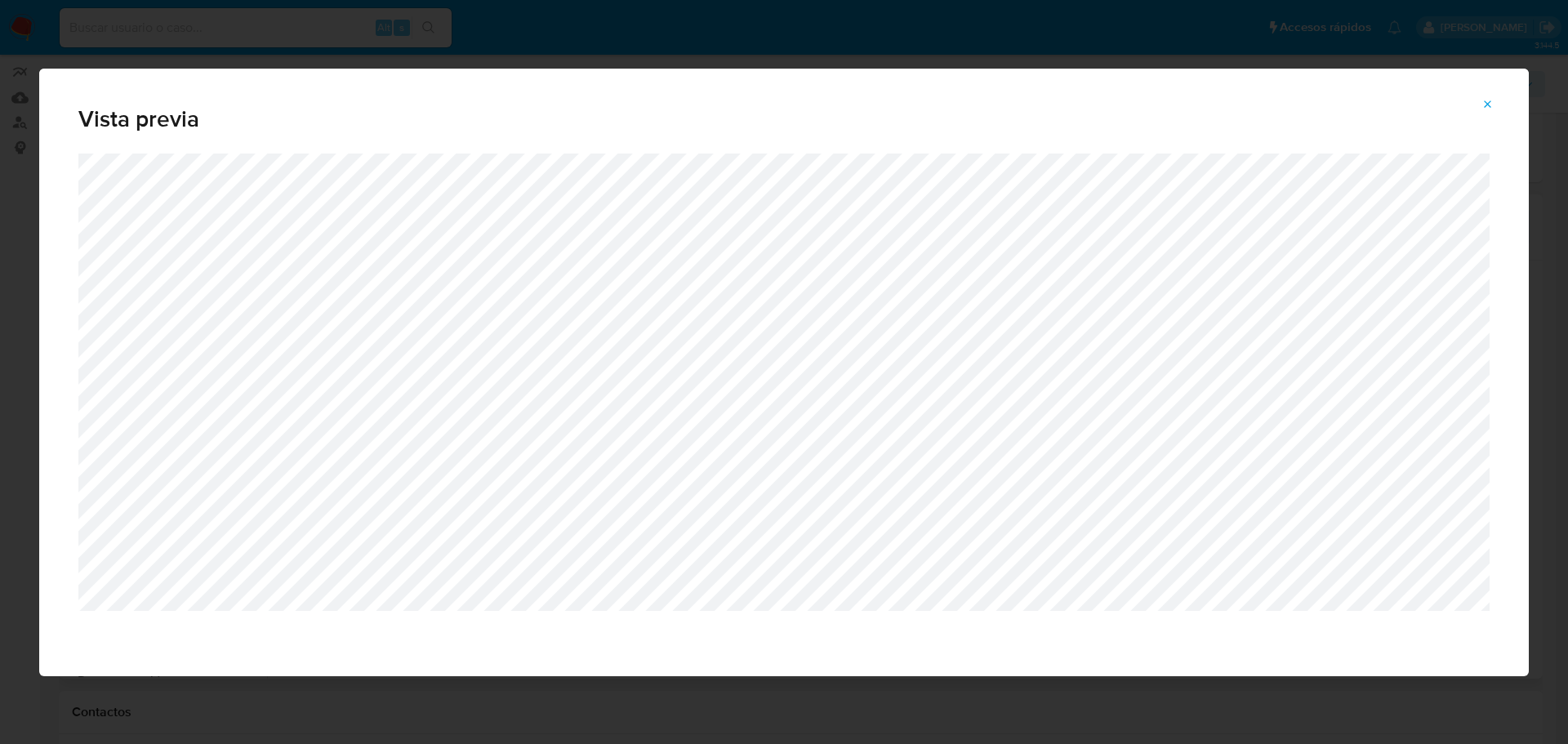 click 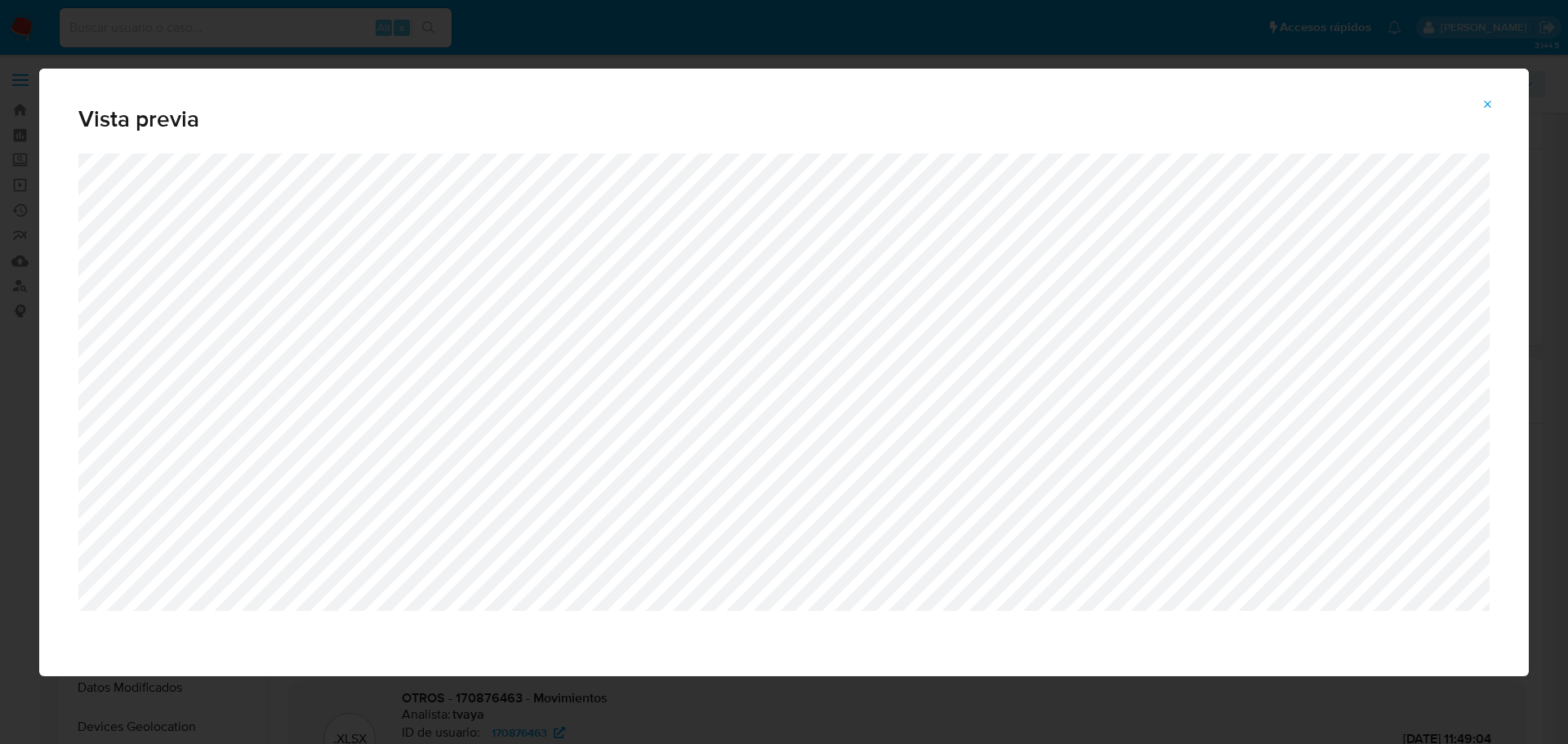select on "10" 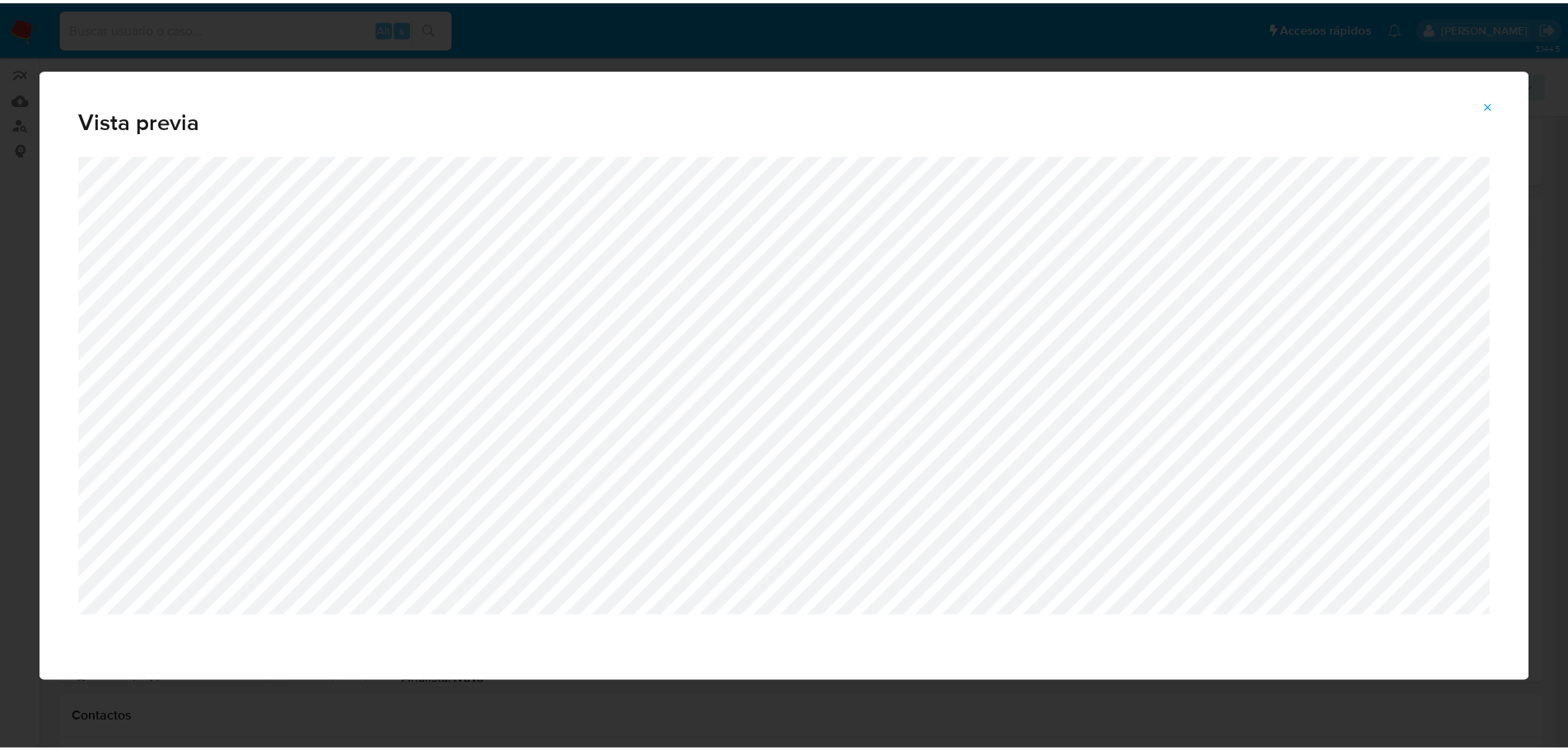scroll, scrollTop: 787, scrollLeft: 0, axis: vertical 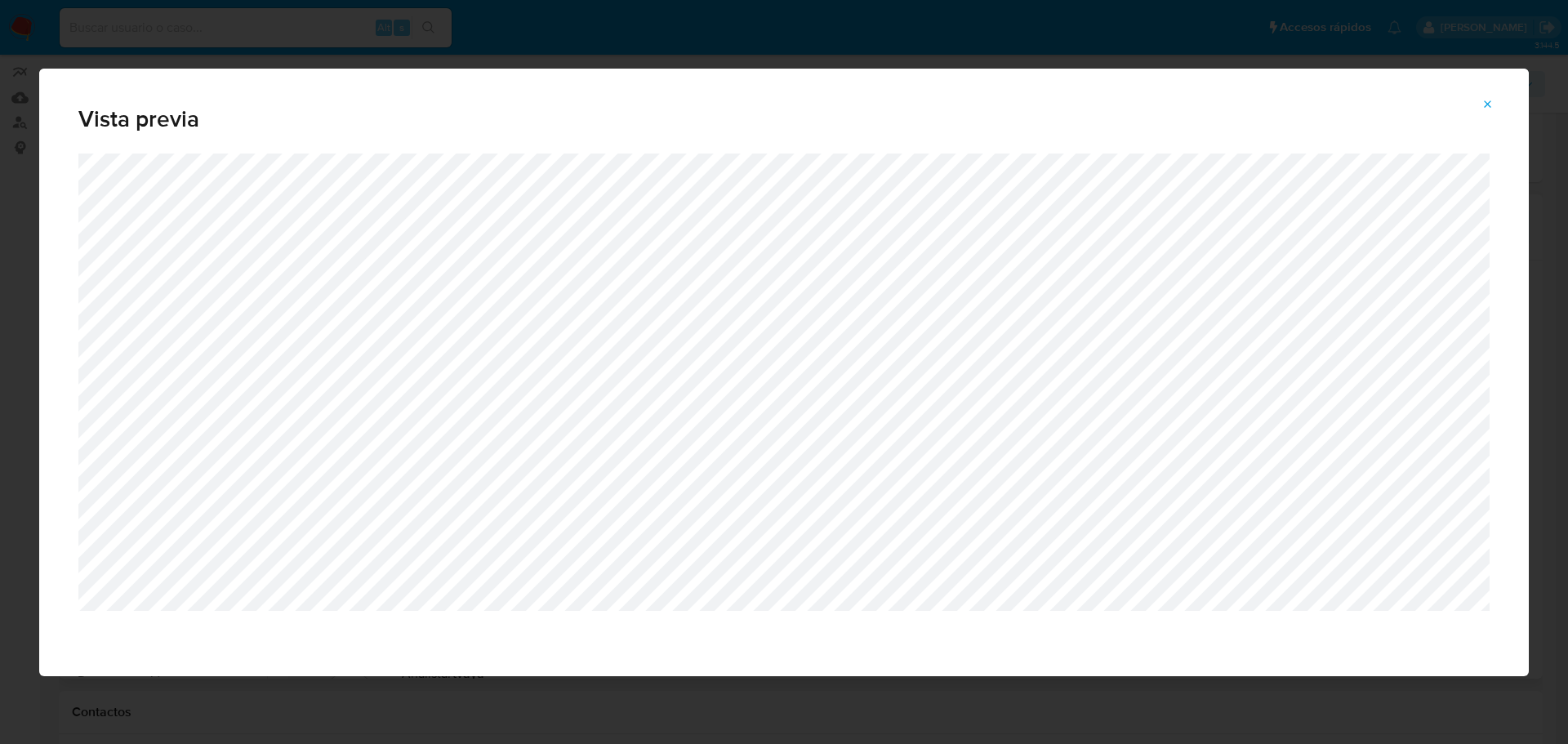 click 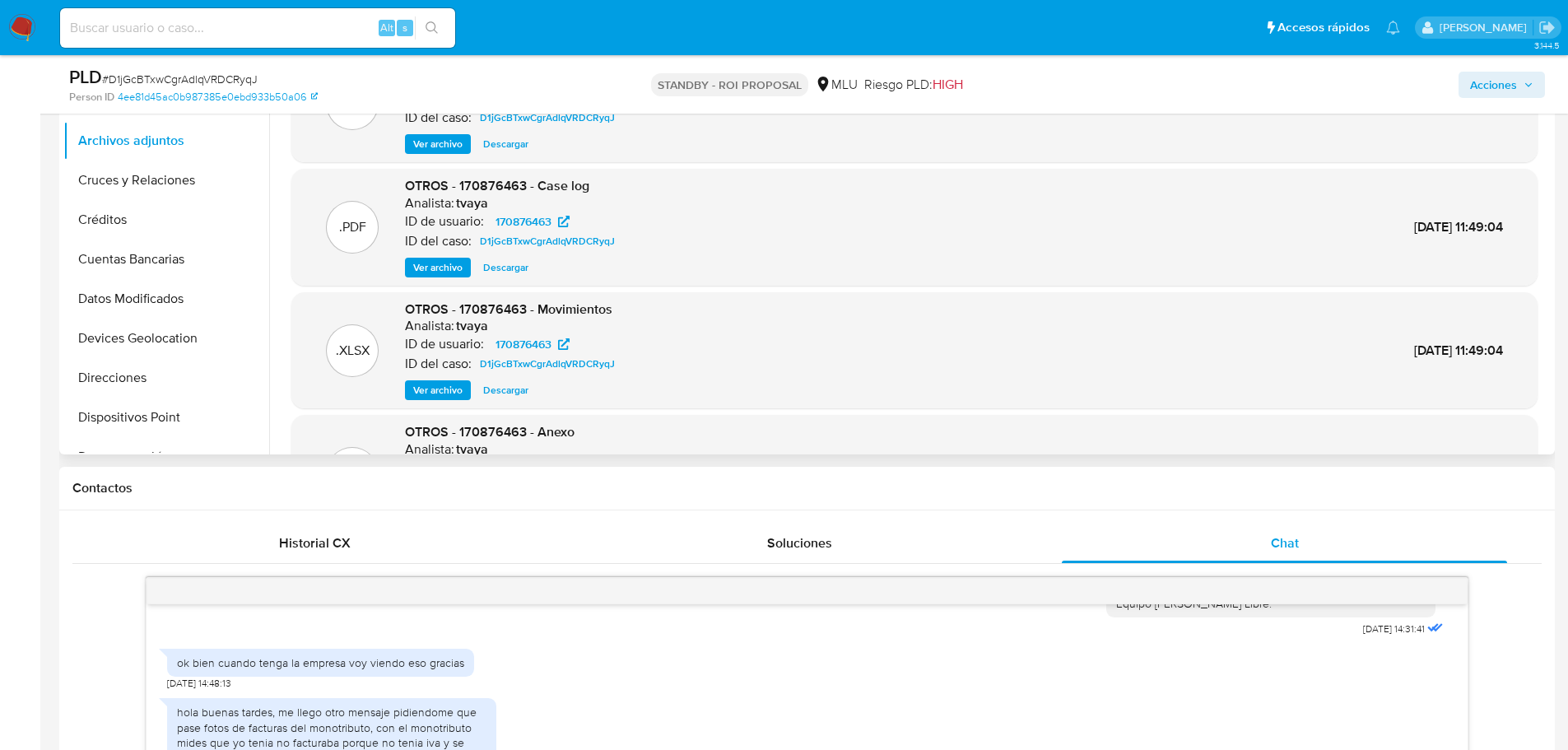 scroll, scrollTop: 494, scrollLeft: 0, axis: vertical 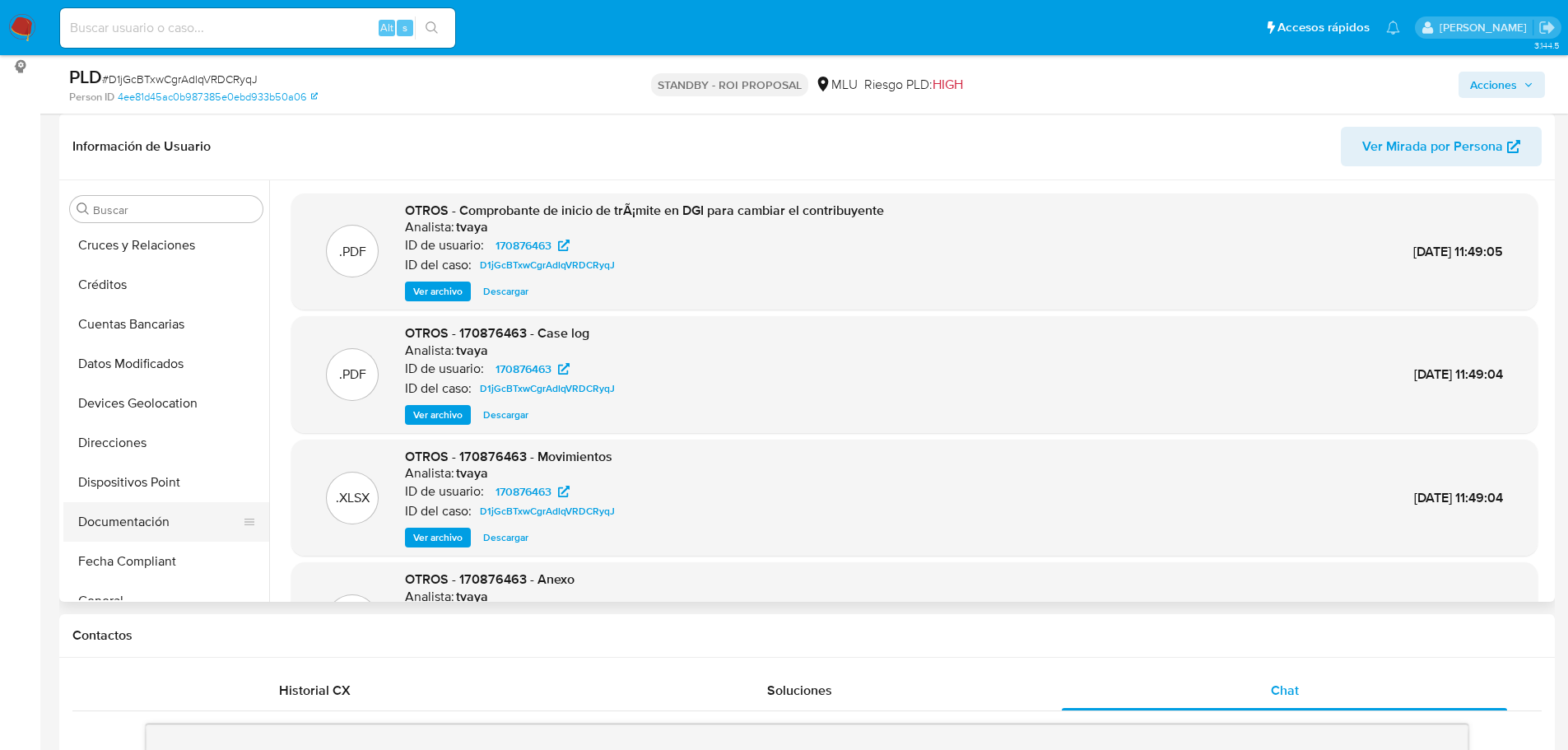 click on "Documentación" at bounding box center [160, 522] 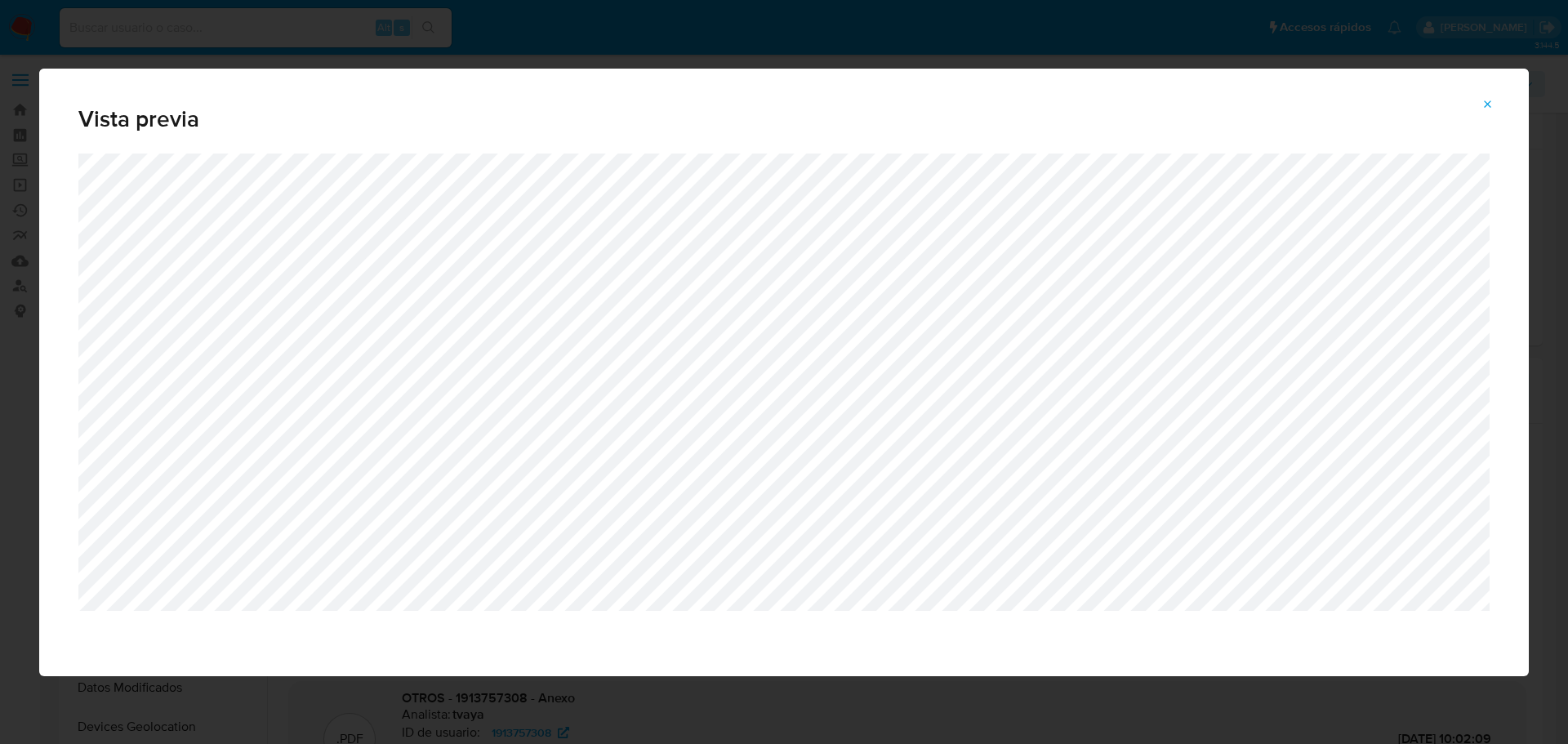 select on "10" 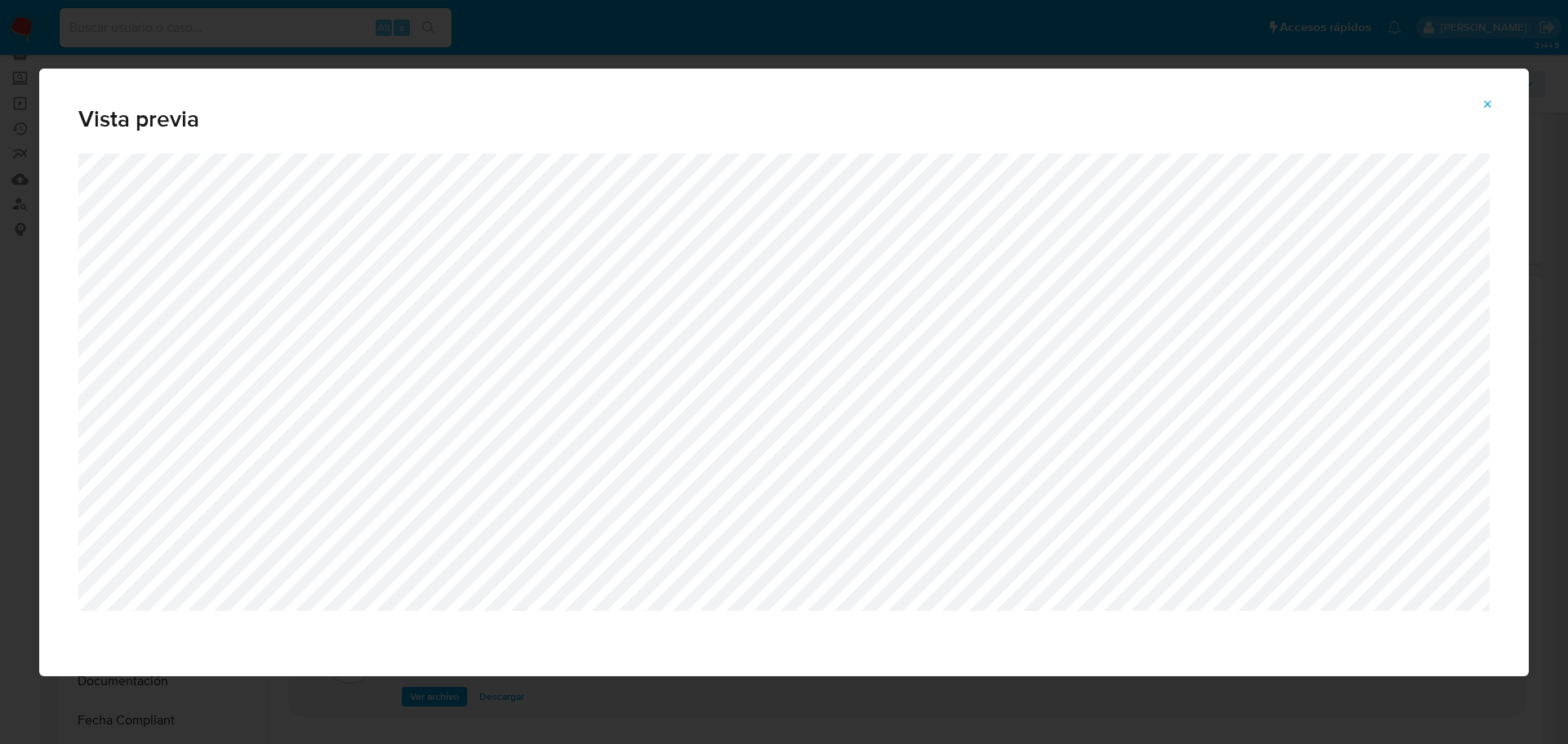 click at bounding box center [1488, 105] 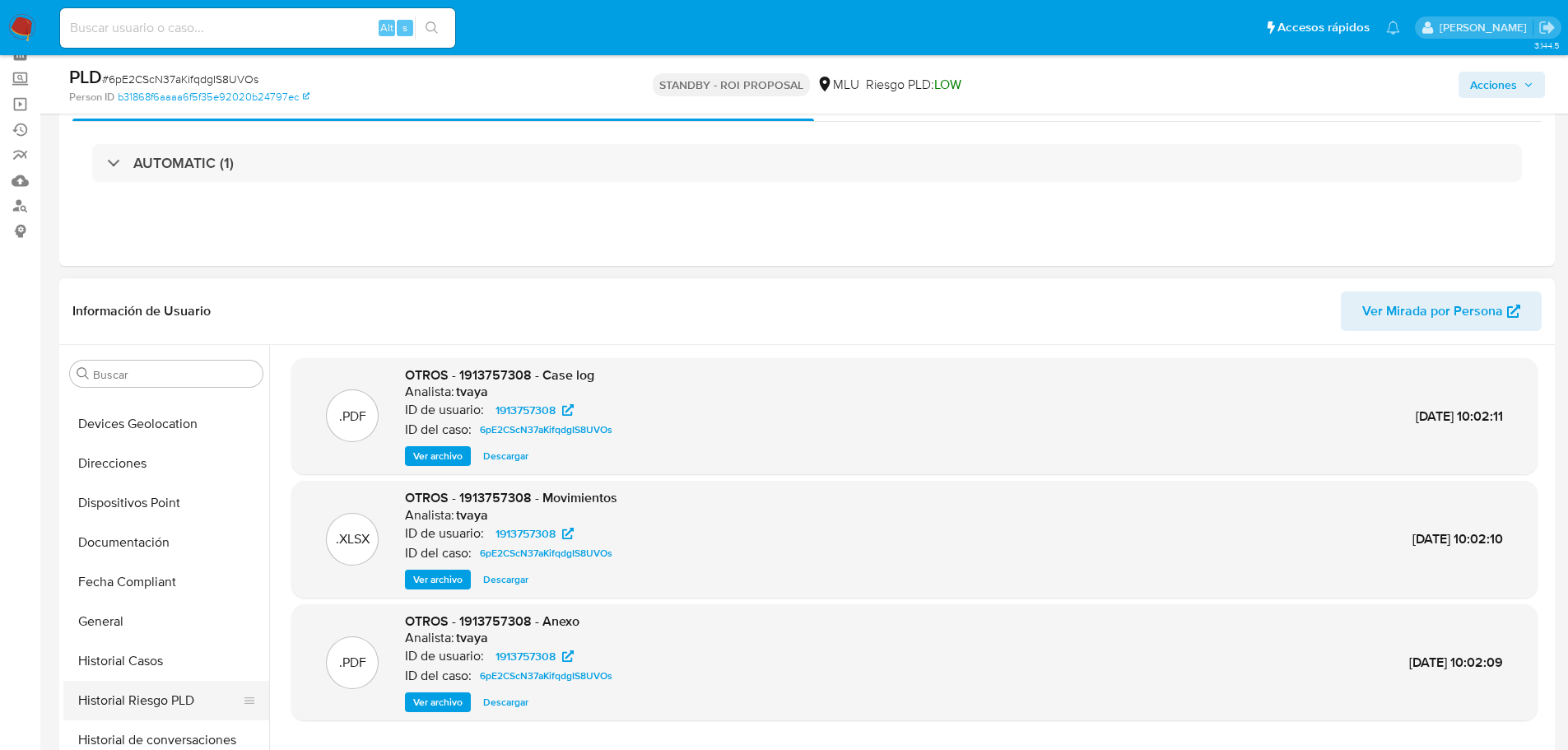 scroll, scrollTop: 329, scrollLeft: 0, axis: vertical 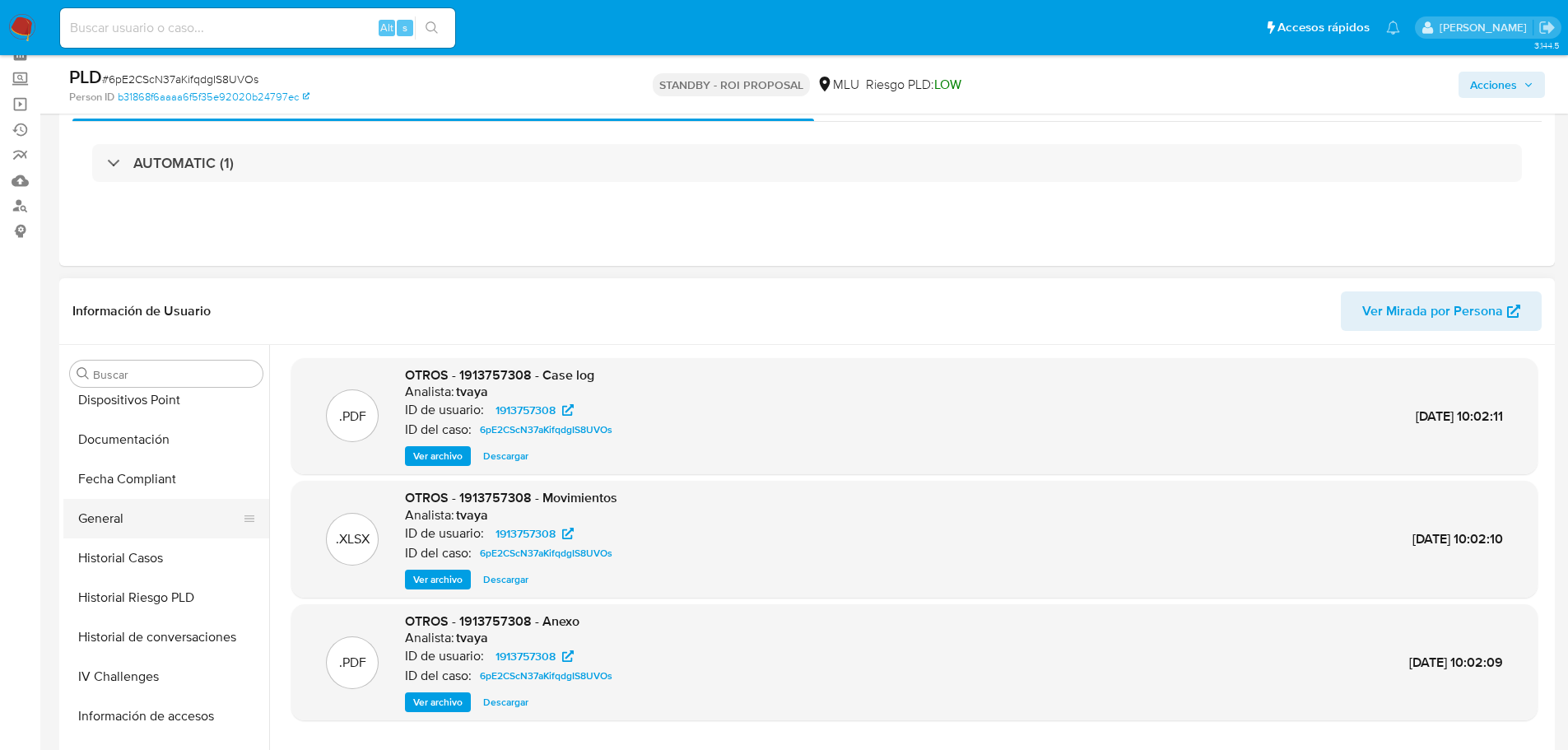 click on "General" at bounding box center [160, 519] 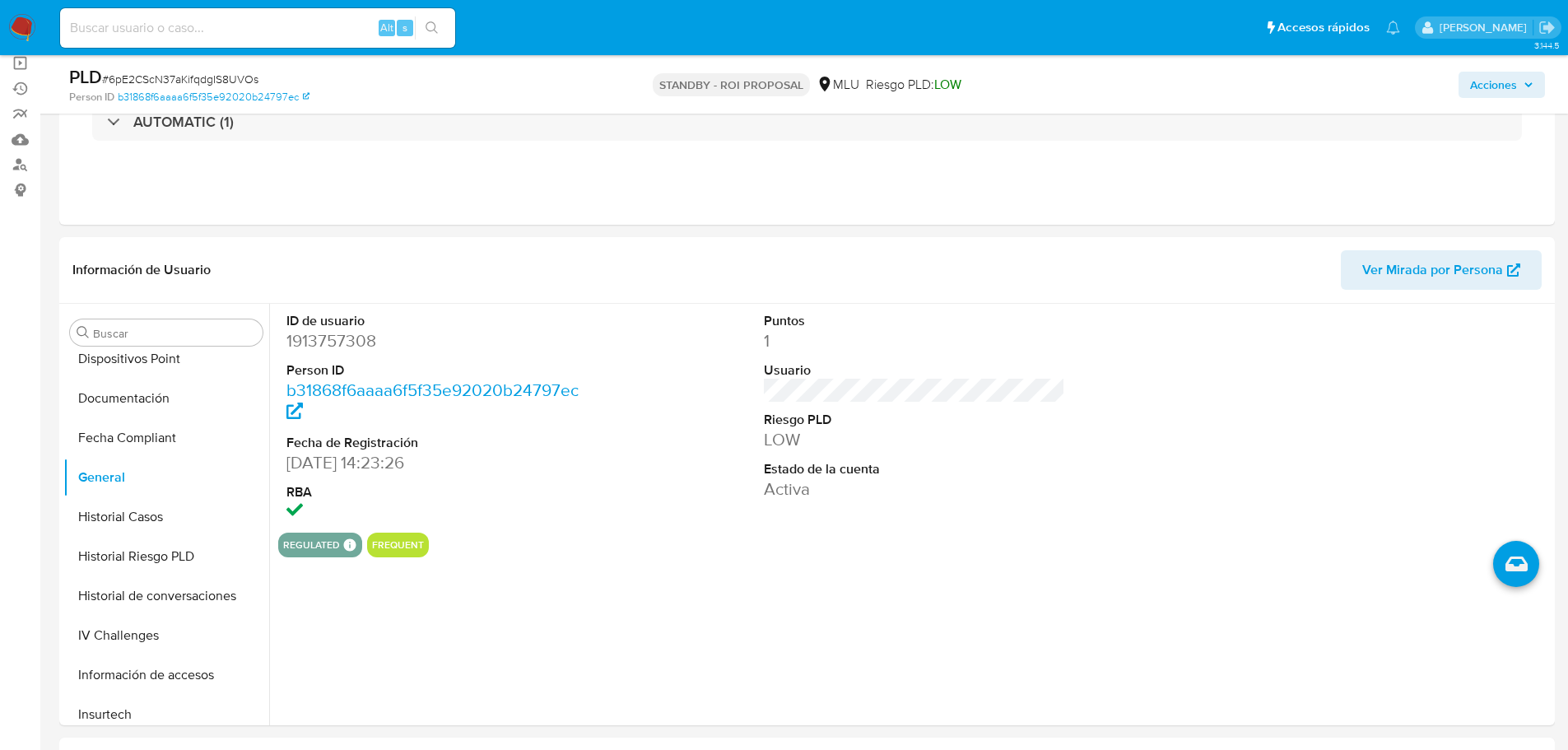 scroll, scrollTop: 165, scrollLeft: 0, axis: vertical 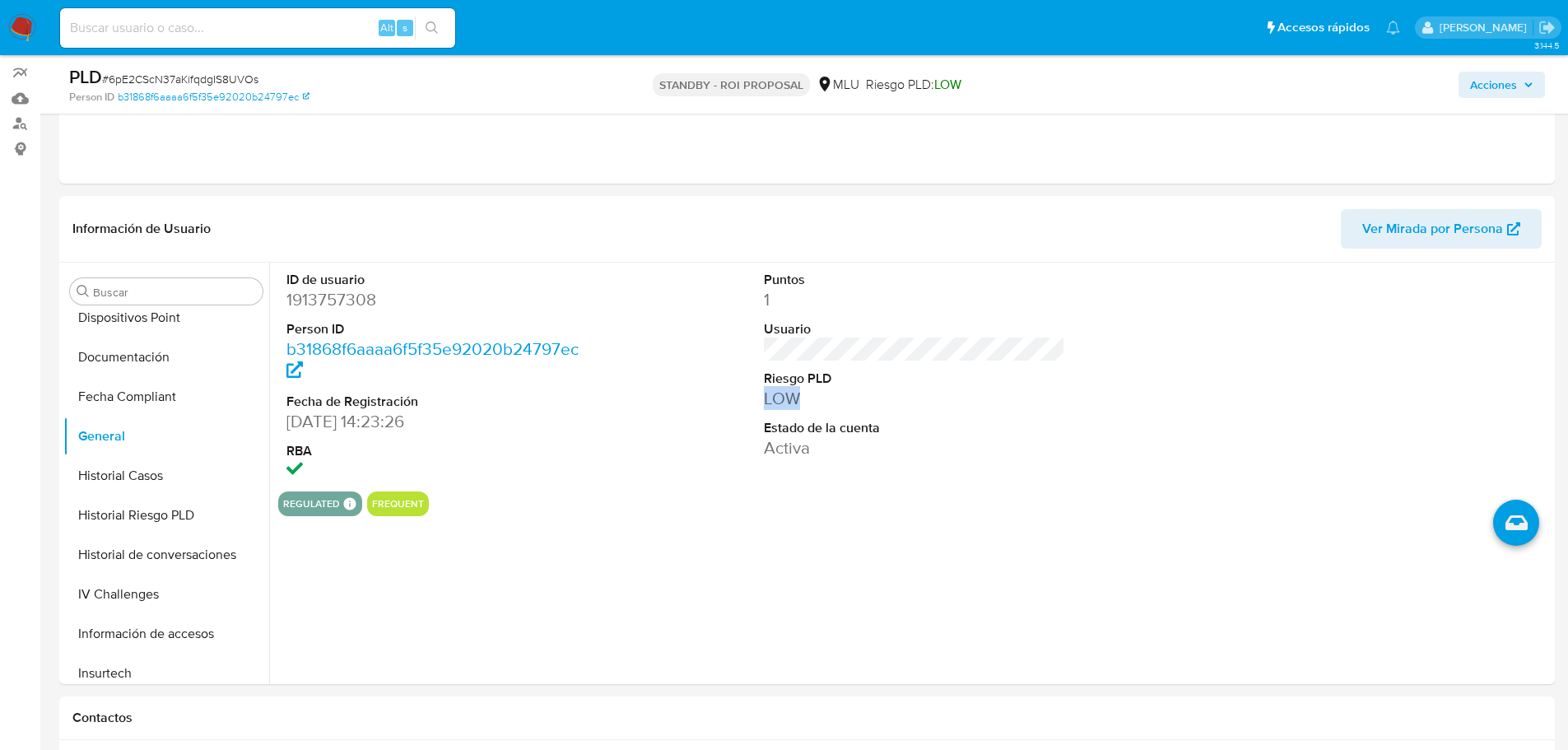 drag, startPoint x: 767, startPoint y: 397, endPoint x: 803, endPoint y: 398, distance: 36.01389 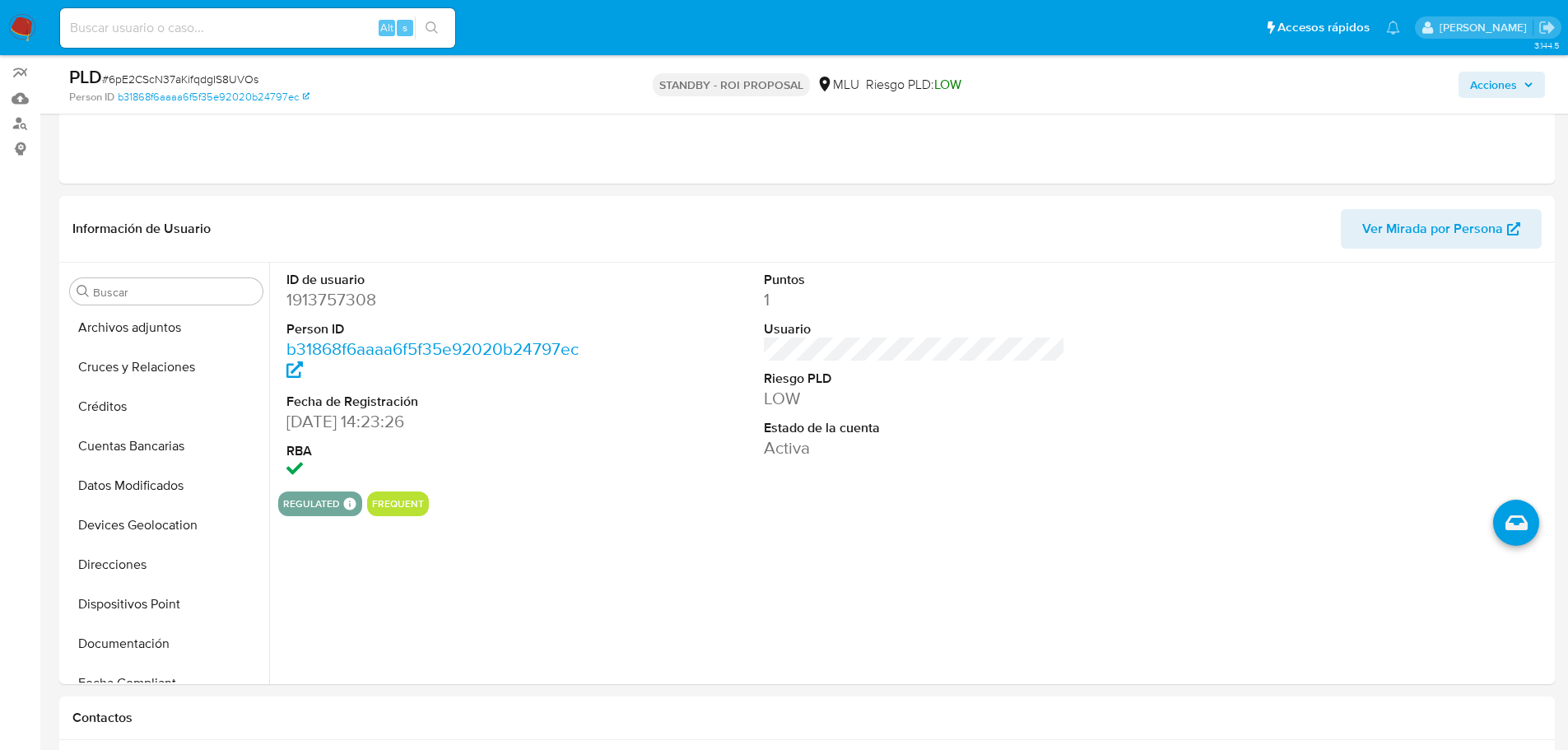 scroll, scrollTop: 0, scrollLeft: 0, axis: both 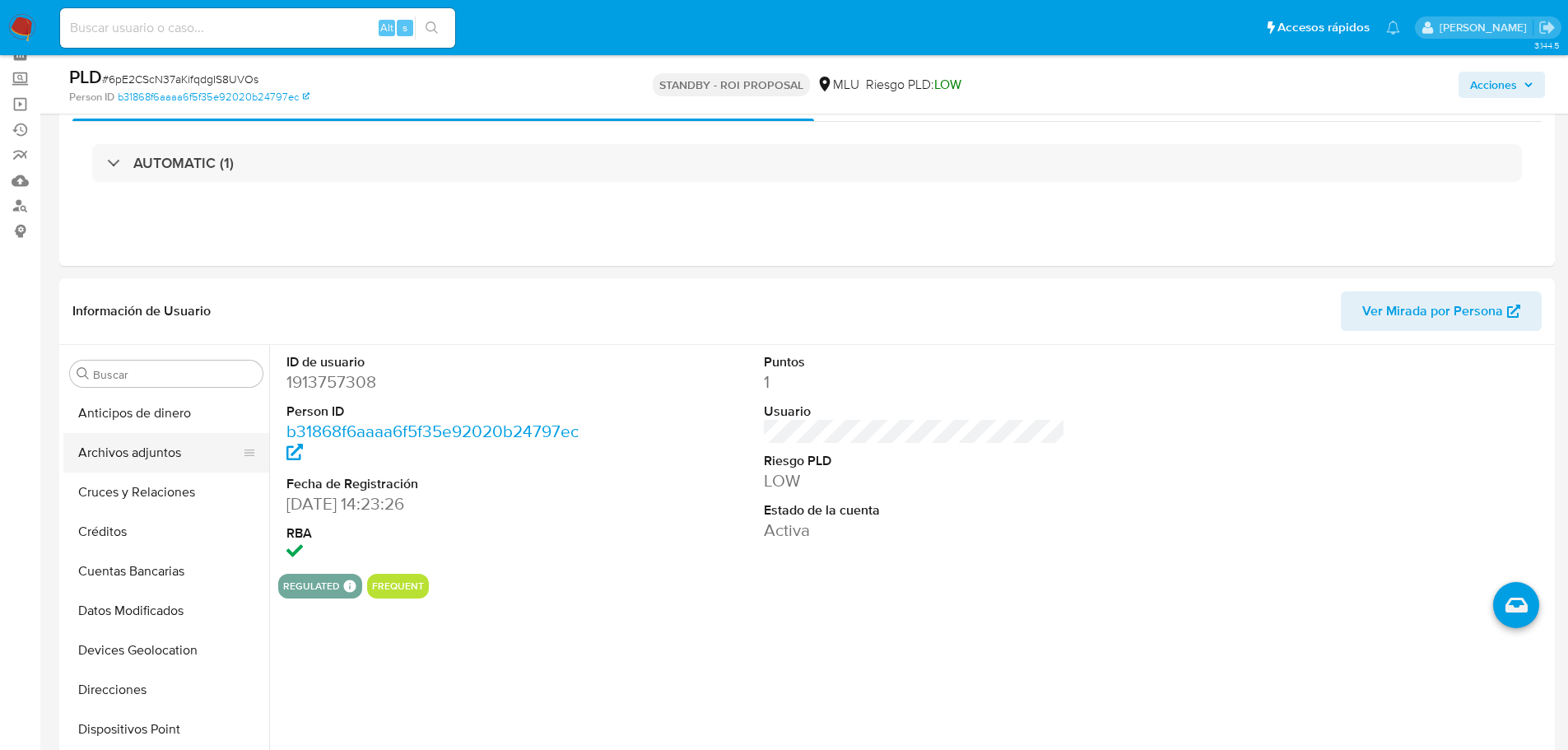click on "Archivos adjuntos" at bounding box center [160, 453] 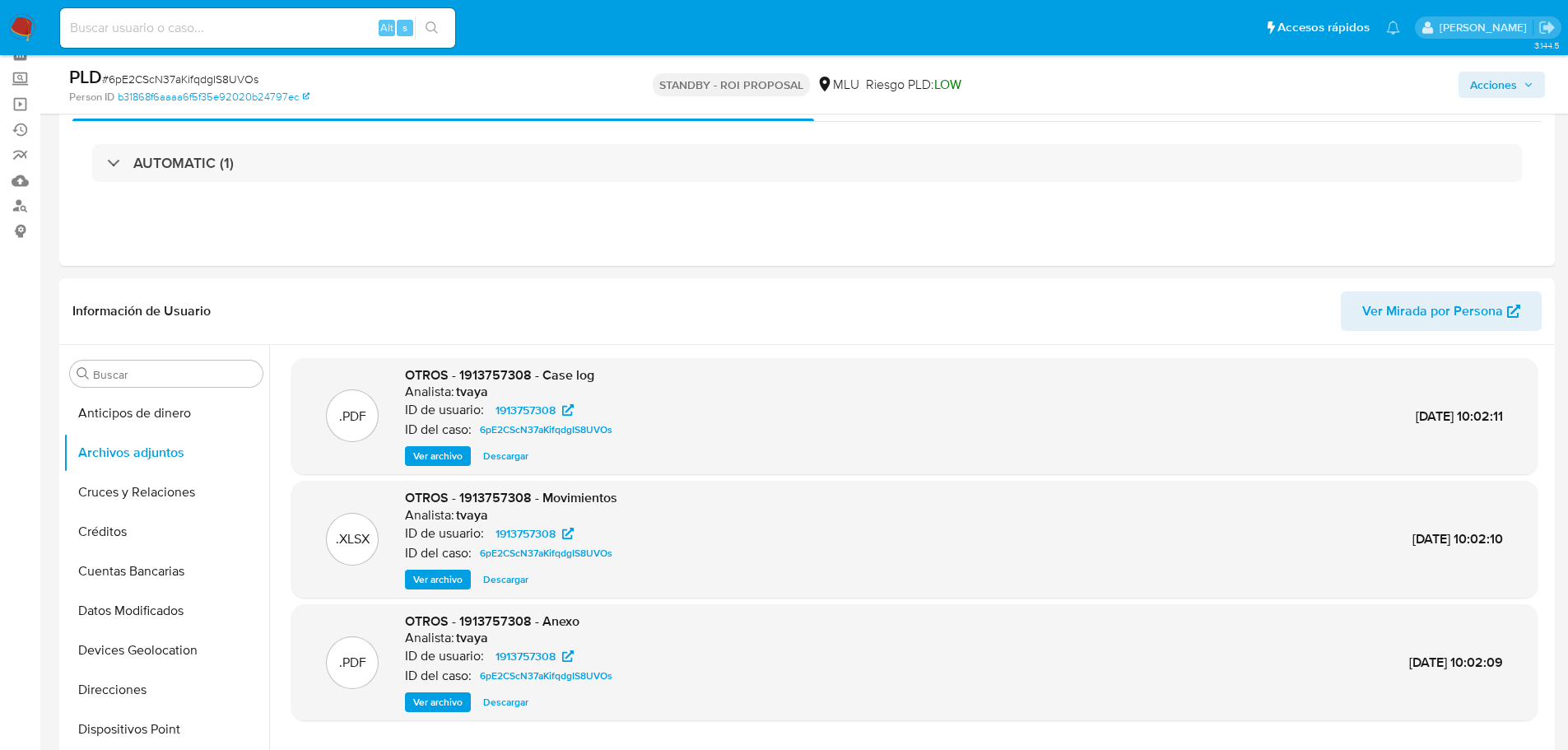 click on "Ver archivo" at bounding box center (438, 456) 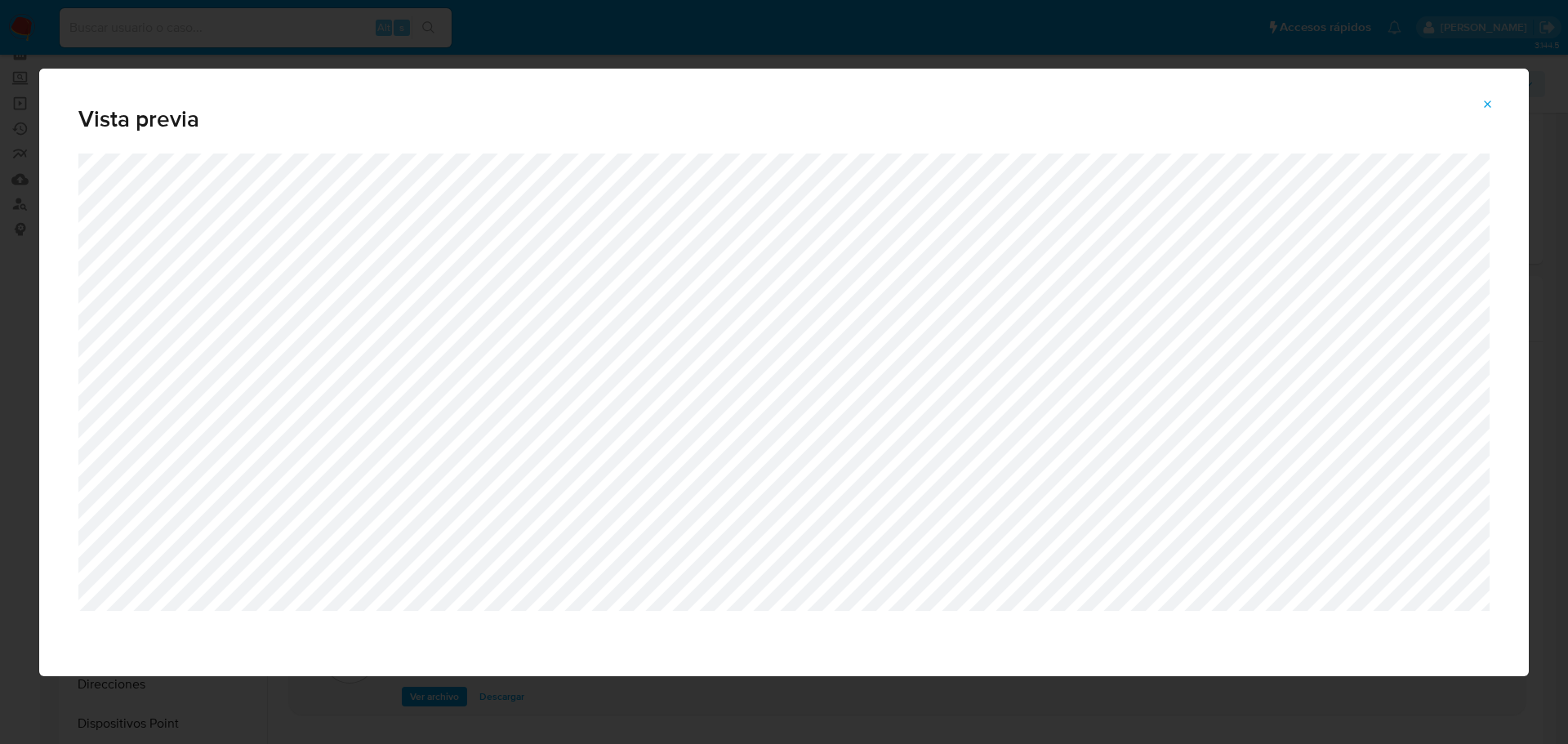 click 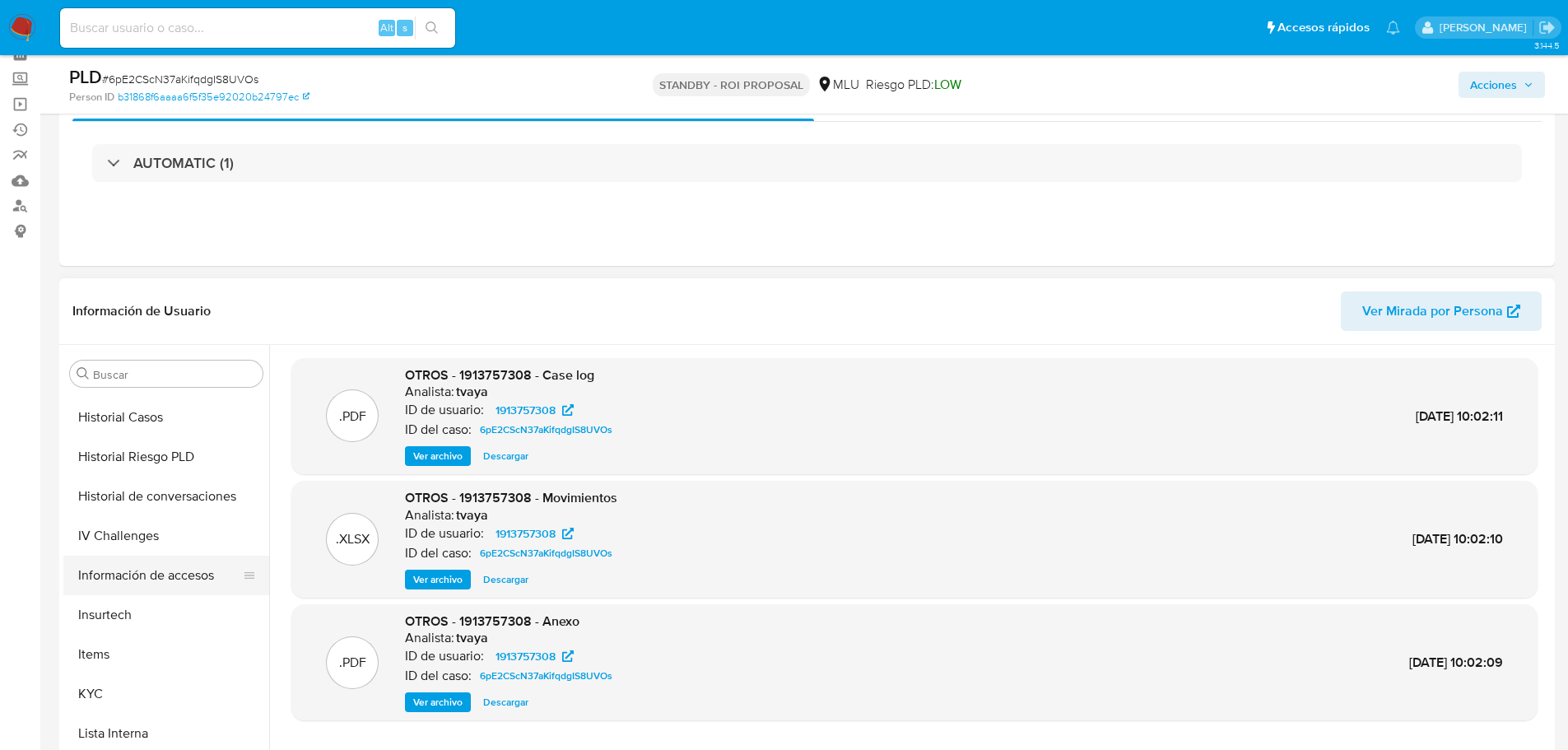 scroll, scrollTop: 576, scrollLeft: 0, axis: vertical 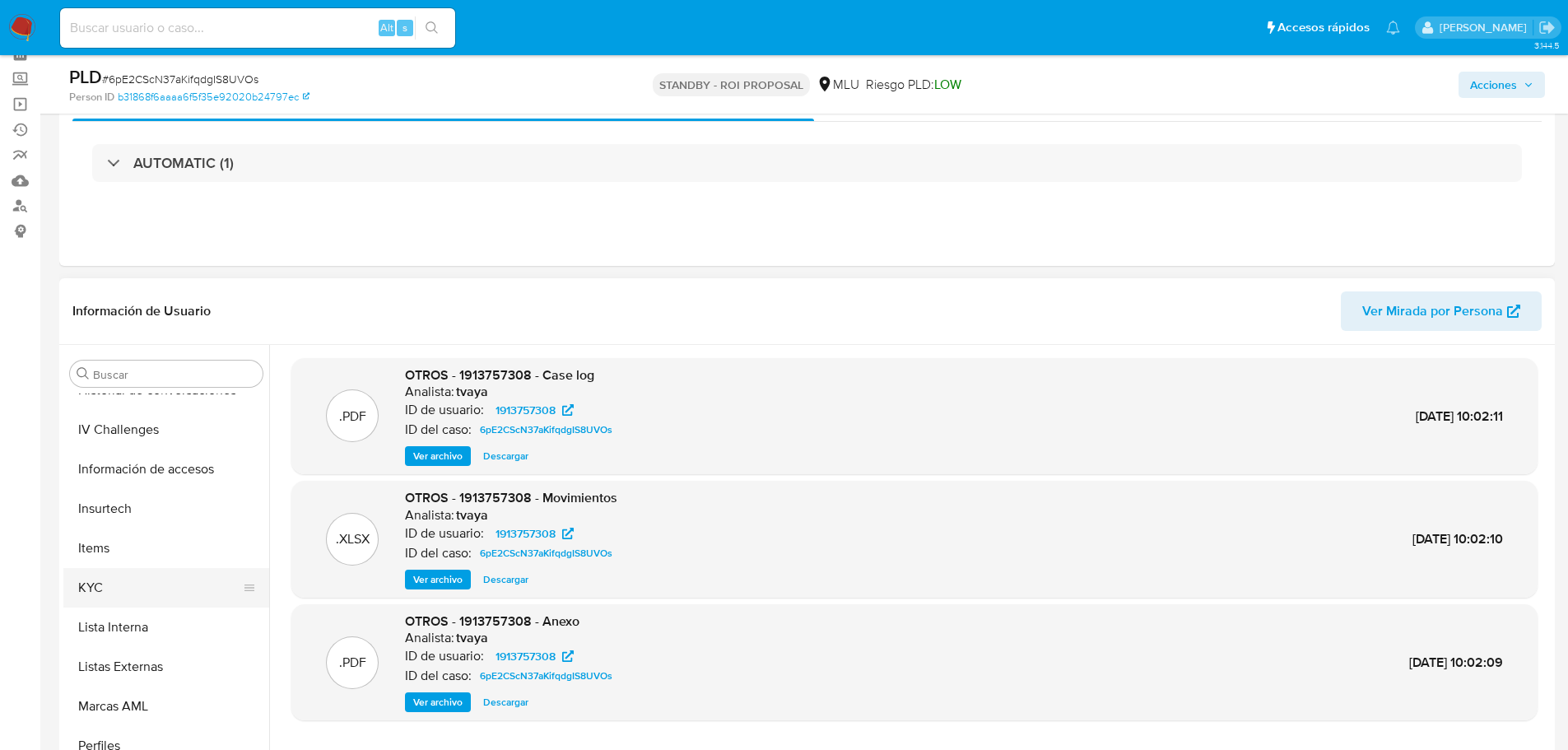 click on "KYC" at bounding box center (160, 588) 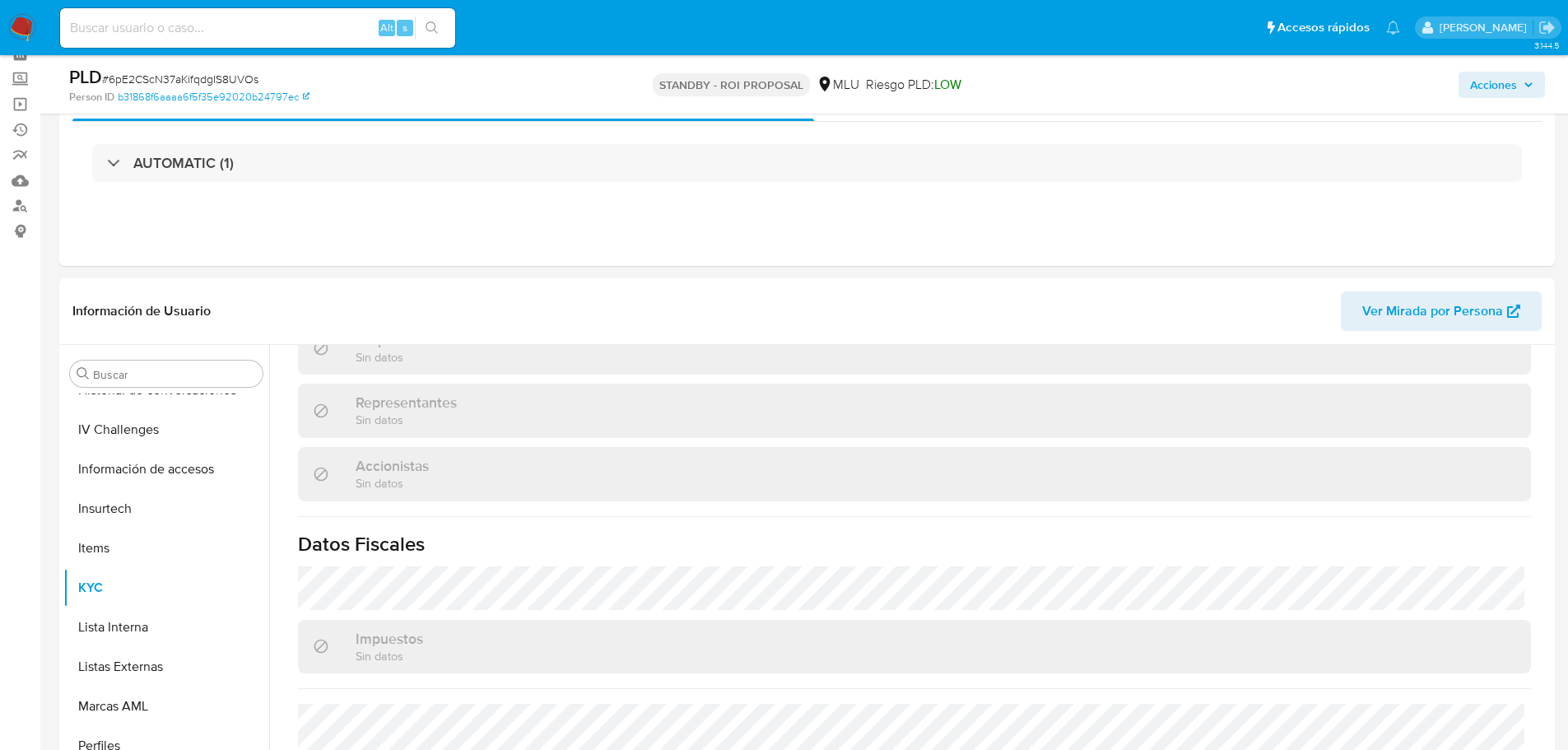 scroll, scrollTop: 925, scrollLeft: 0, axis: vertical 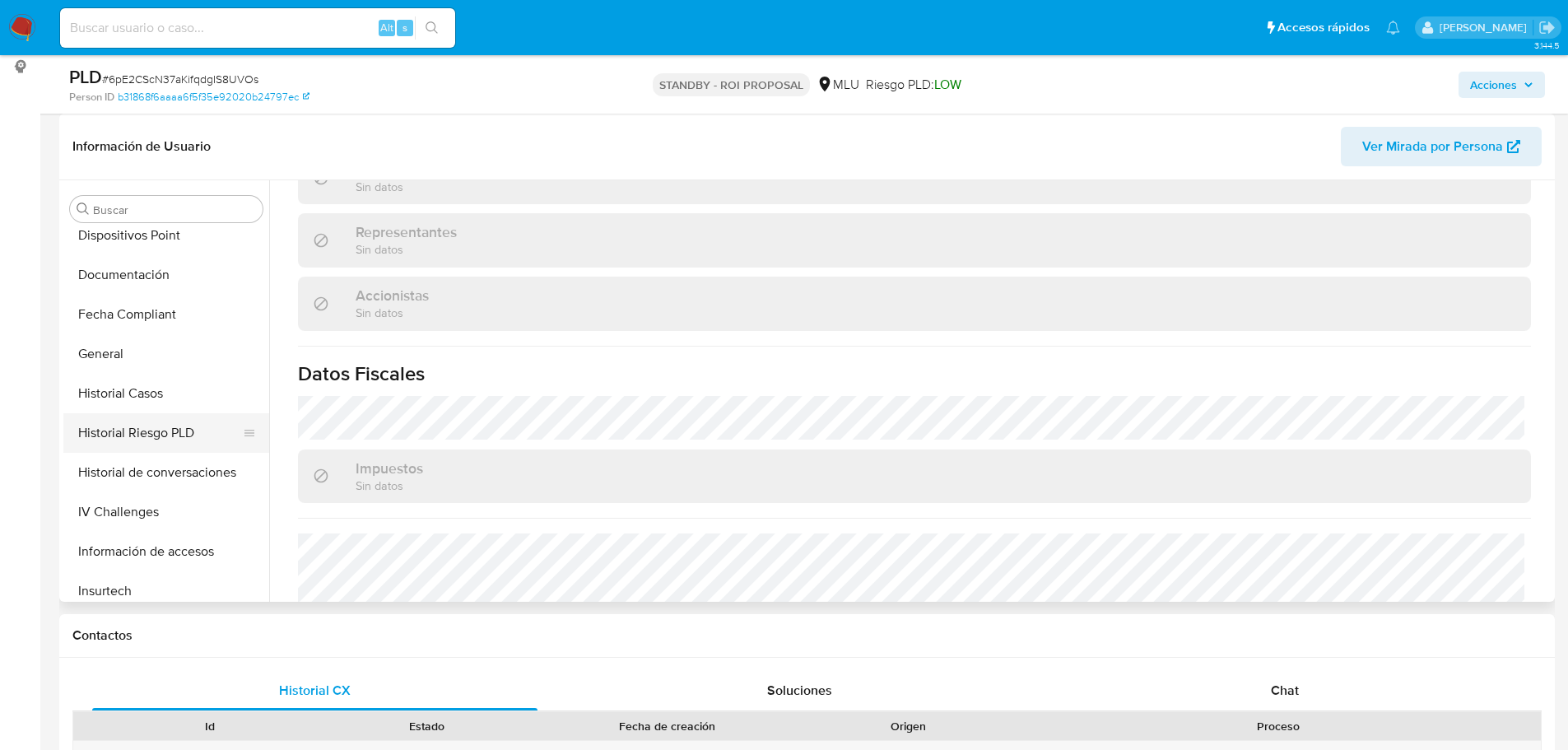 click on "Historial Riesgo PLD" at bounding box center (160, 433) 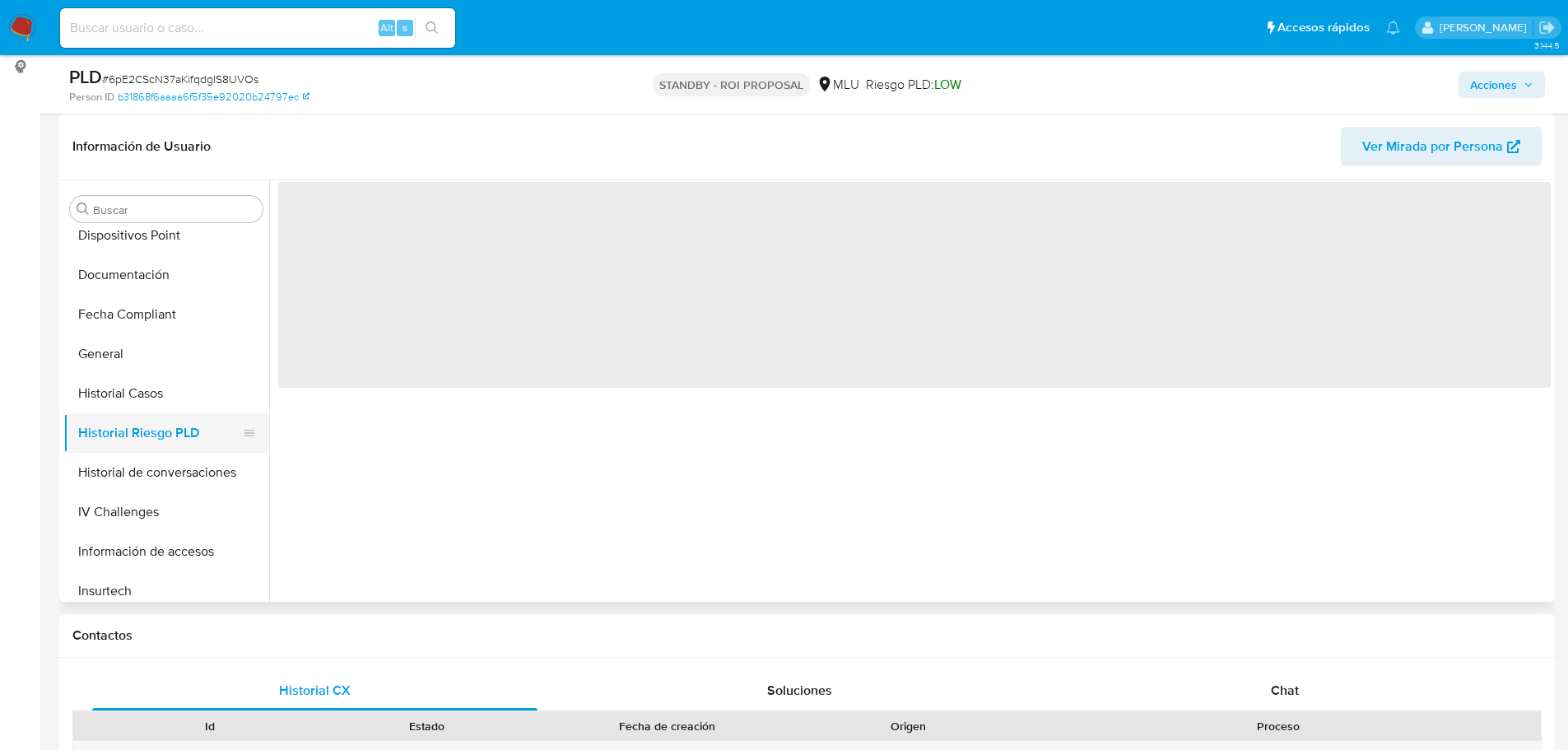 scroll, scrollTop: 0, scrollLeft: 0, axis: both 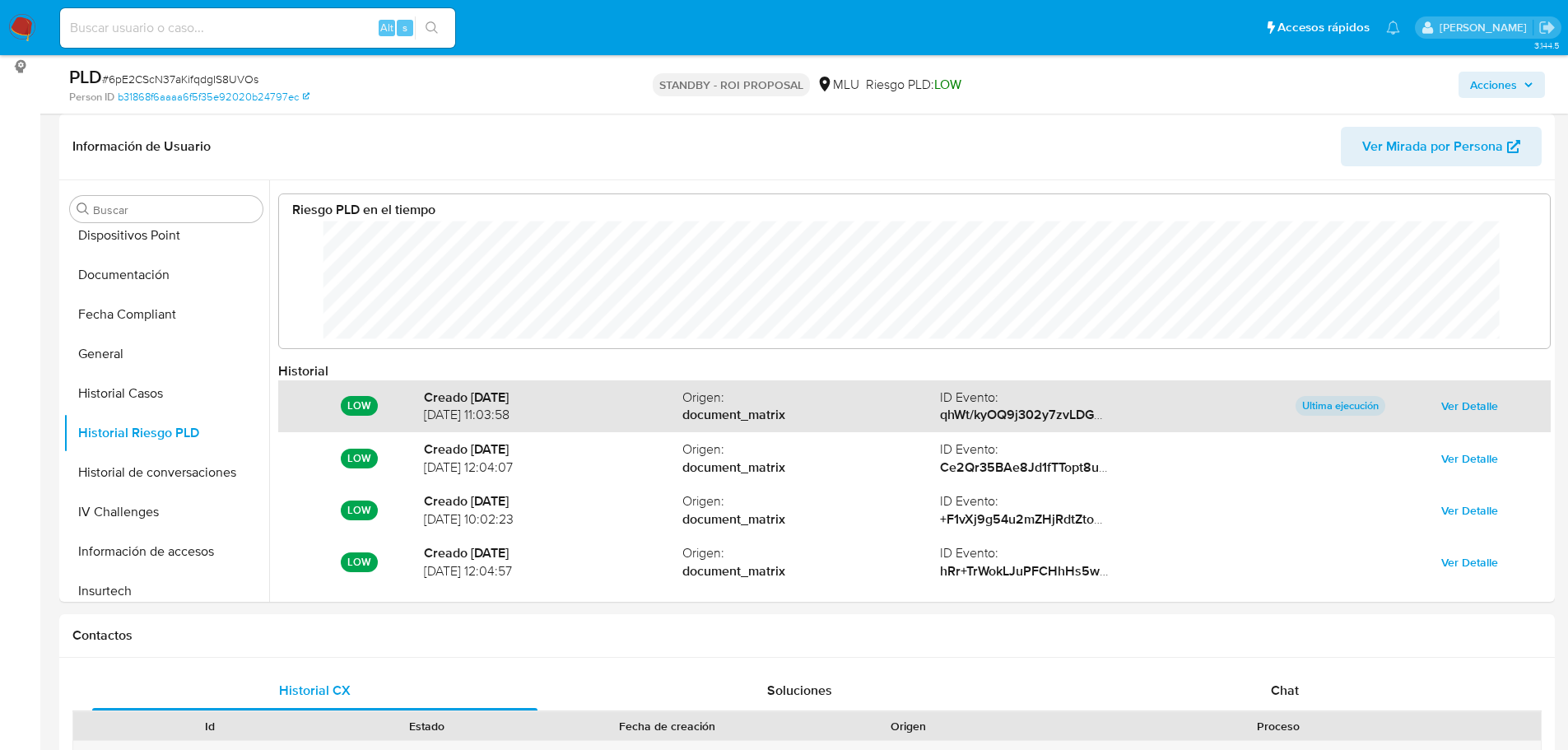 click on "Ver Detalle" at bounding box center [1469, 406] 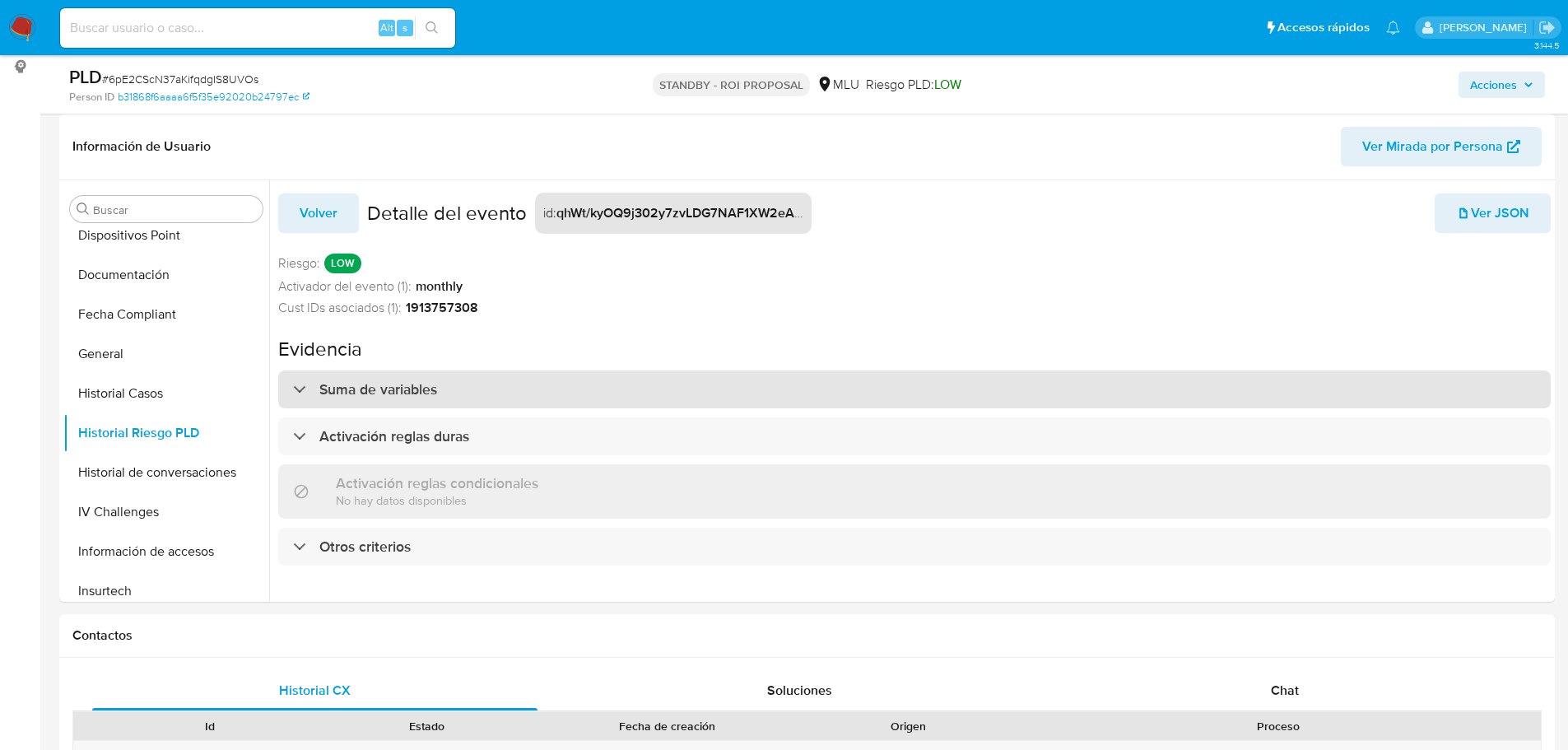 click on "Suma de variables" at bounding box center [378, 389] 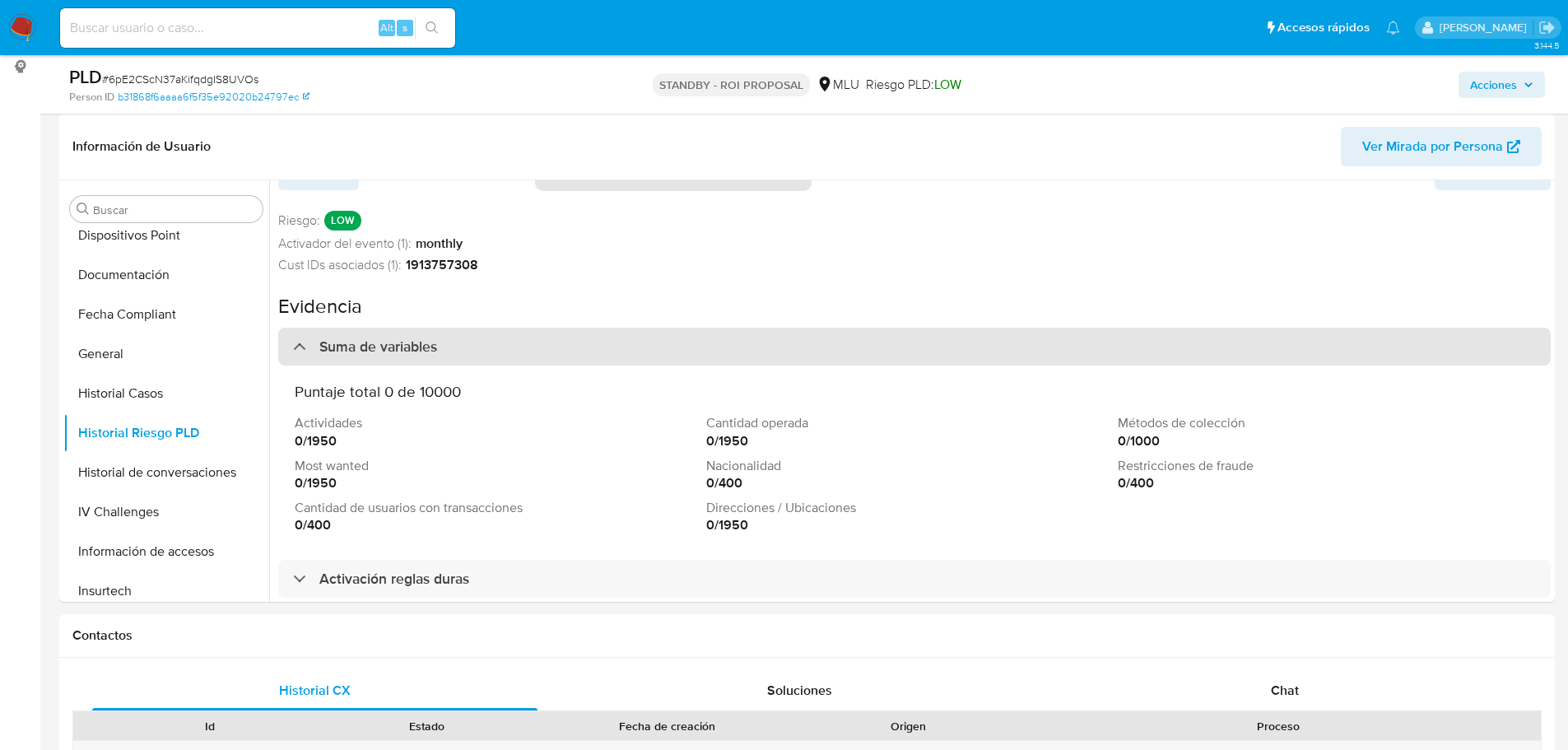 scroll, scrollTop: 82, scrollLeft: 0, axis: vertical 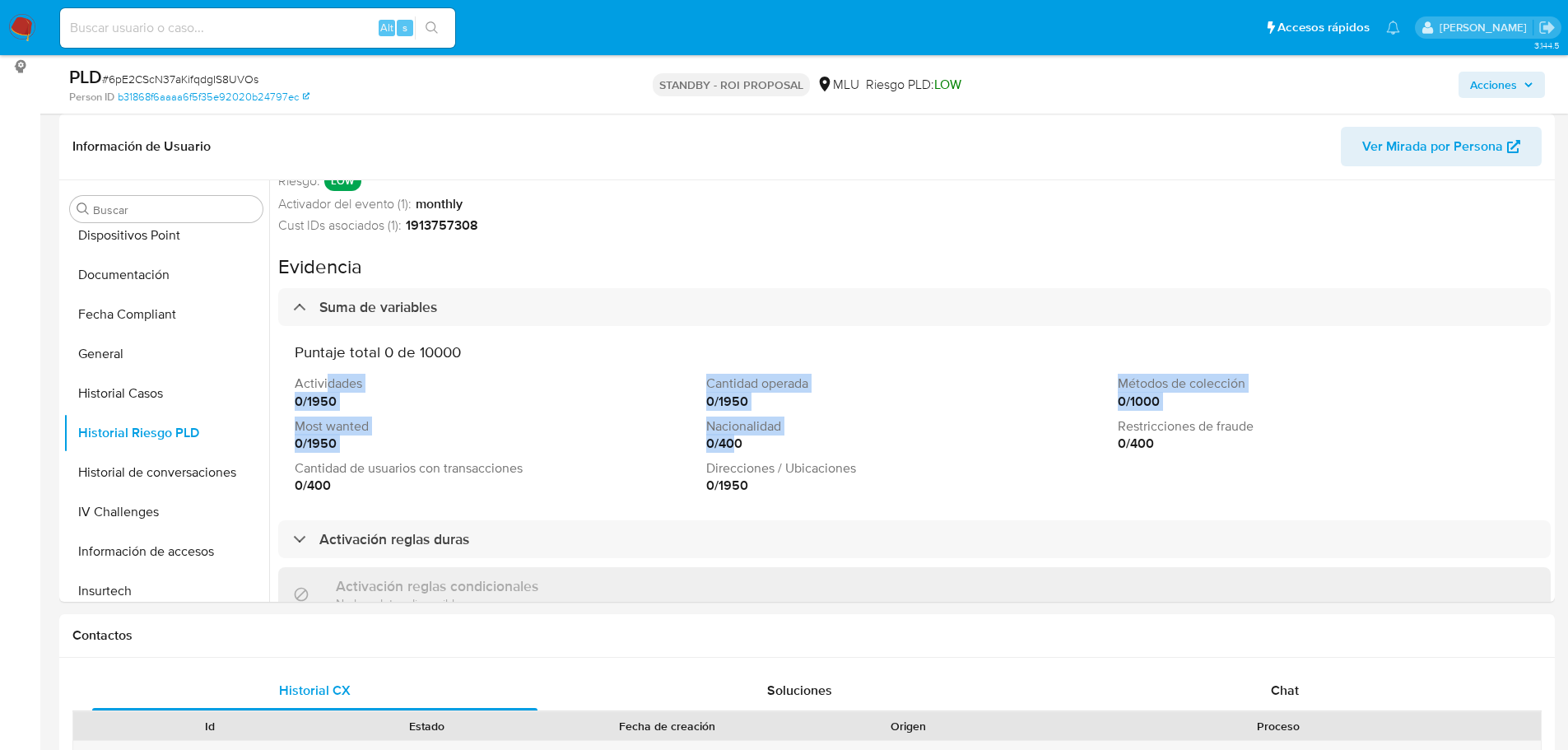 drag, startPoint x: 327, startPoint y: 379, endPoint x: 735, endPoint y: 452, distance: 414.47919 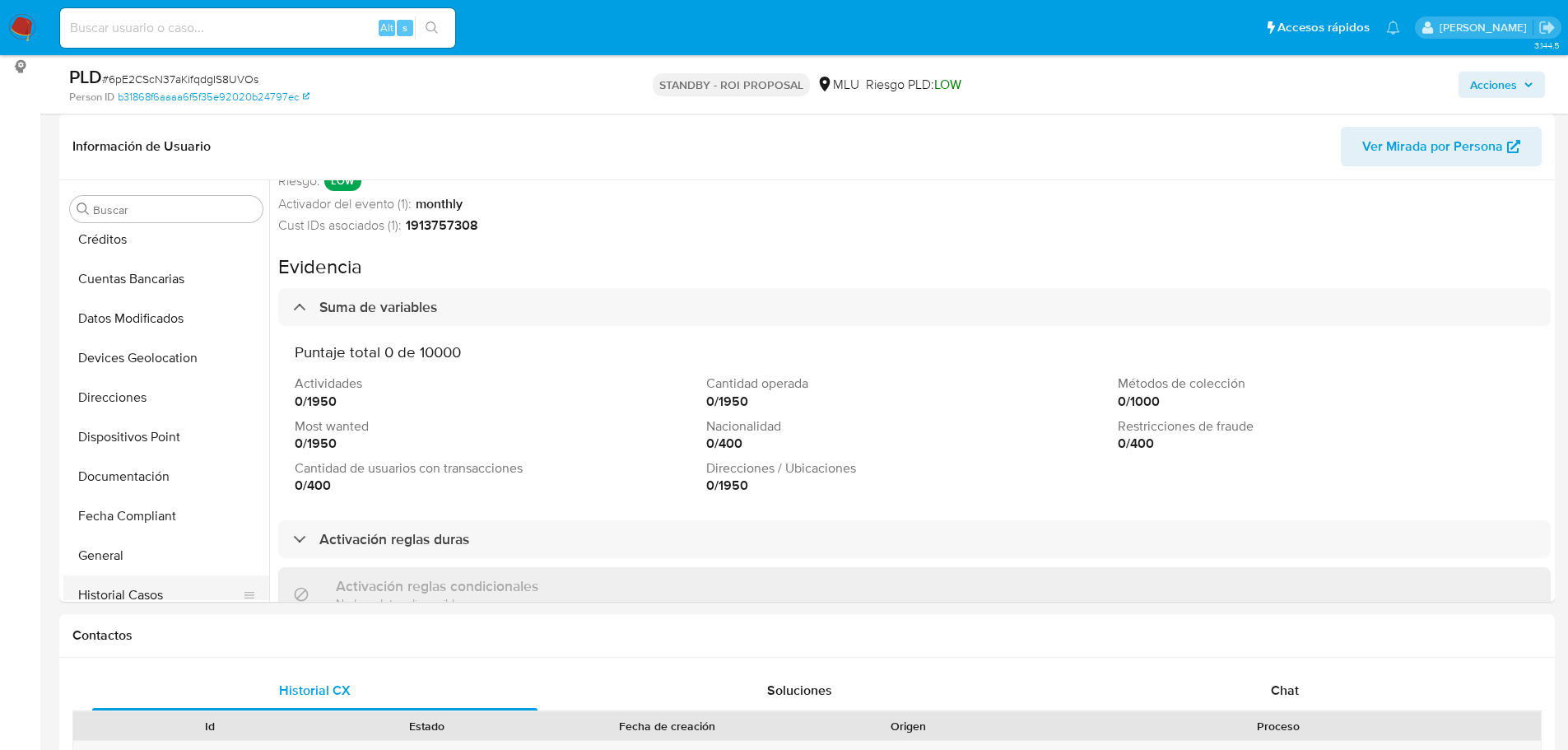 scroll, scrollTop: 0, scrollLeft: 0, axis: both 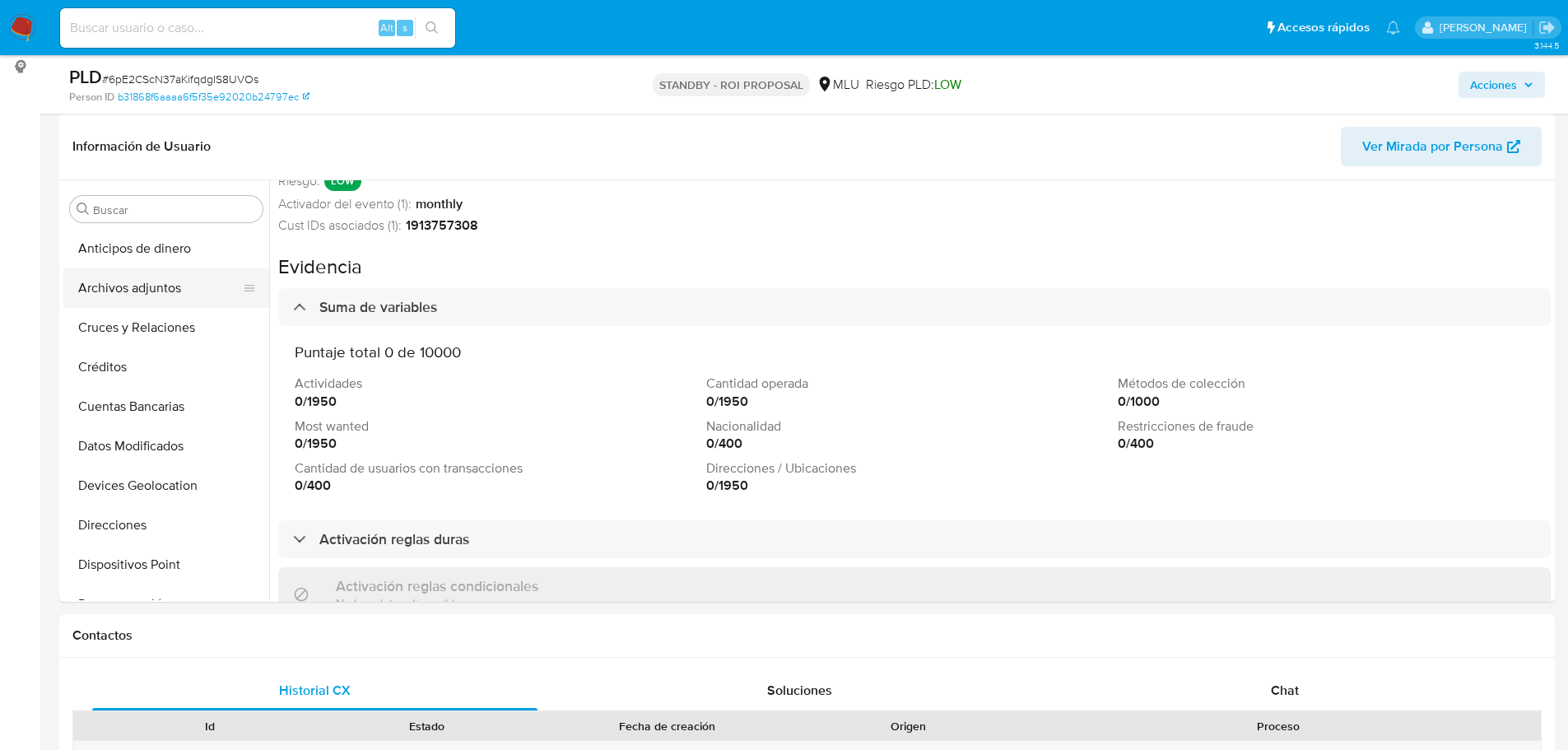 click on "Archivos adjuntos" at bounding box center [160, 288] 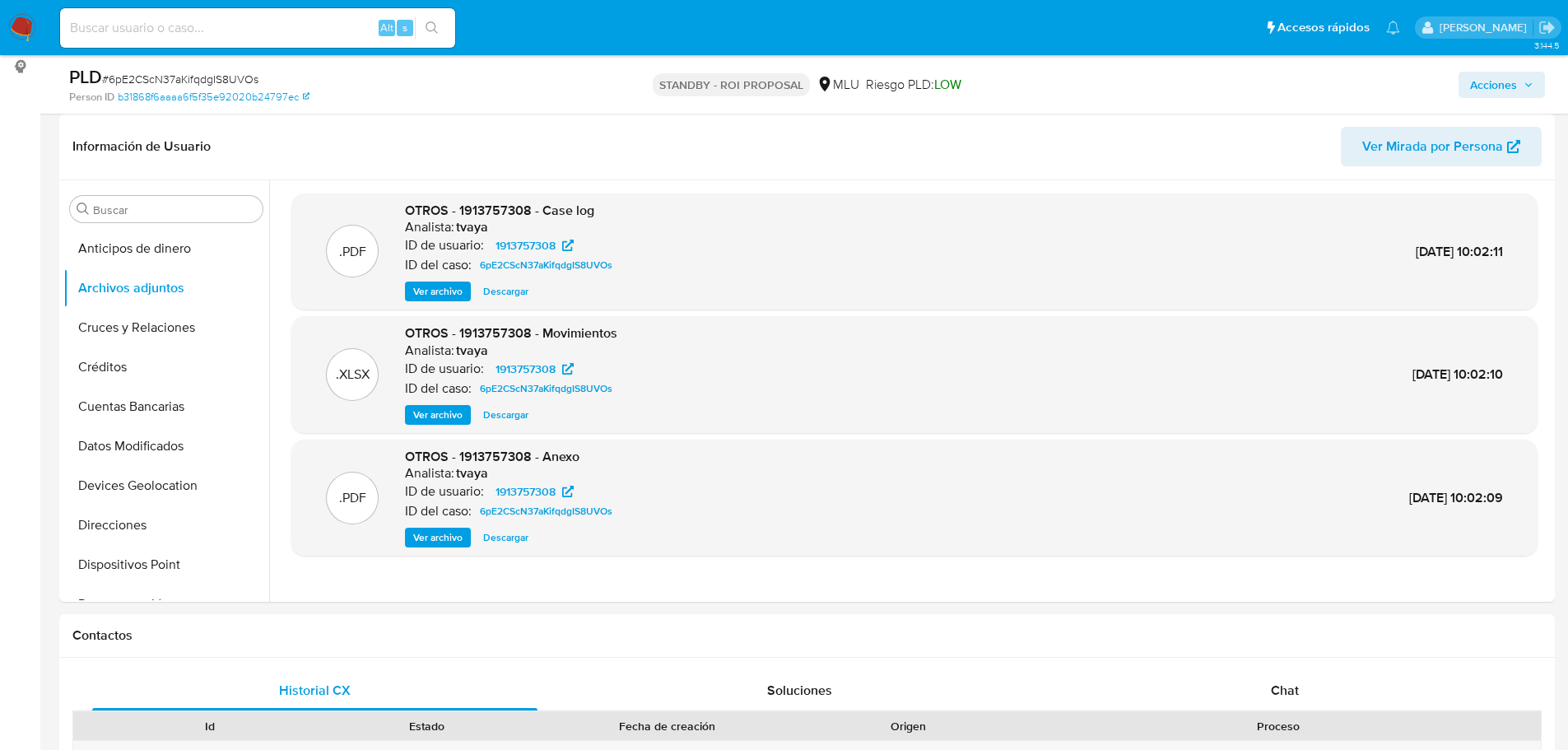 click on "Ver archivo" at bounding box center [438, 291] 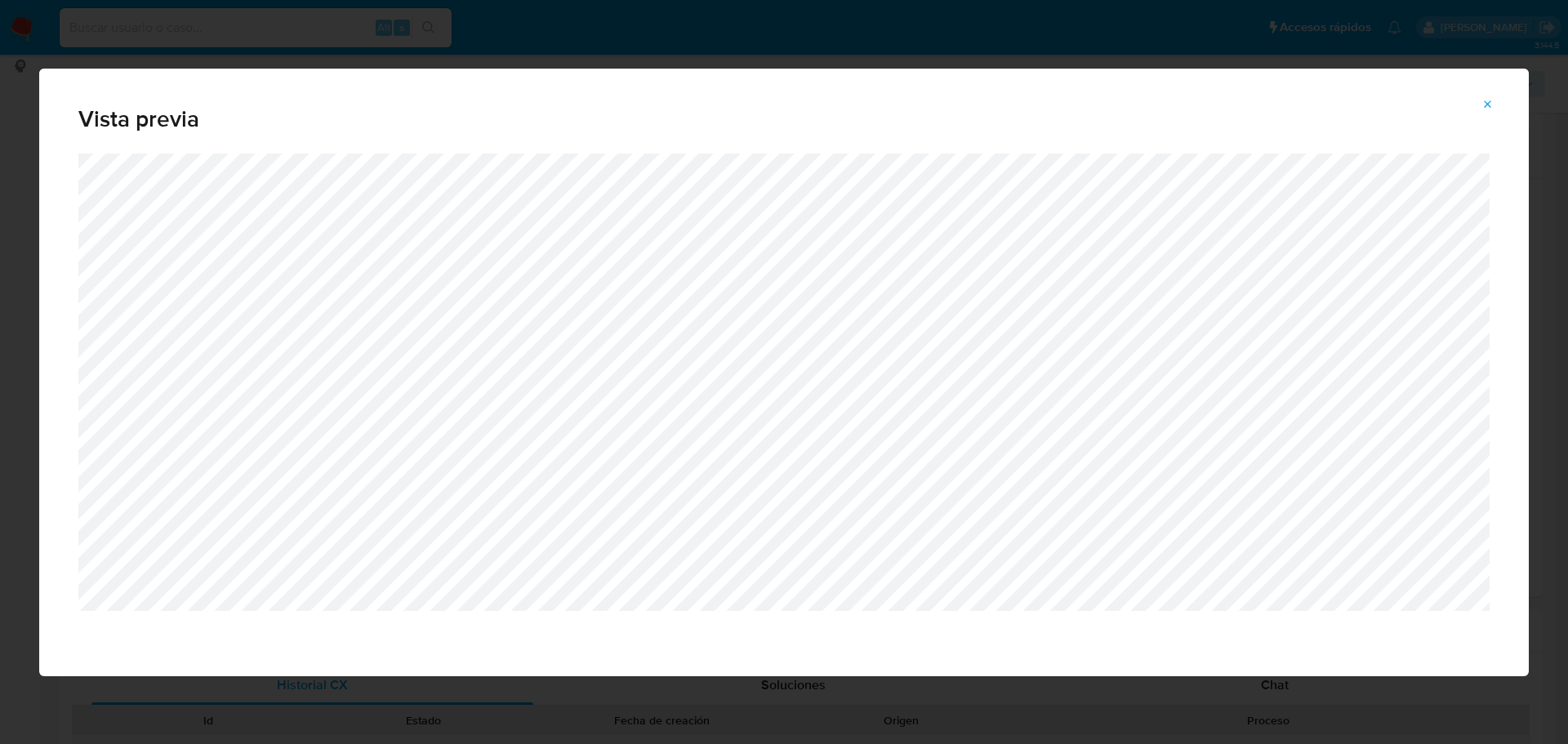 click 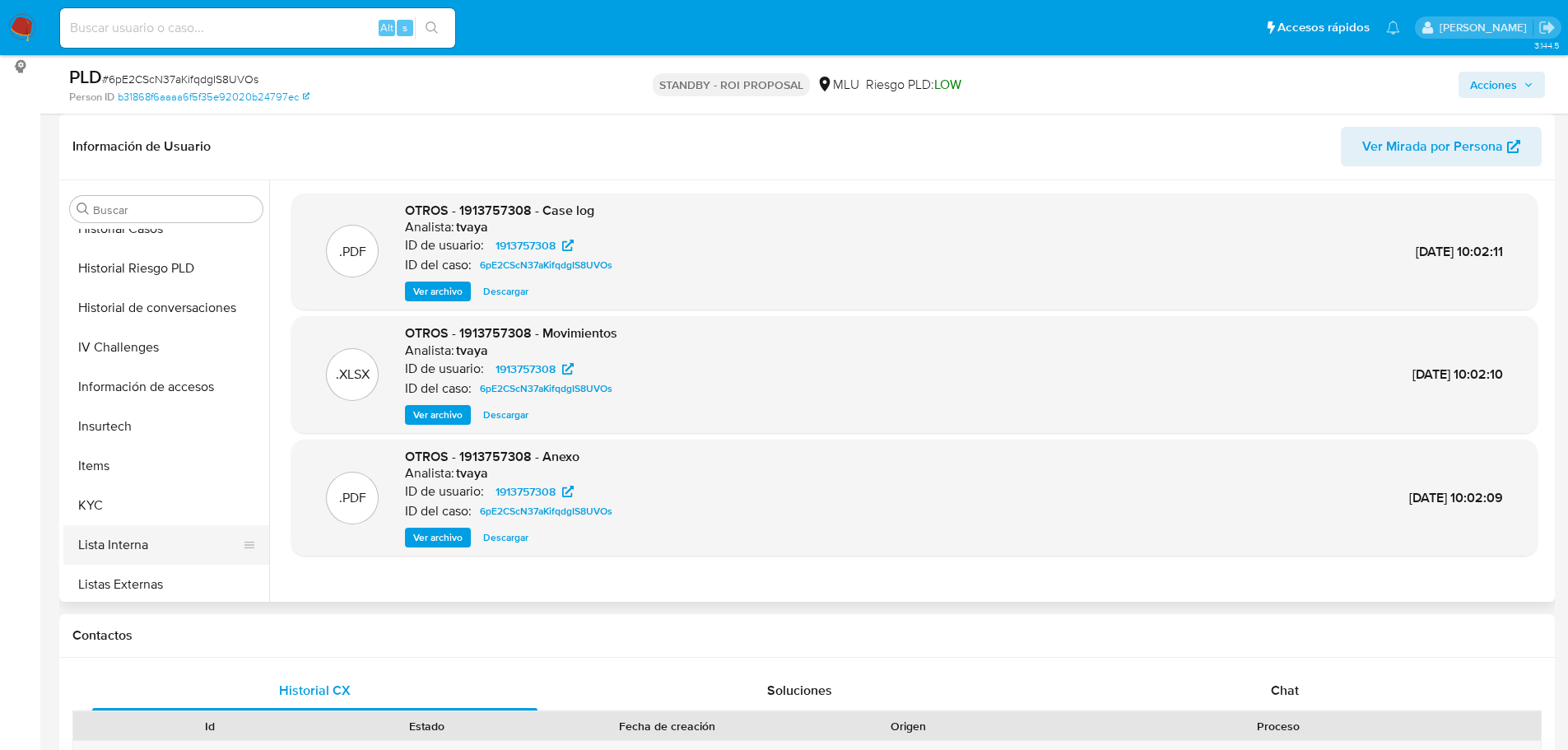 scroll, scrollTop: 576, scrollLeft: 0, axis: vertical 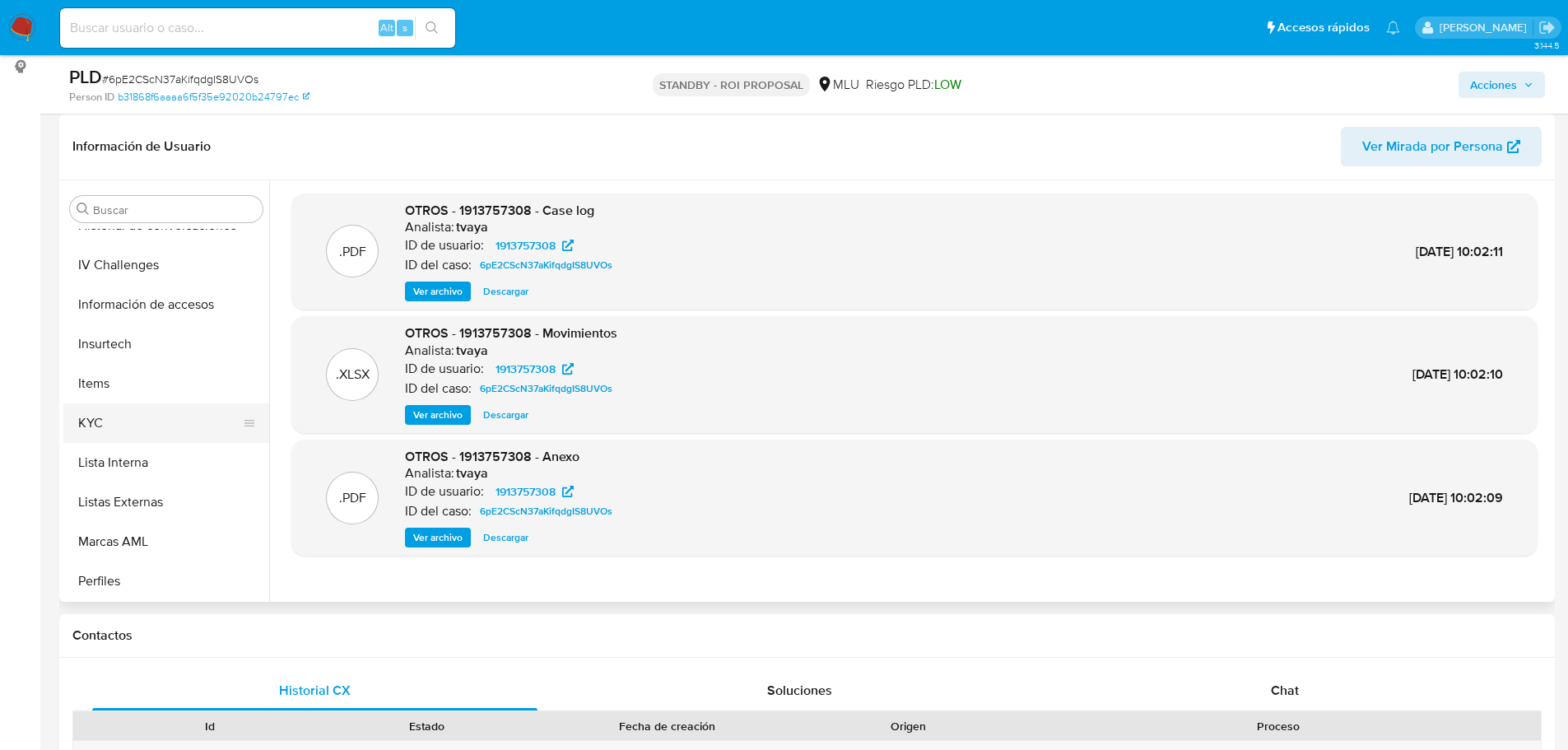 click on "KYC" at bounding box center [160, 423] 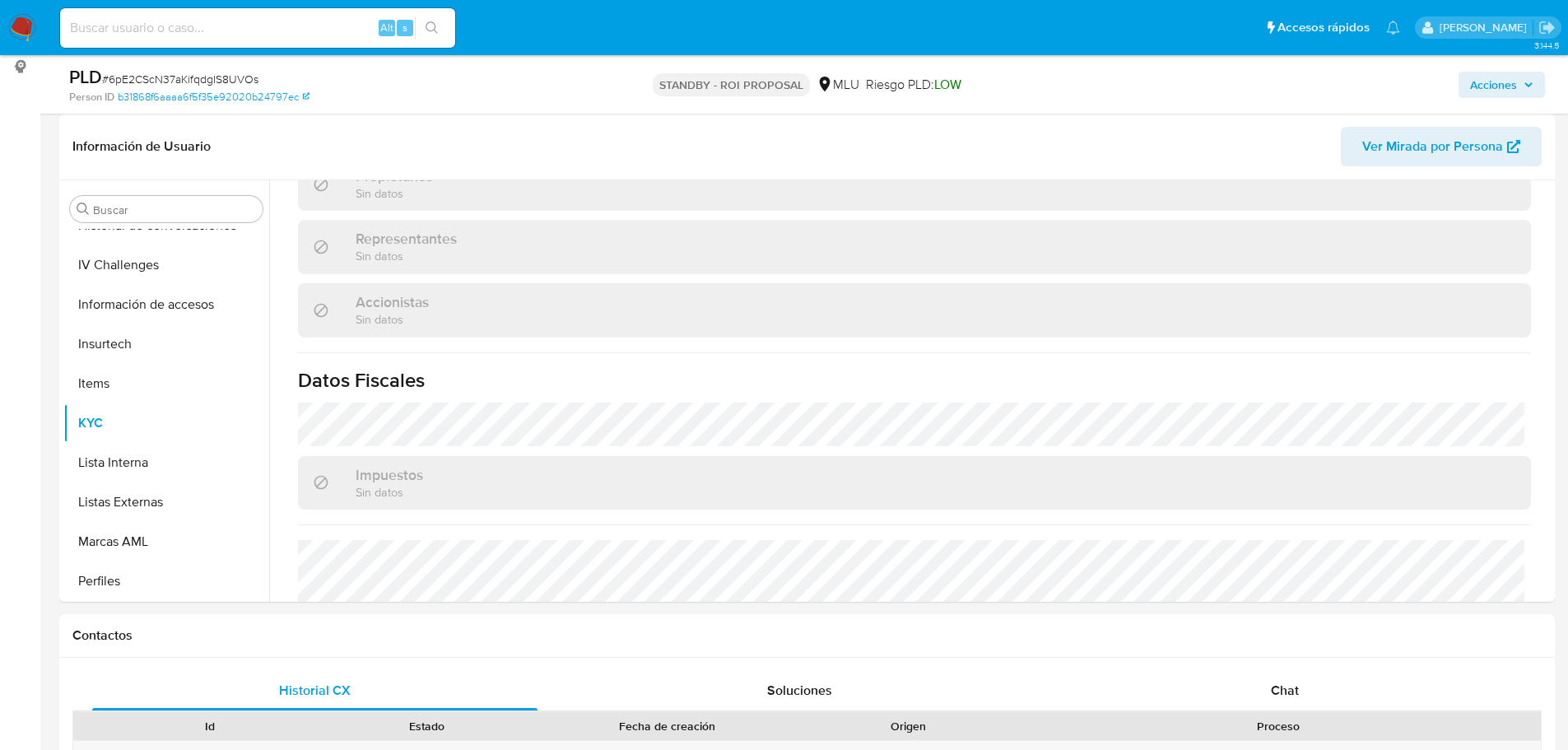 scroll, scrollTop: 925, scrollLeft: 0, axis: vertical 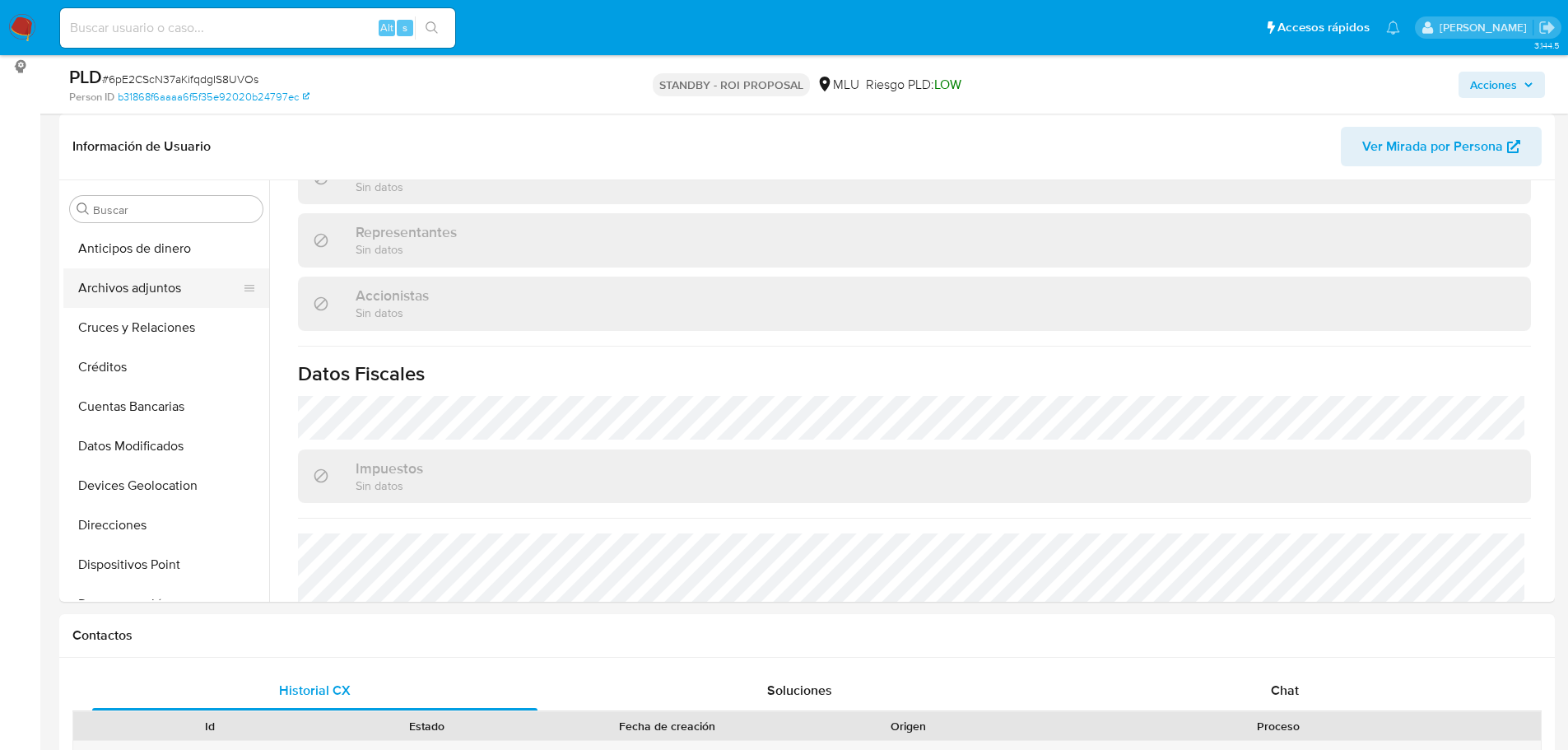 click on "Archivos adjuntos" at bounding box center [160, 288] 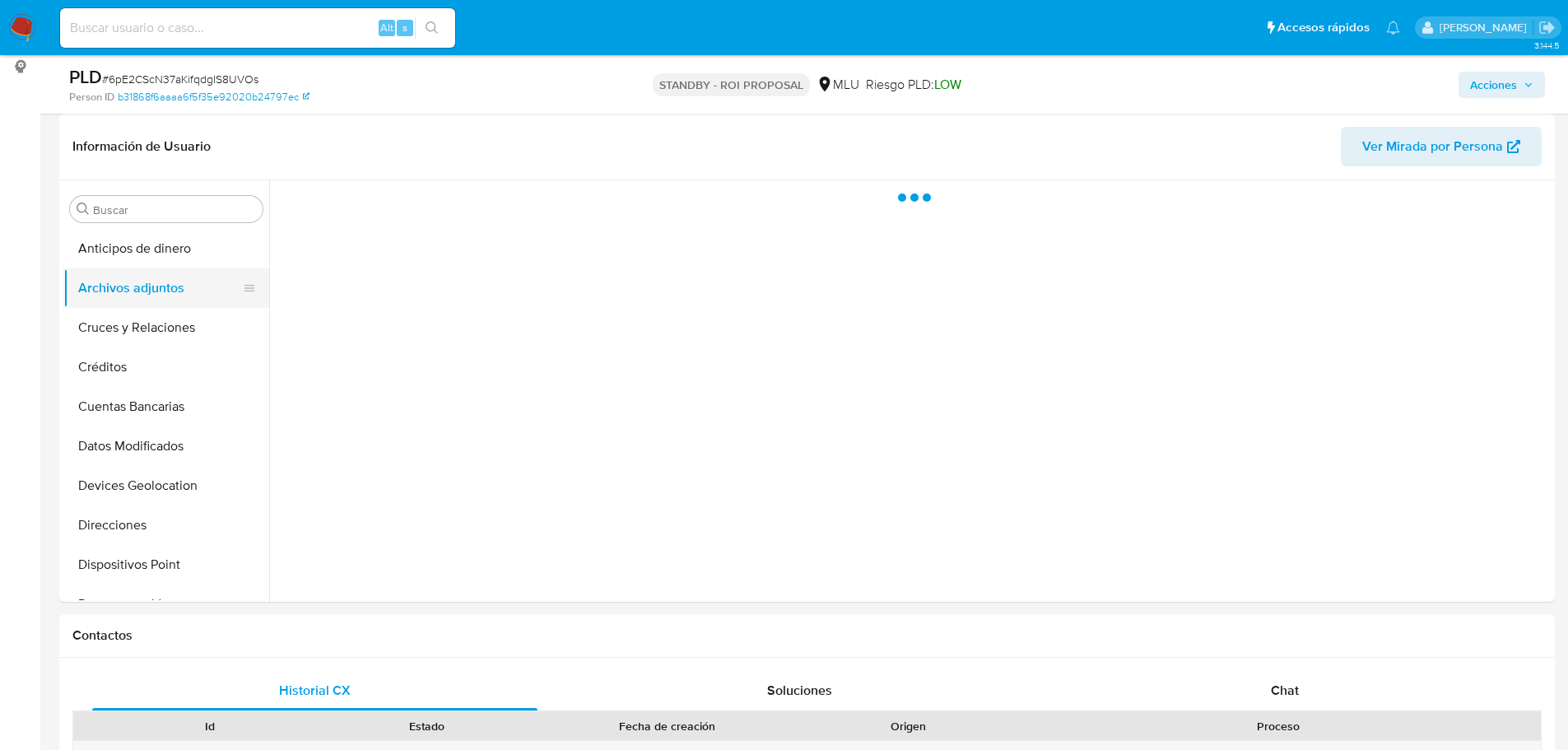 scroll, scrollTop: 0, scrollLeft: 0, axis: both 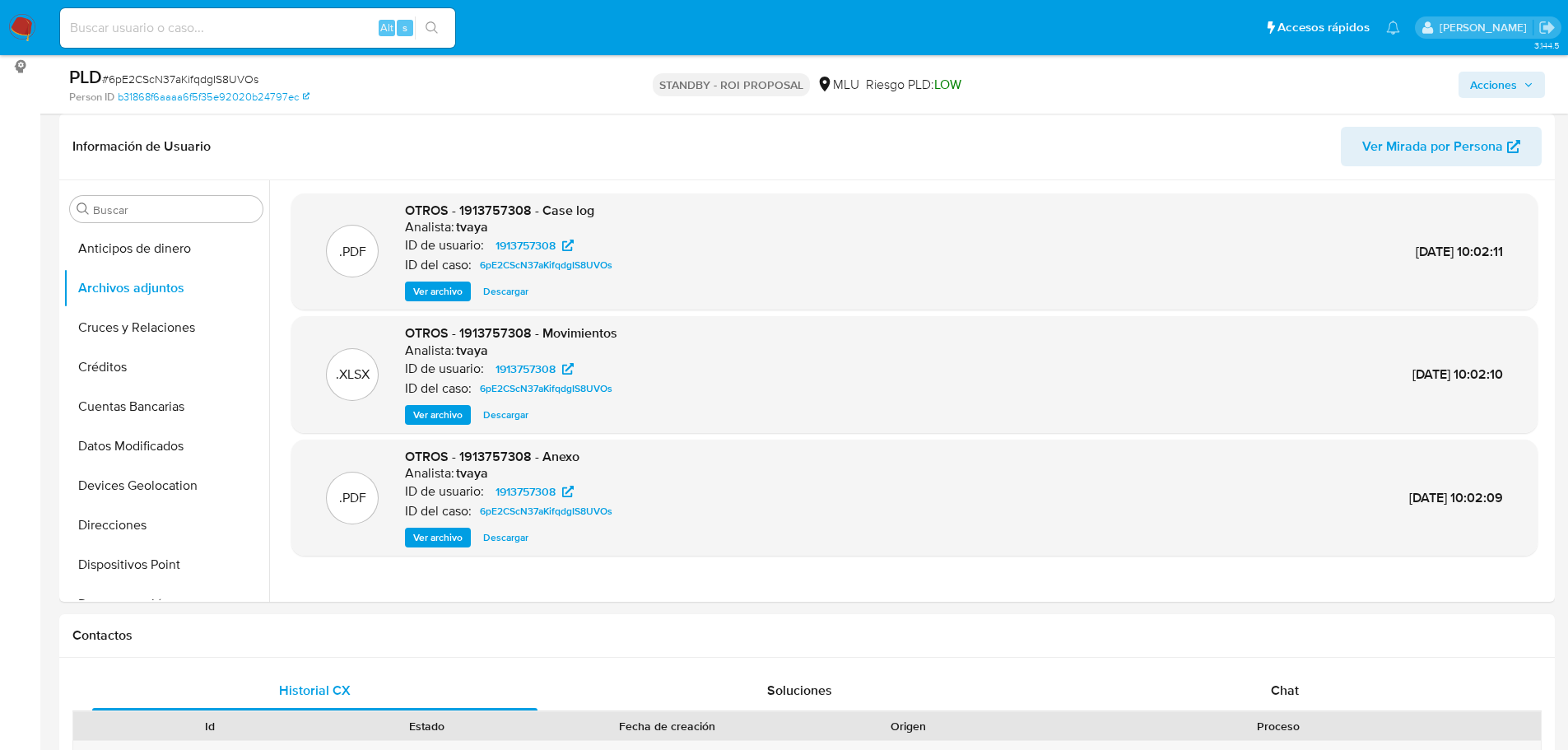 click on "Ver archivo" at bounding box center [438, 291] 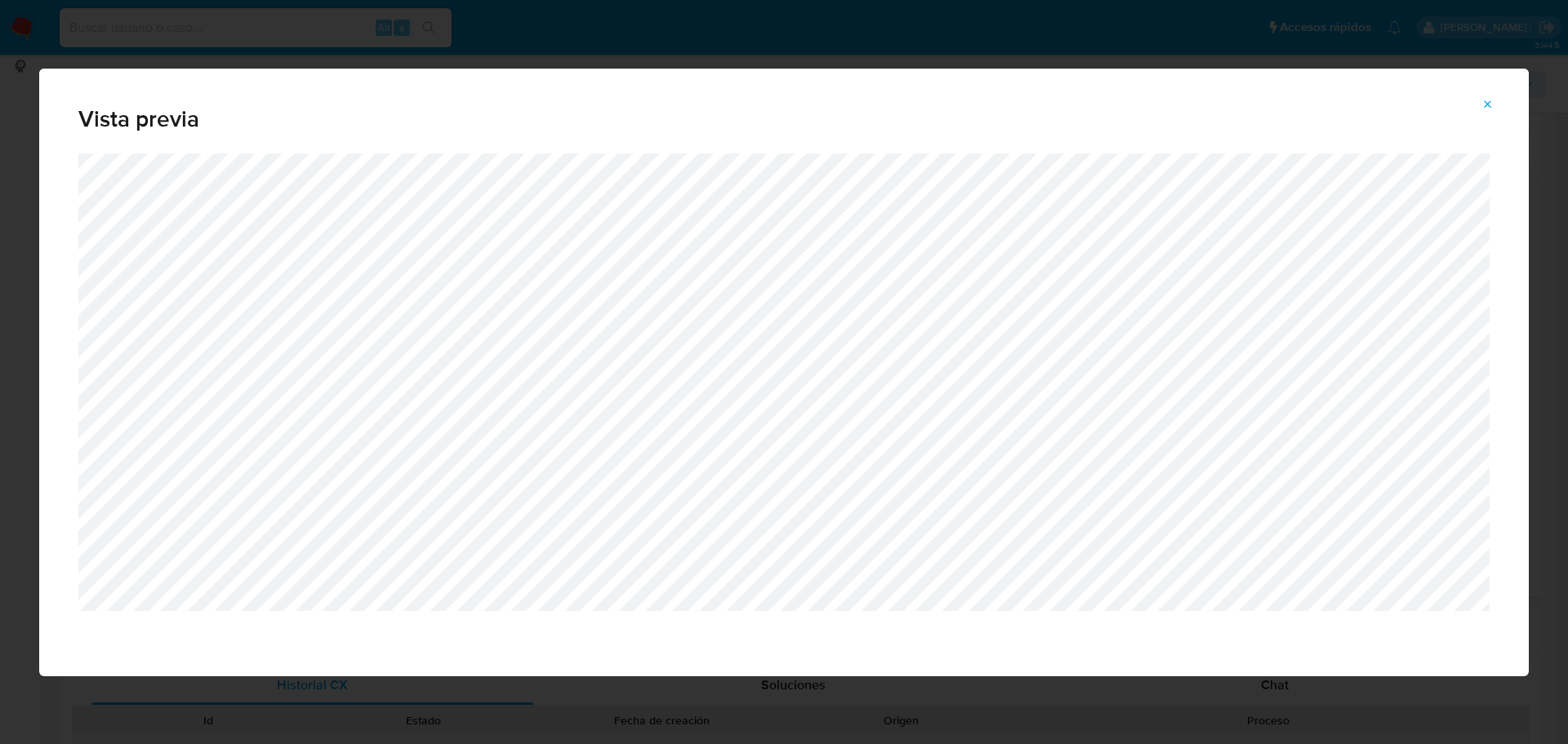 click 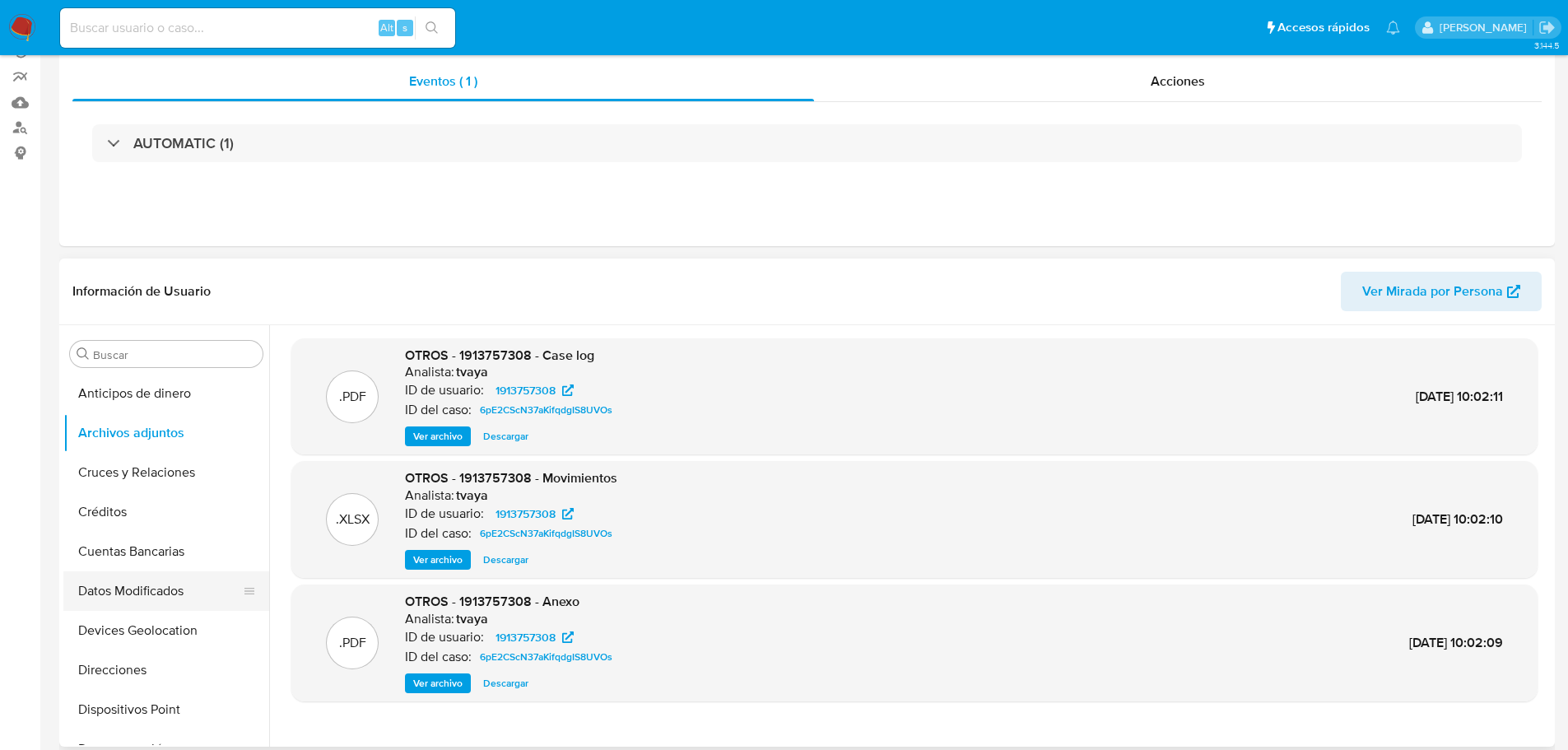 scroll, scrollTop: 0, scrollLeft: 0, axis: both 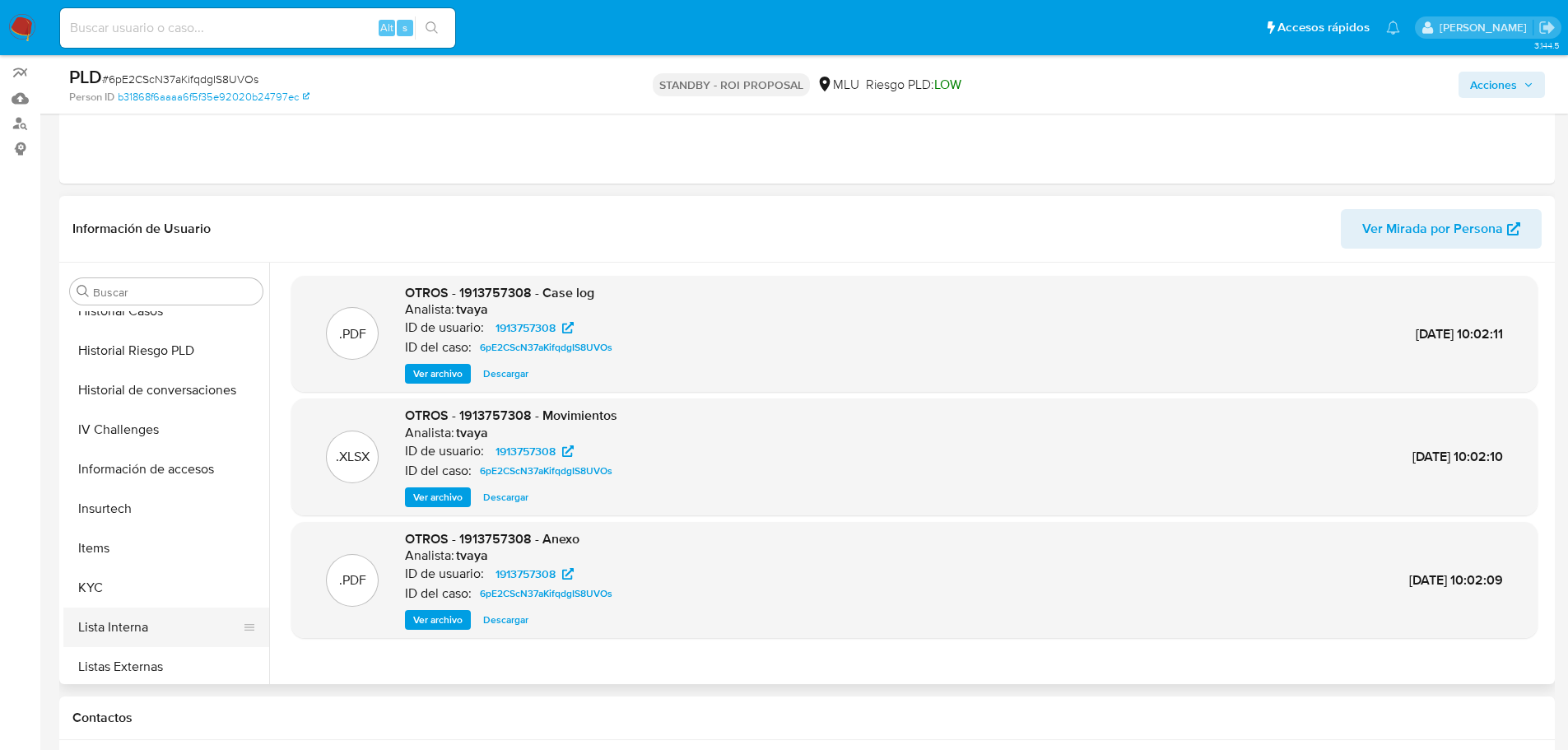 click on "Lista Interna" at bounding box center (160, 627) 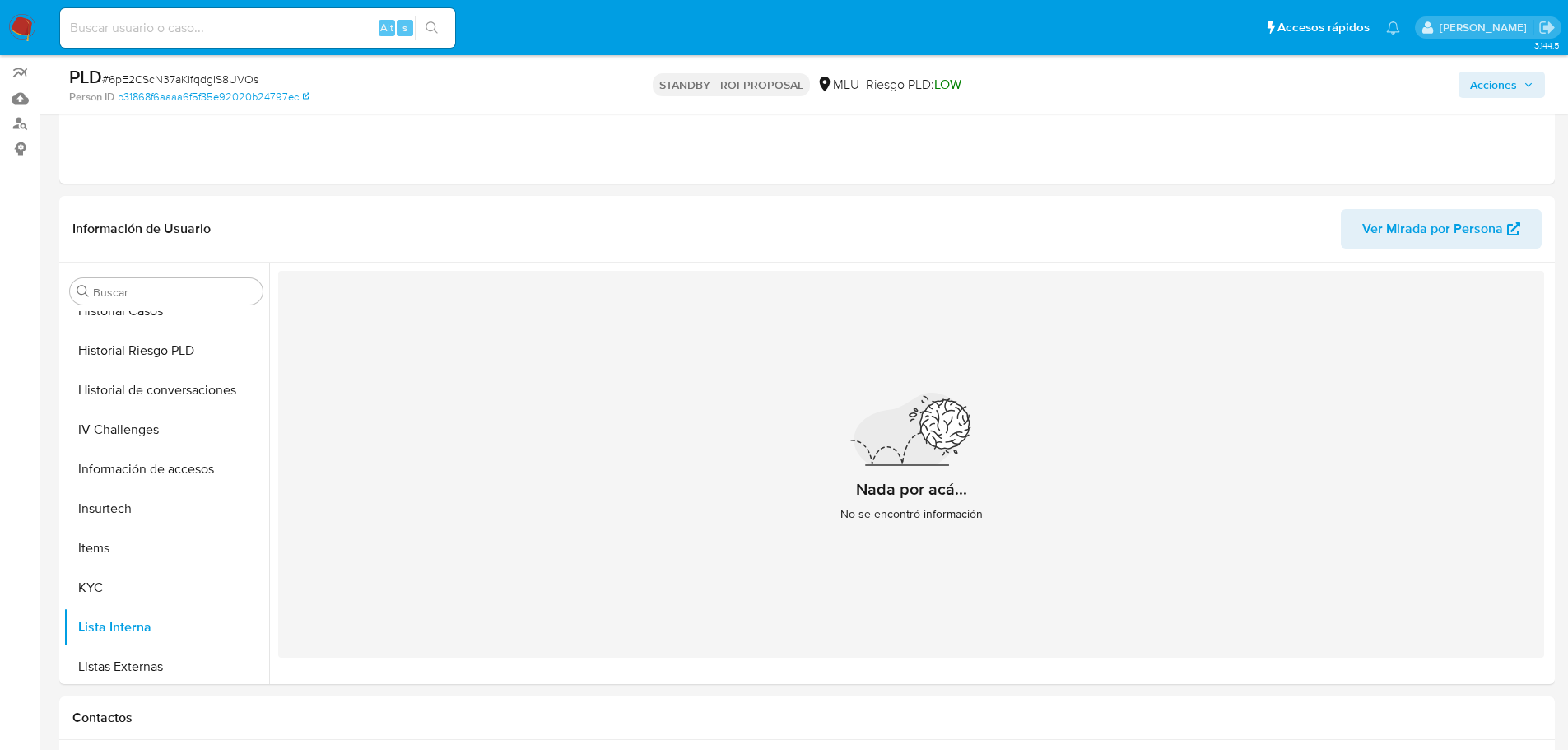 click on "# 6pE2CScN37aKifqdgIS8UVOs" at bounding box center [180, 79] 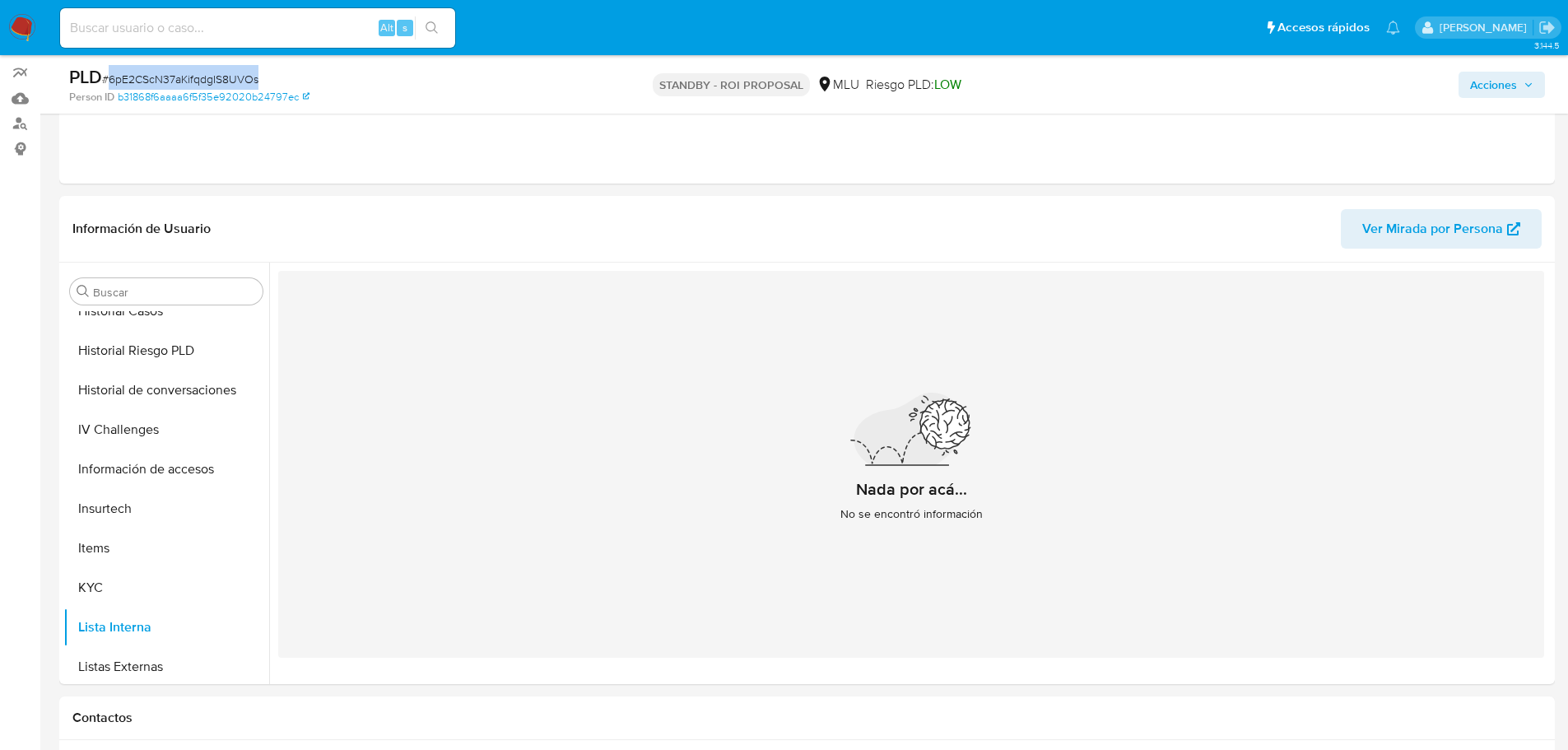 click on "# 6pE2CScN37aKifqdgIS8UVOs" at bounding box center [180, 79] 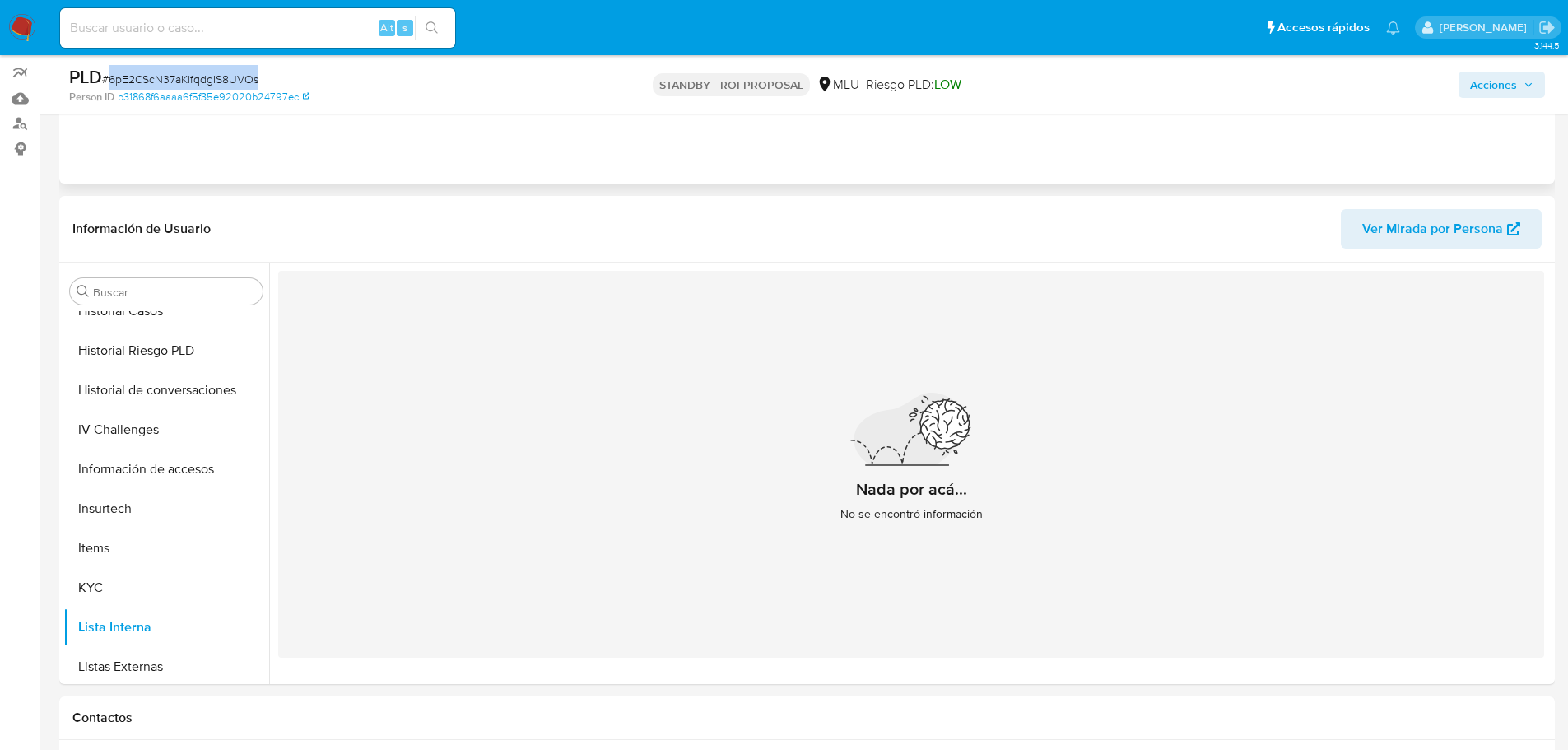 copy on "6pE2CScN37aKifqdgIS8UVOs" 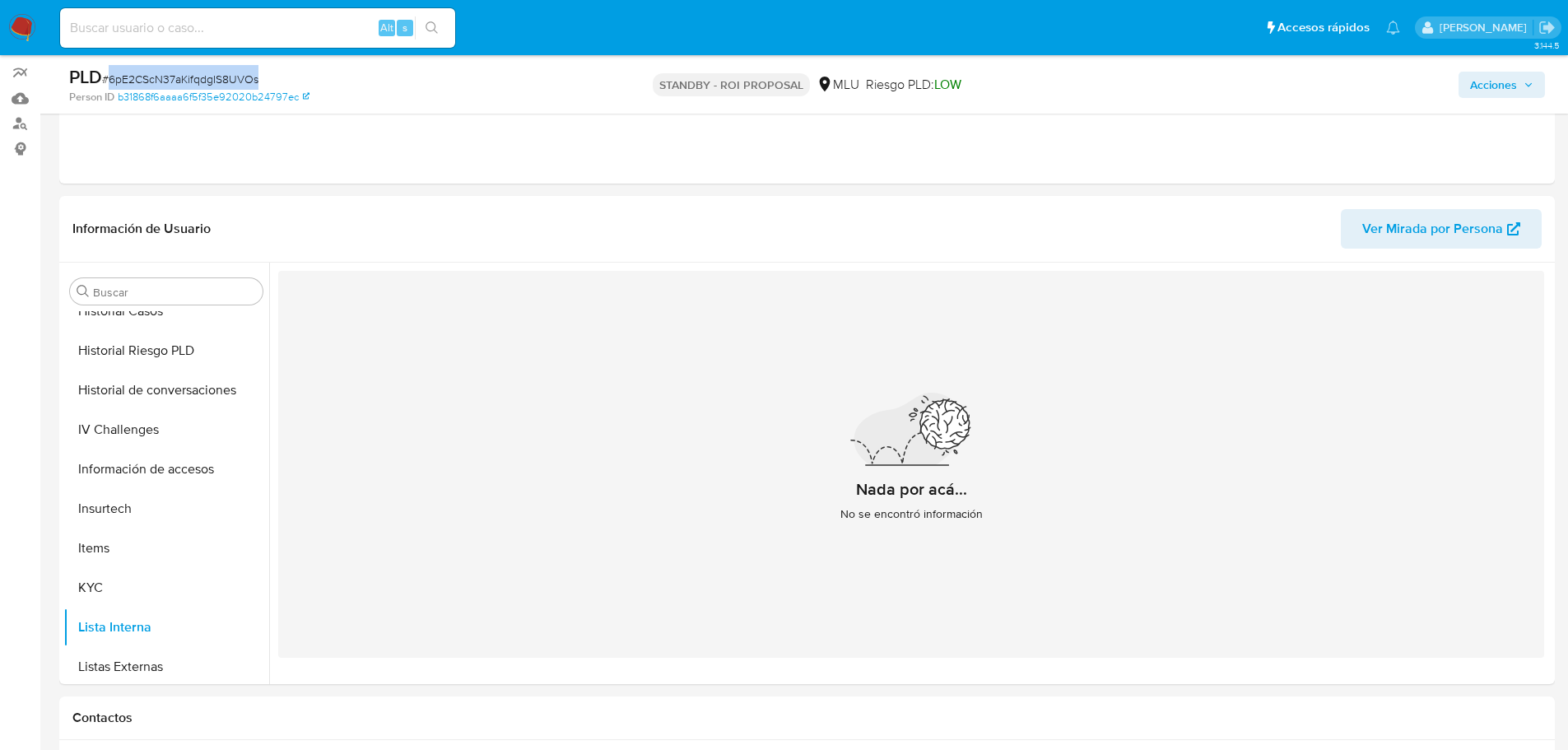 click at bounding box center (22, 28) 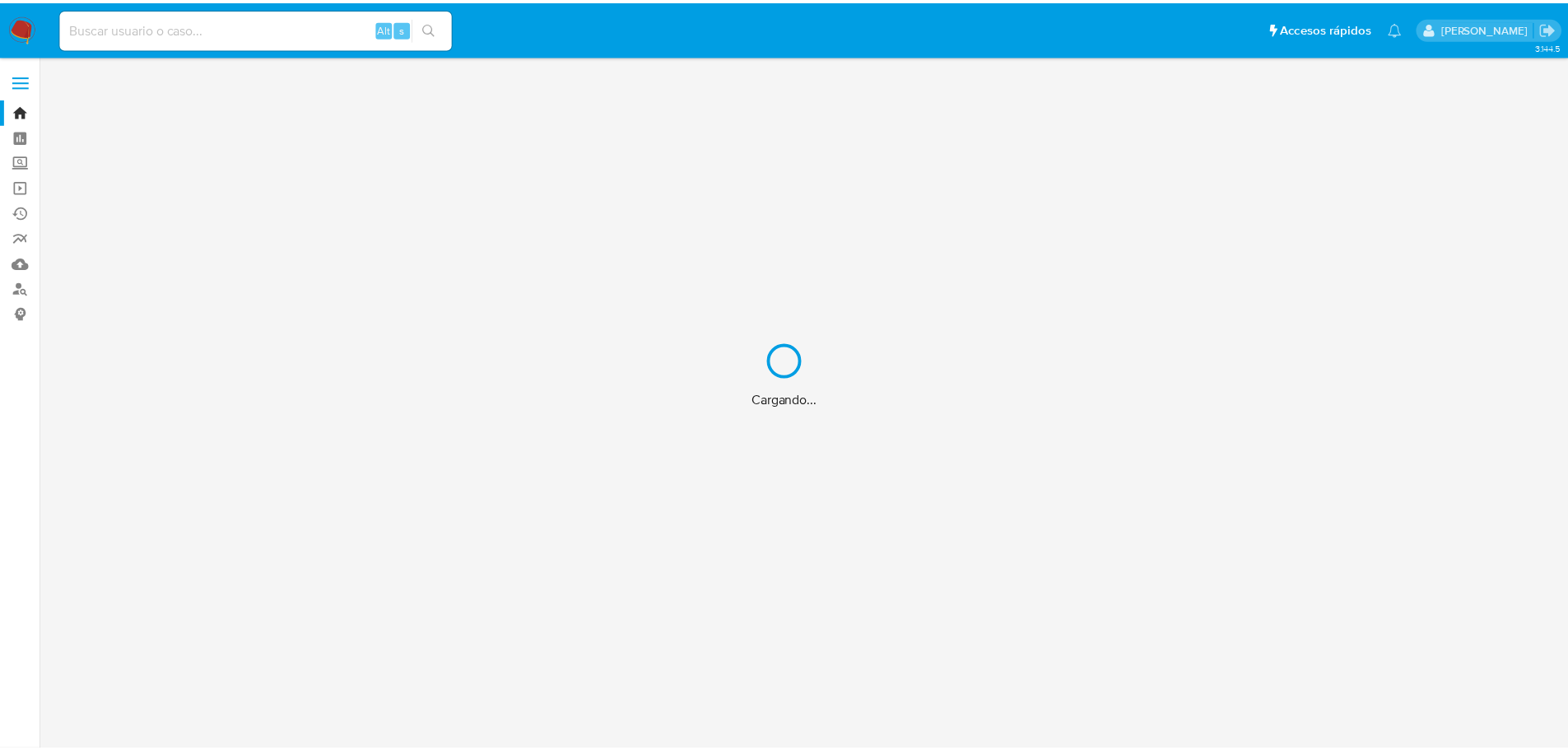 scroll, scrollTop: 0, scrollLeft: 0, axis: both 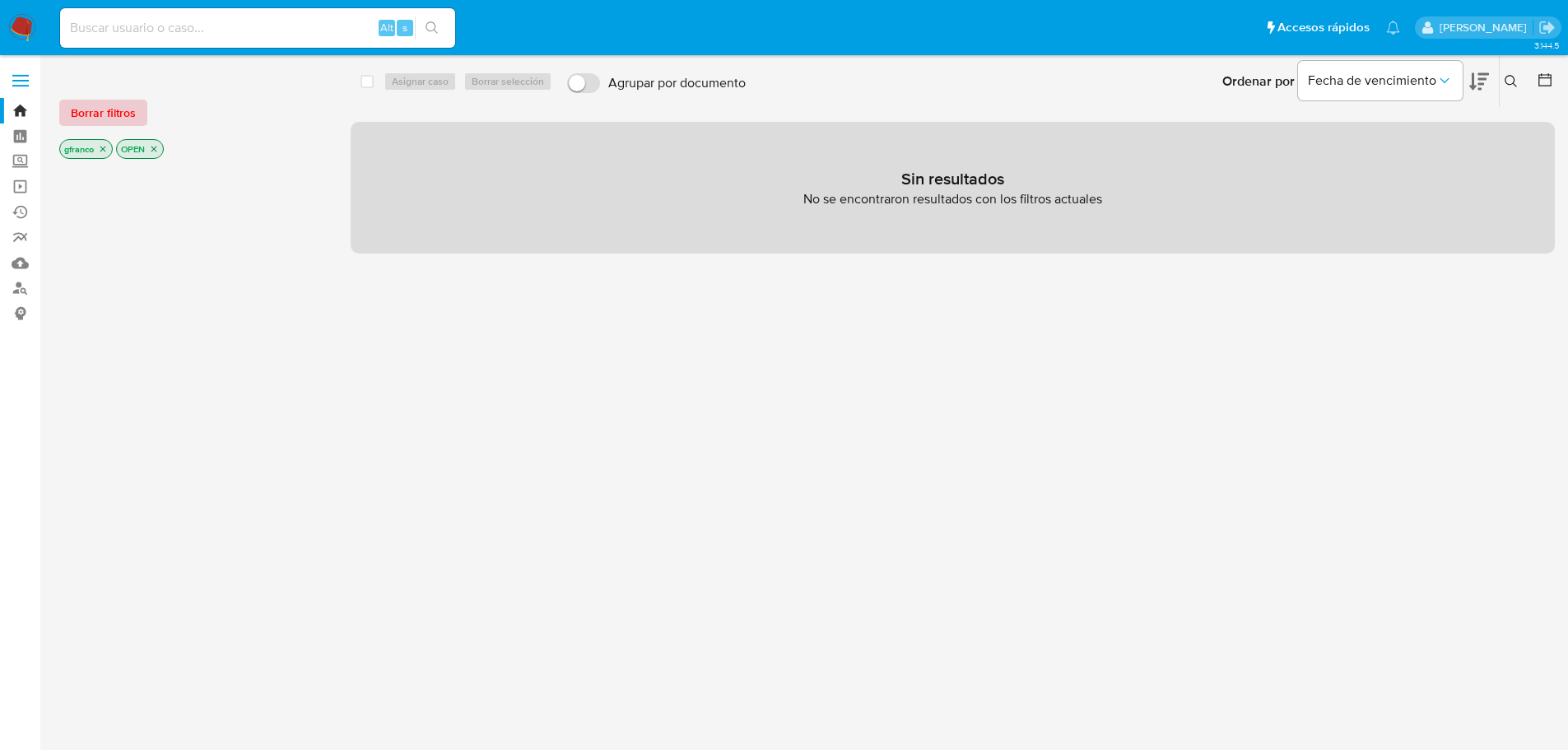 click on "Borrar filtros" at bounding box center [103, 113] 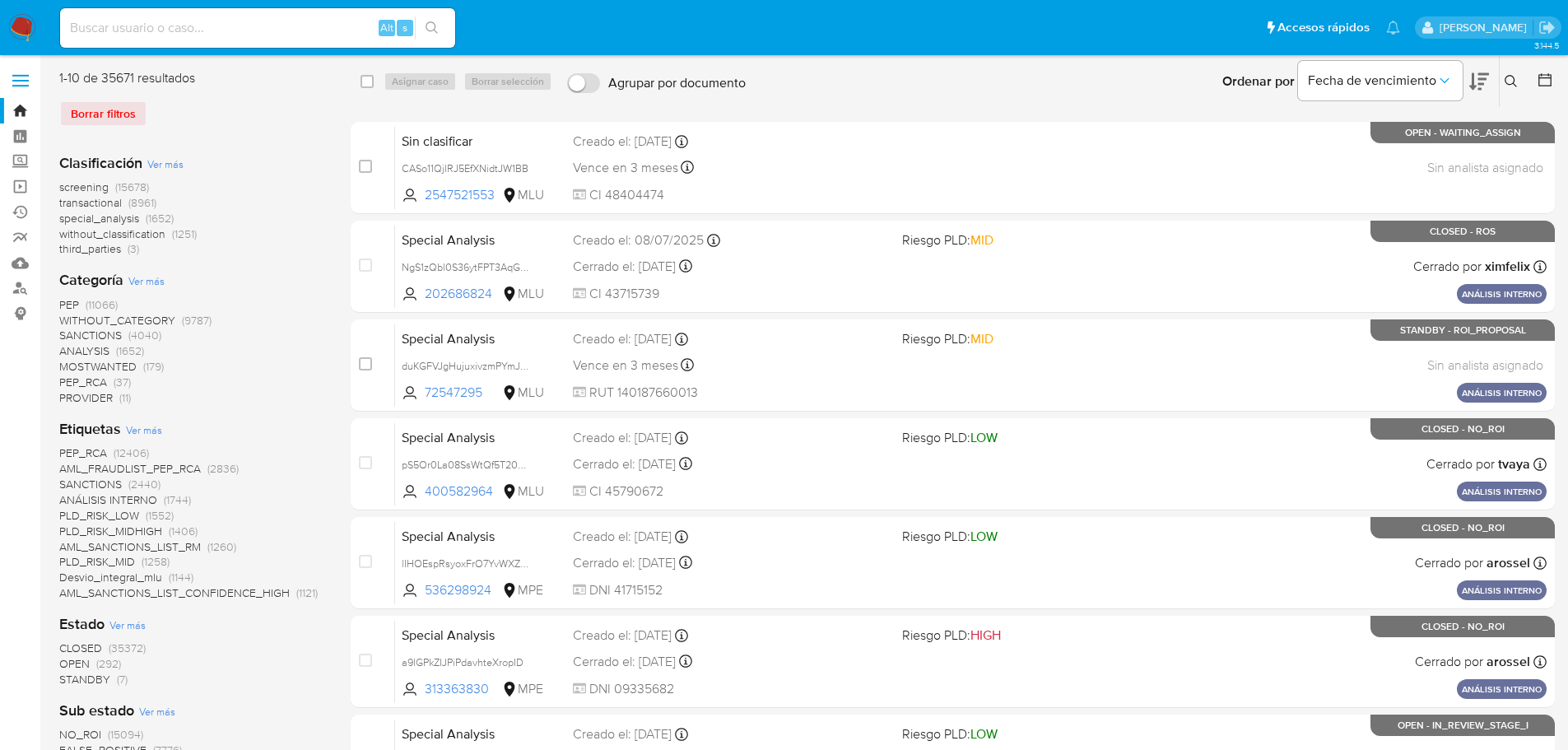 click 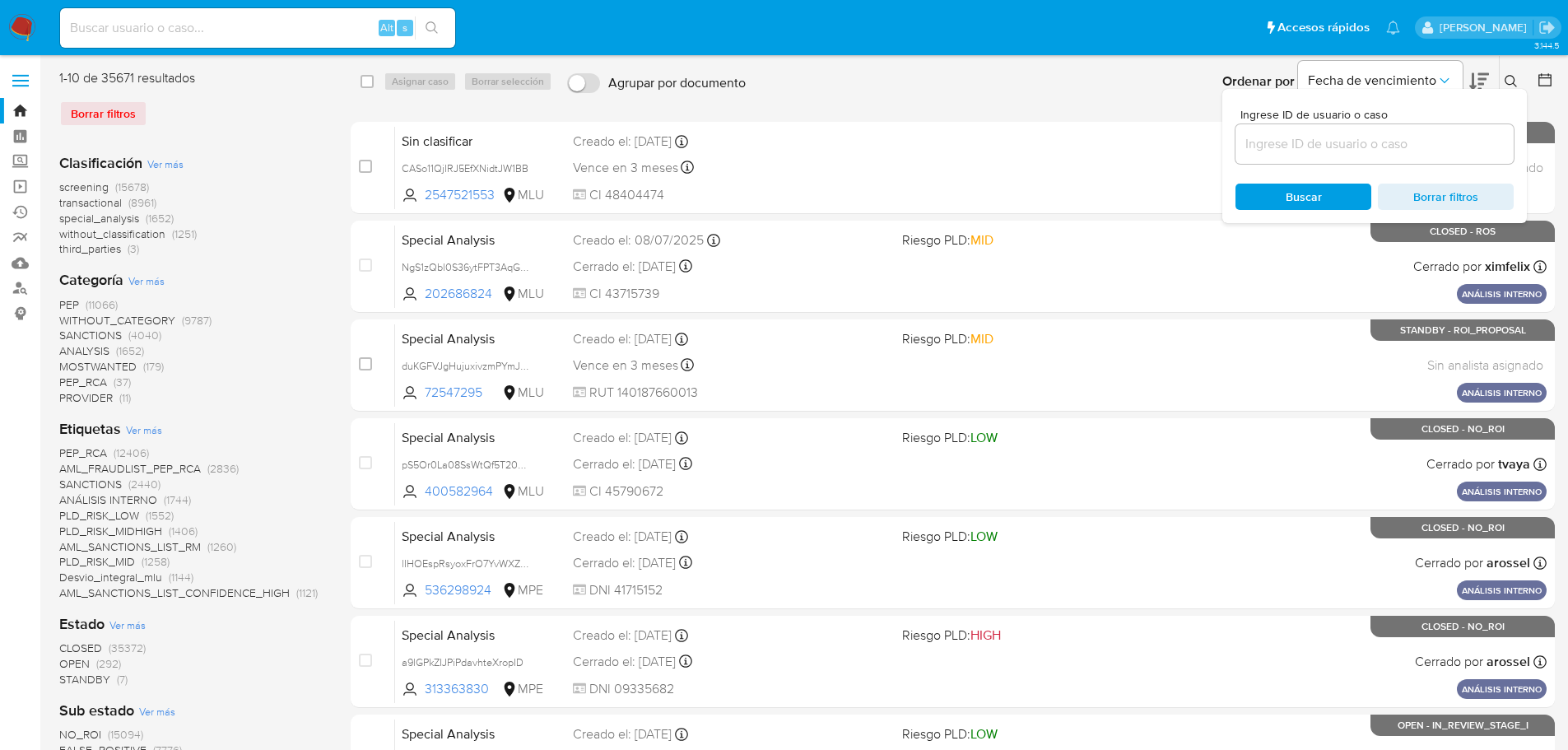 click on "Ingrese ID de usuario o caso Buscar Borrar filtros" at bounding box center (1375, 156) 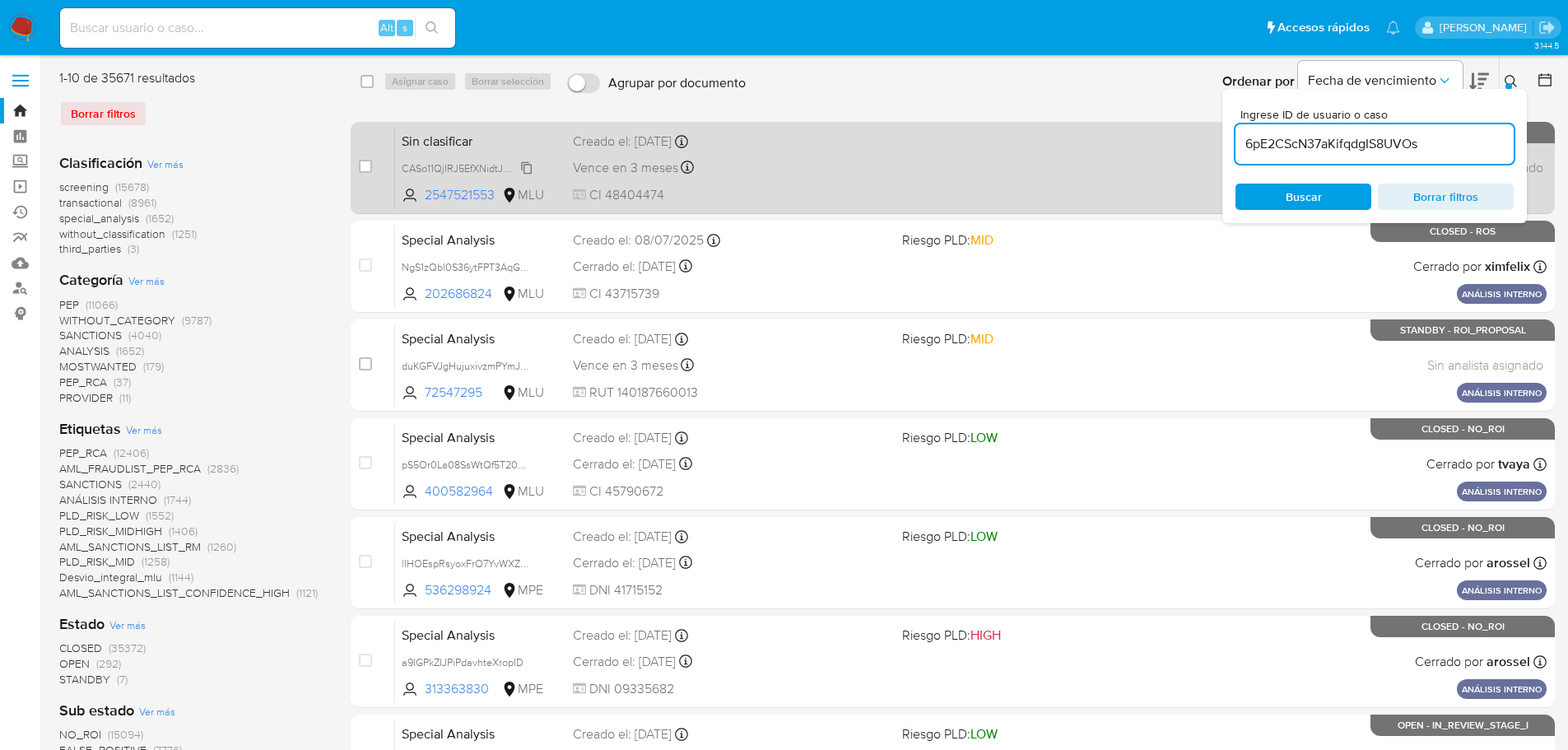 type on "6pE2CScN37aKifqdgIS8UVOs" 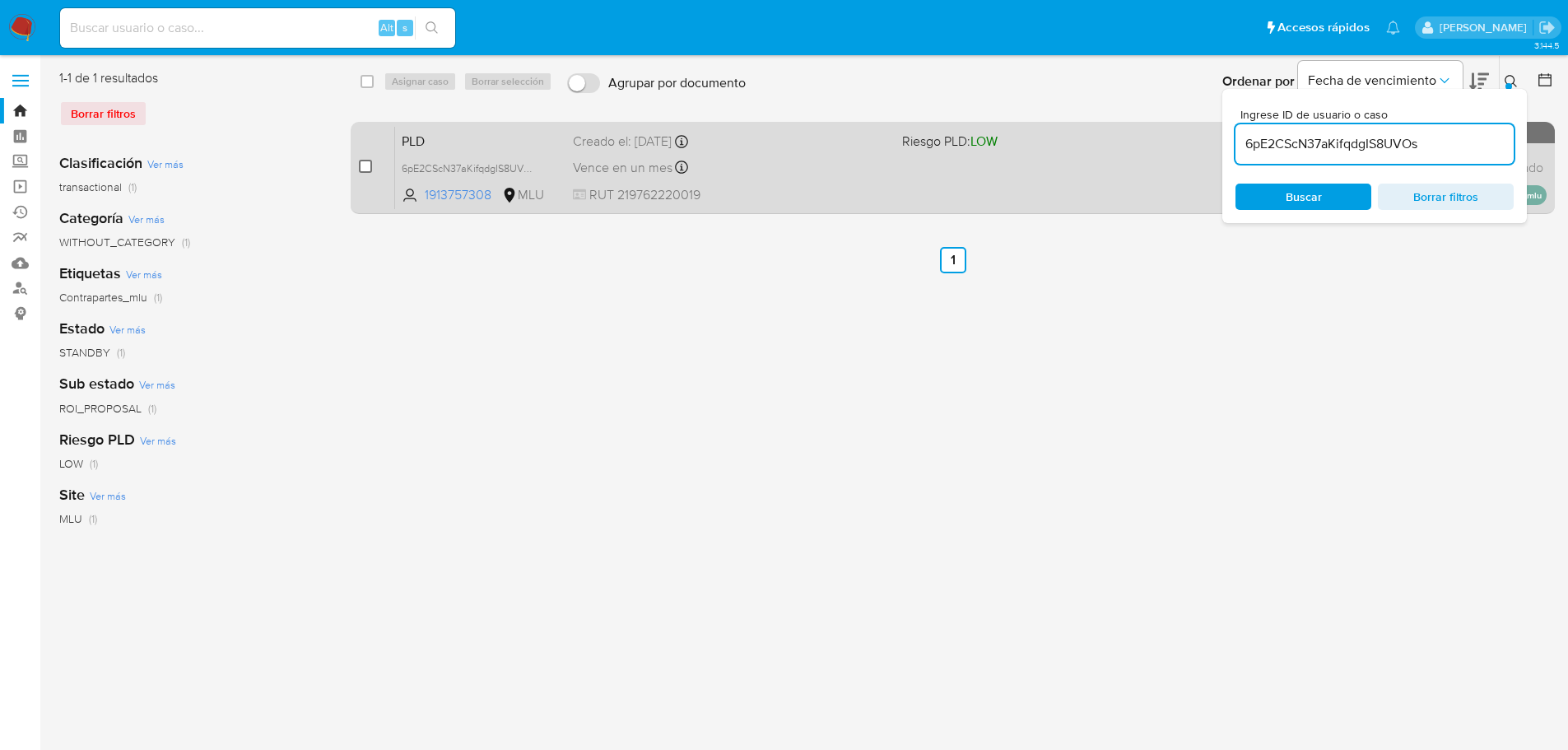click at bounding box center [365, 166] 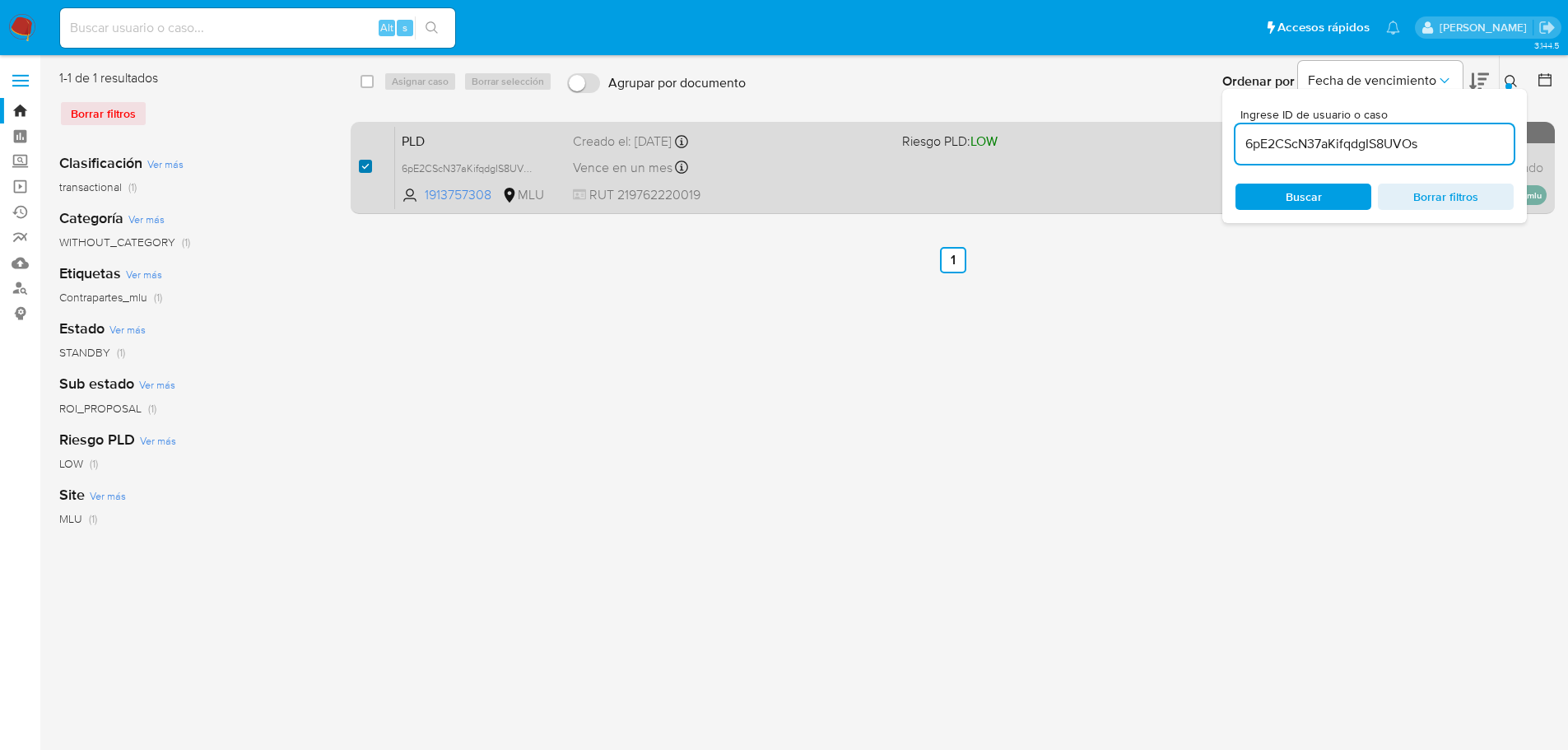 checkbox on "true" 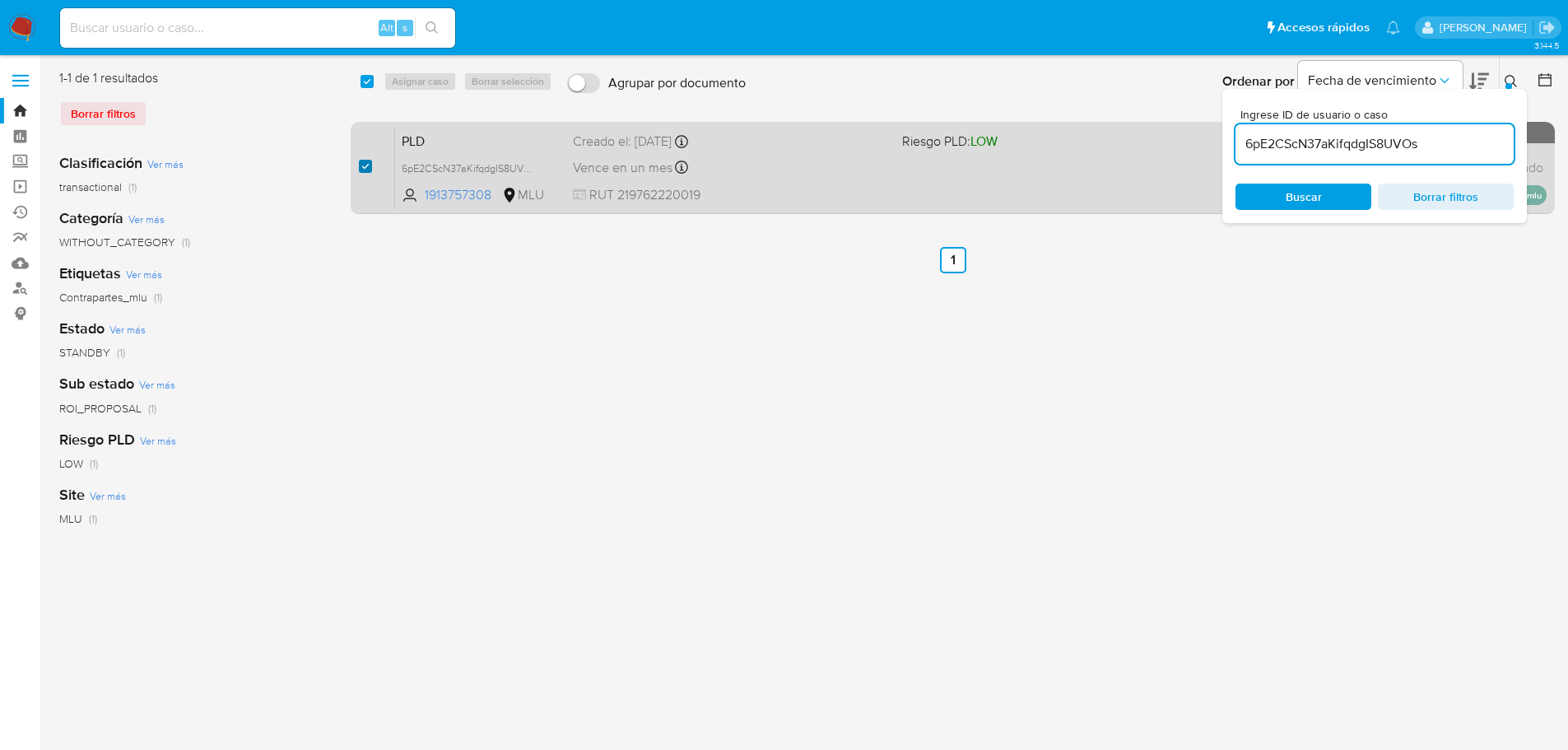 checkbox on "true" 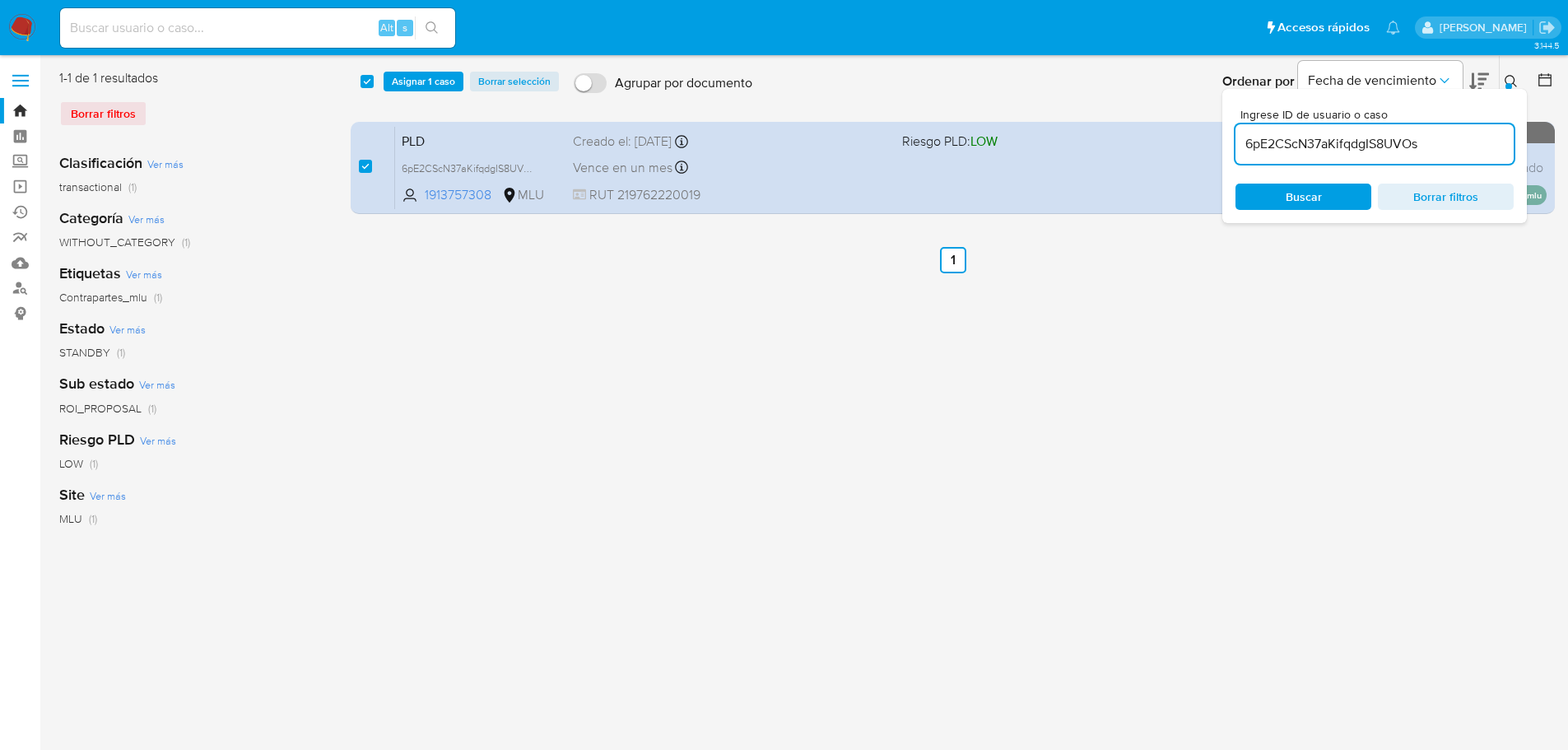 click on "select-all-cases-checkbox Asignar 1 caso Borrar selección Agrupar por documento Ordenar por Fecha de vencimiento   No es posible ordenar los resultados mientras se encuentren agrupados. Ingrese ID de usuario o caso 6pE2CScN37aKifqdgIS8UVOs Buscar Borrar filtros" at bounding box center [953, 82] 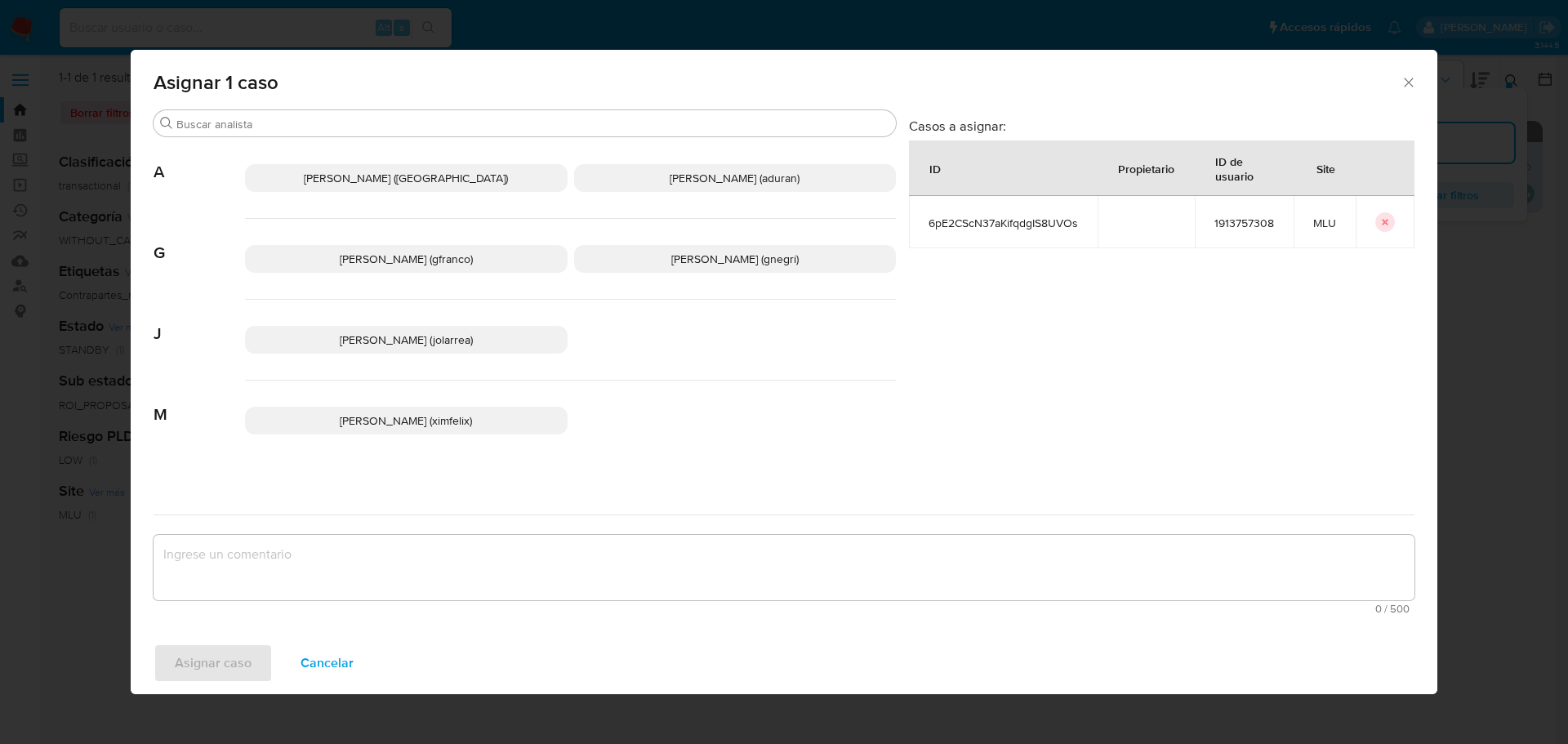 click on "Giorgio Franco Cabrera (gfranco)" at bounding box center (406, 259) 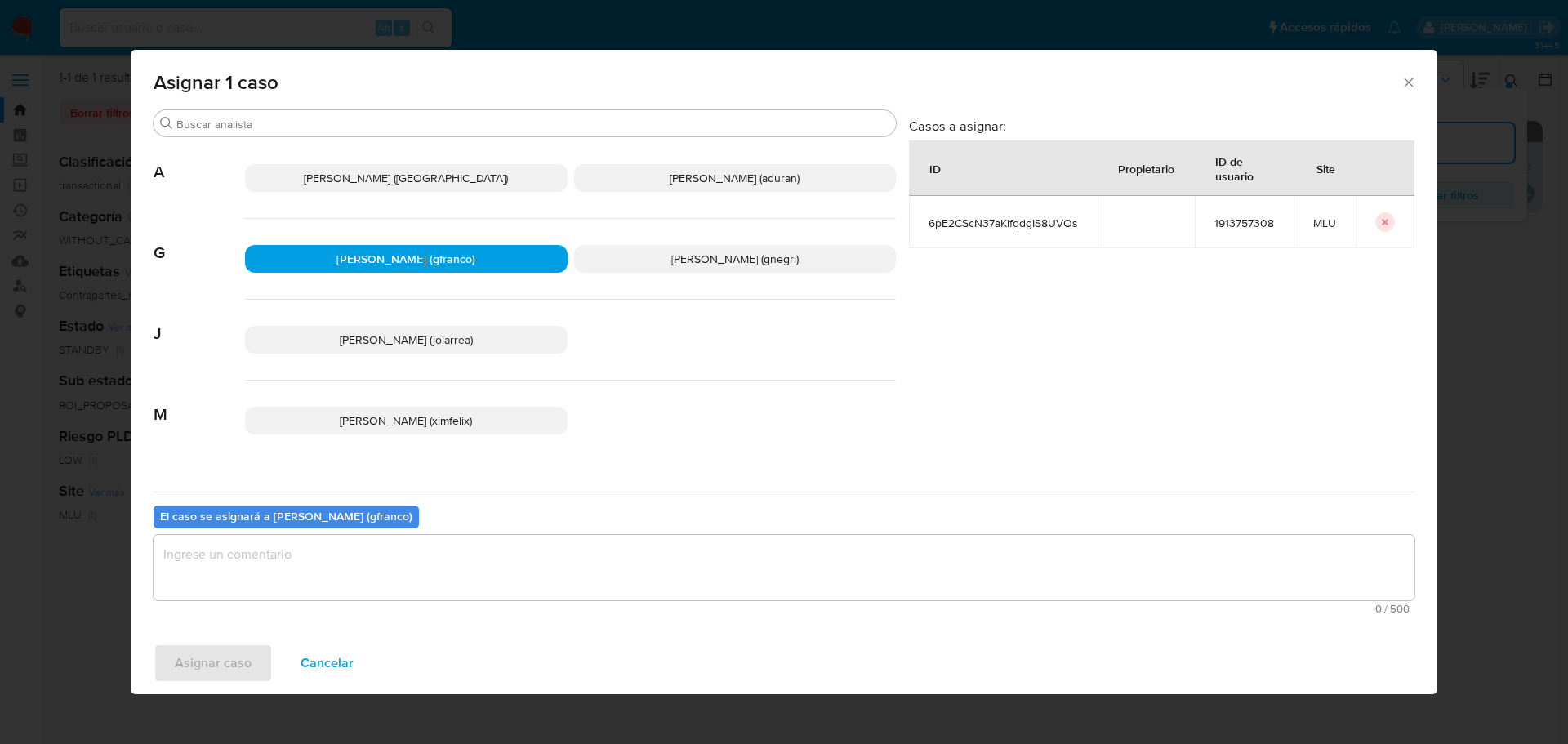 click at bounding box center (784, 568) 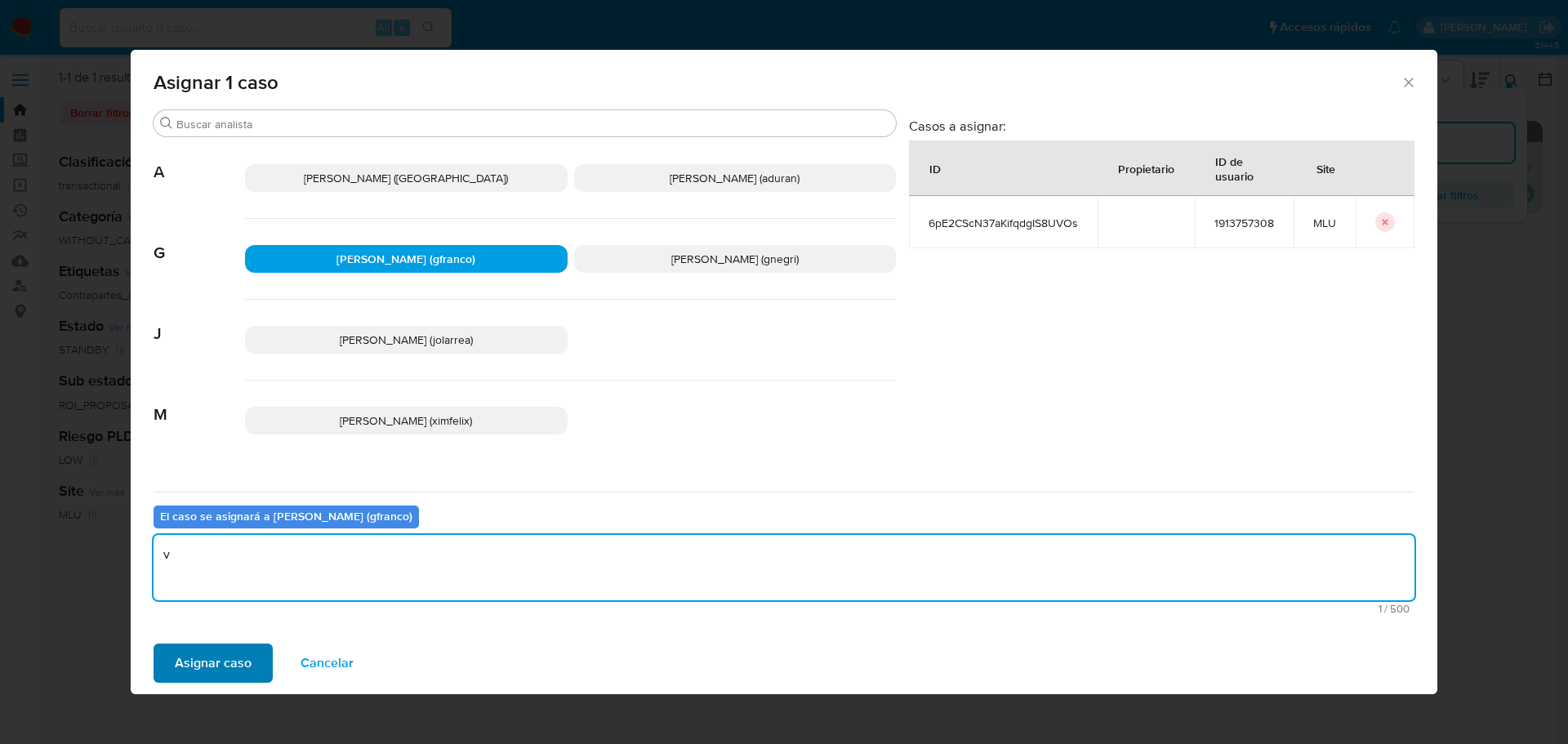 type on "v" 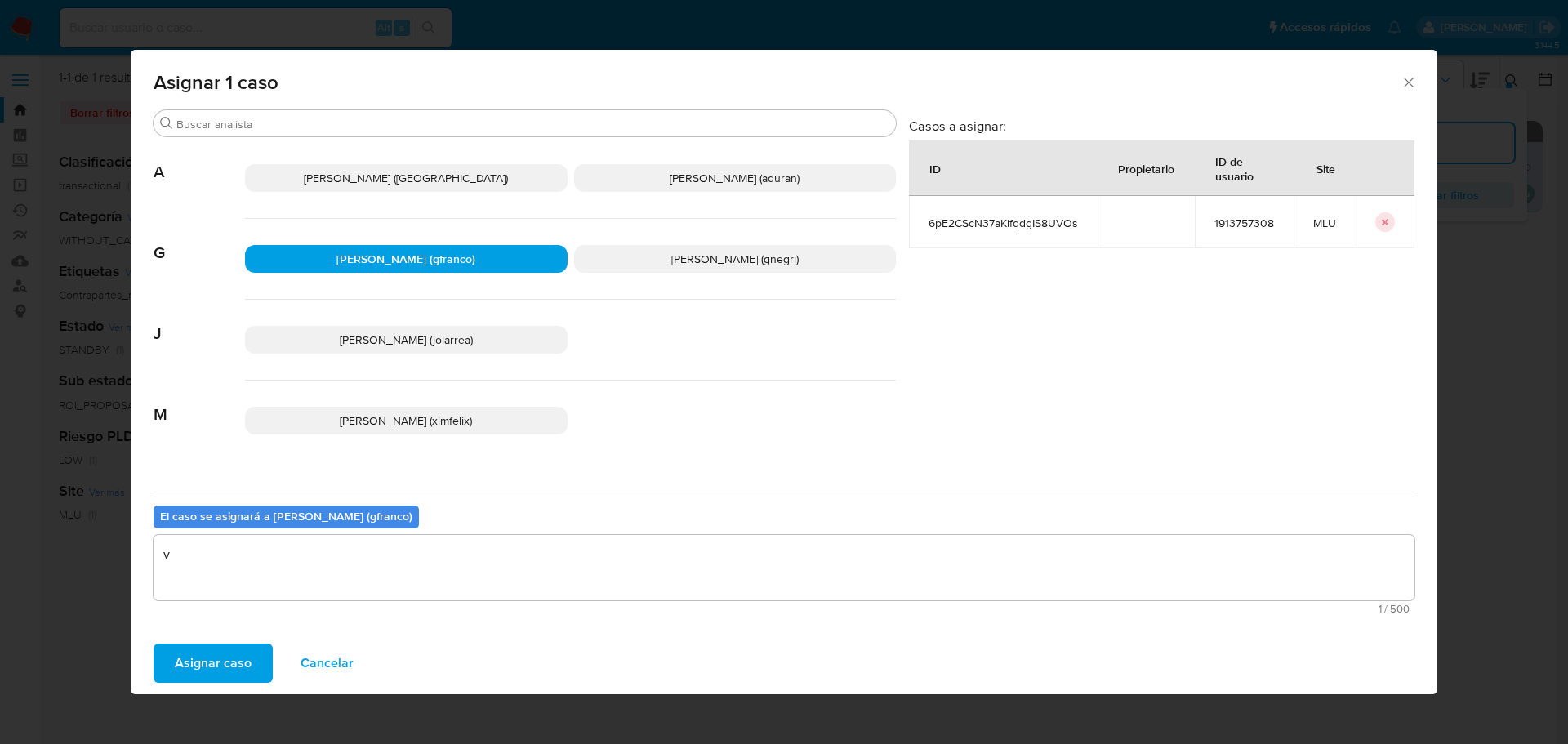 click on "Asignar caso" at bounding box center [213, 663] 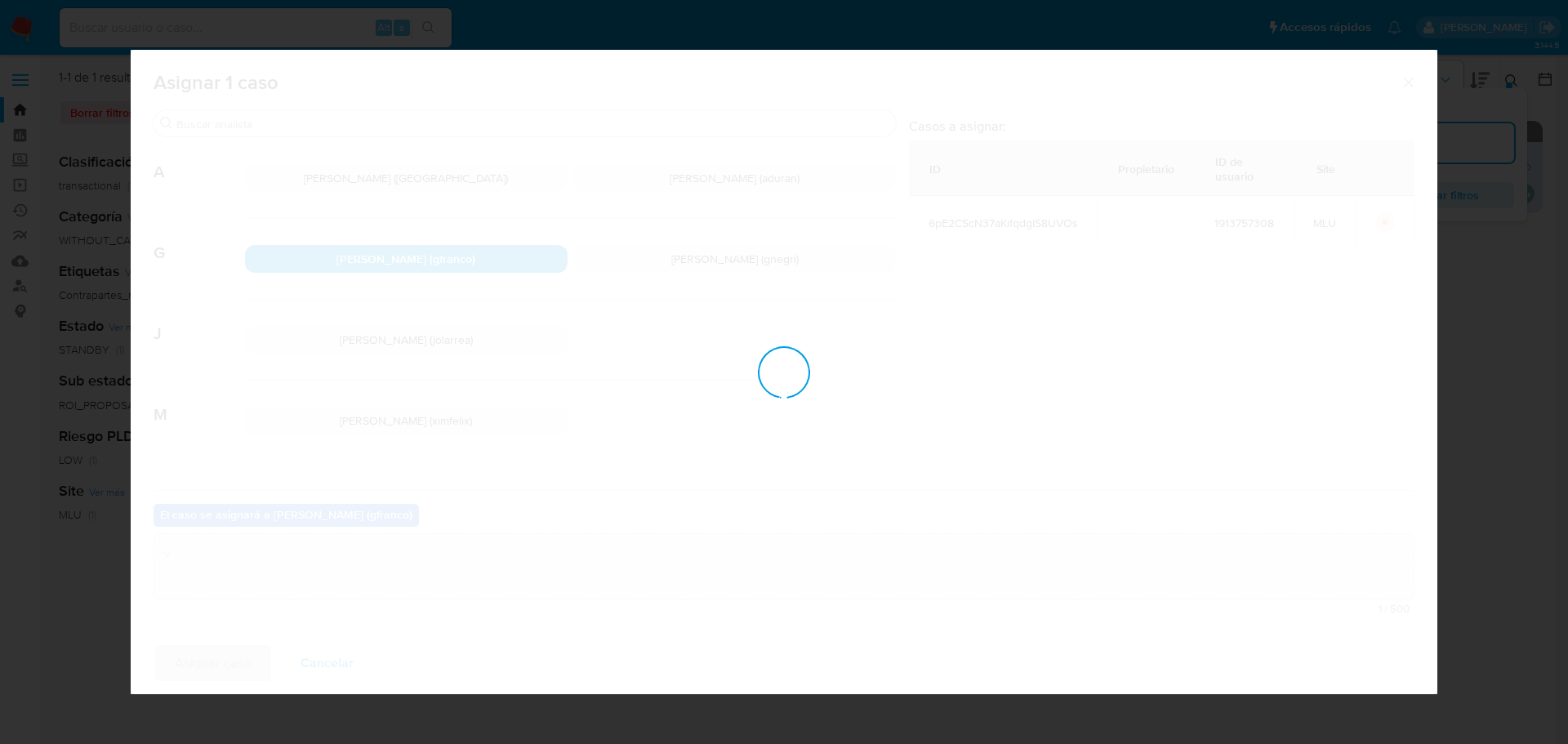 type 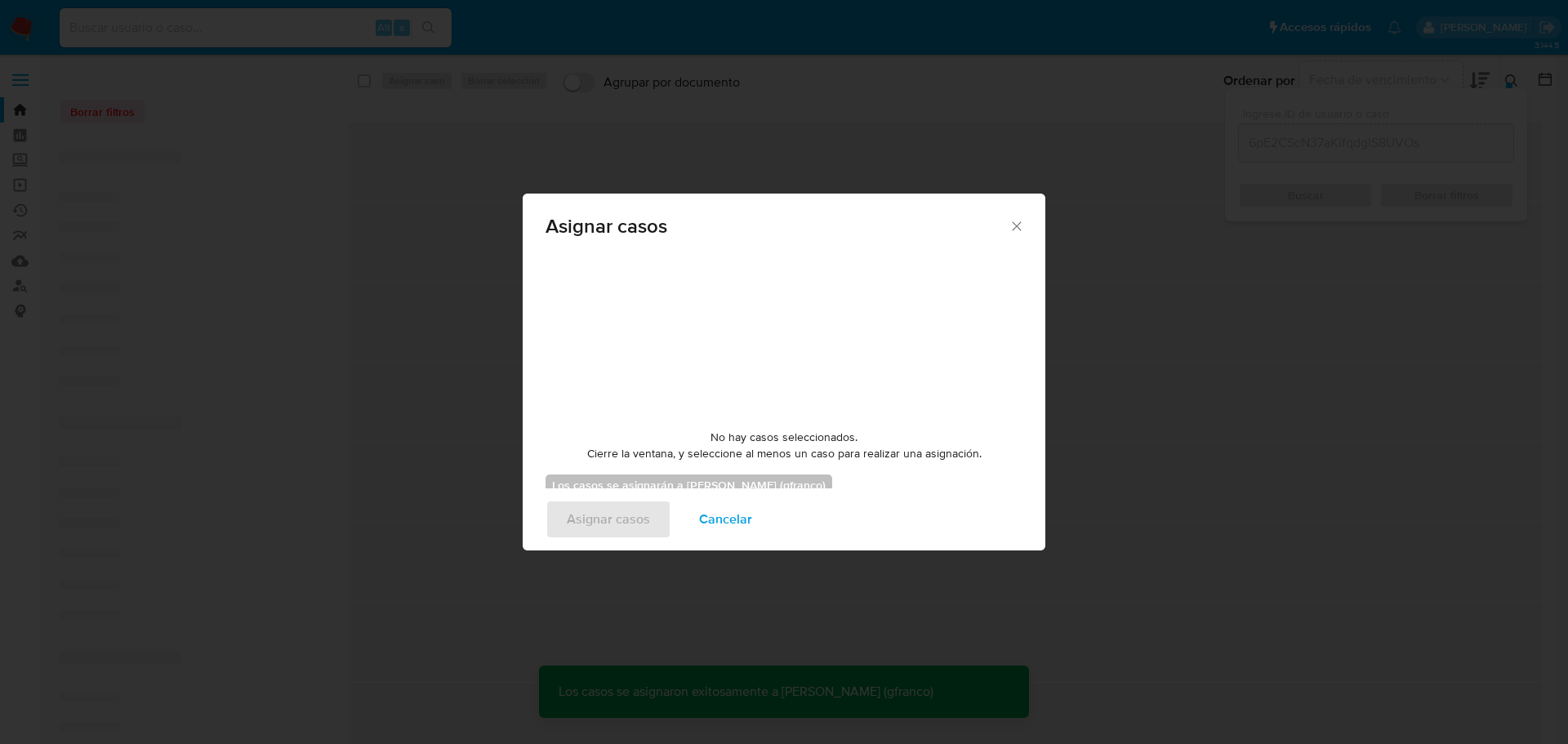 checkbox on "false" 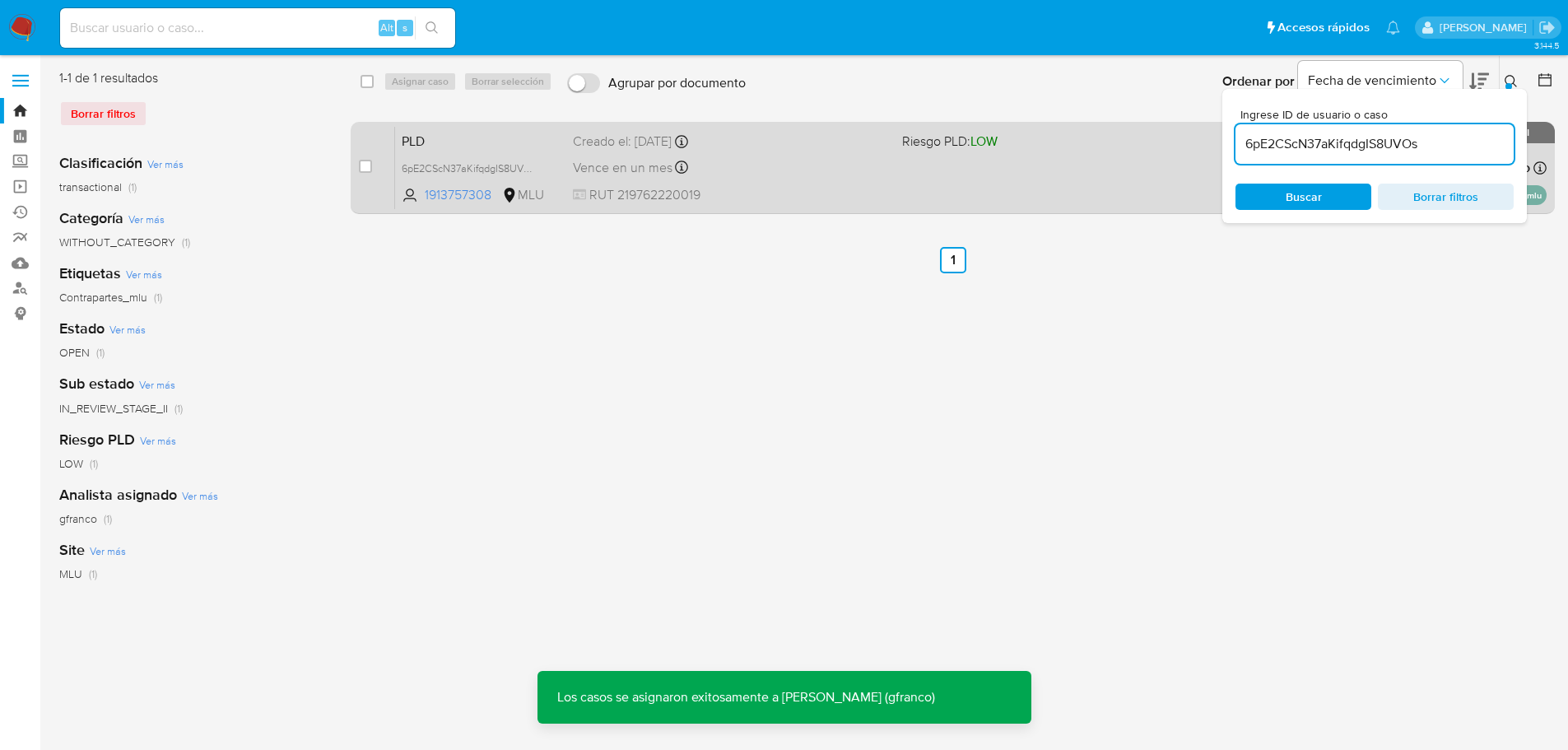 click on "PLD 6pE2CScN37aKifqdgIS8UVOs 1913757308 MLU Riesgo PLD:  LOW Creado el: 12/05/2025   Creado el: 12/05/2025 06:33:32 Vence en un mes   Vence el 10/08/2025 06:33:33 RUT   219762220019 Asignado a   gfranco   Asignado el: 23/06/2025 17:10:14 Contrapartes_mlu OPEN - IN_REVIEW_STAGE_II" at bounding box center [970, 167] 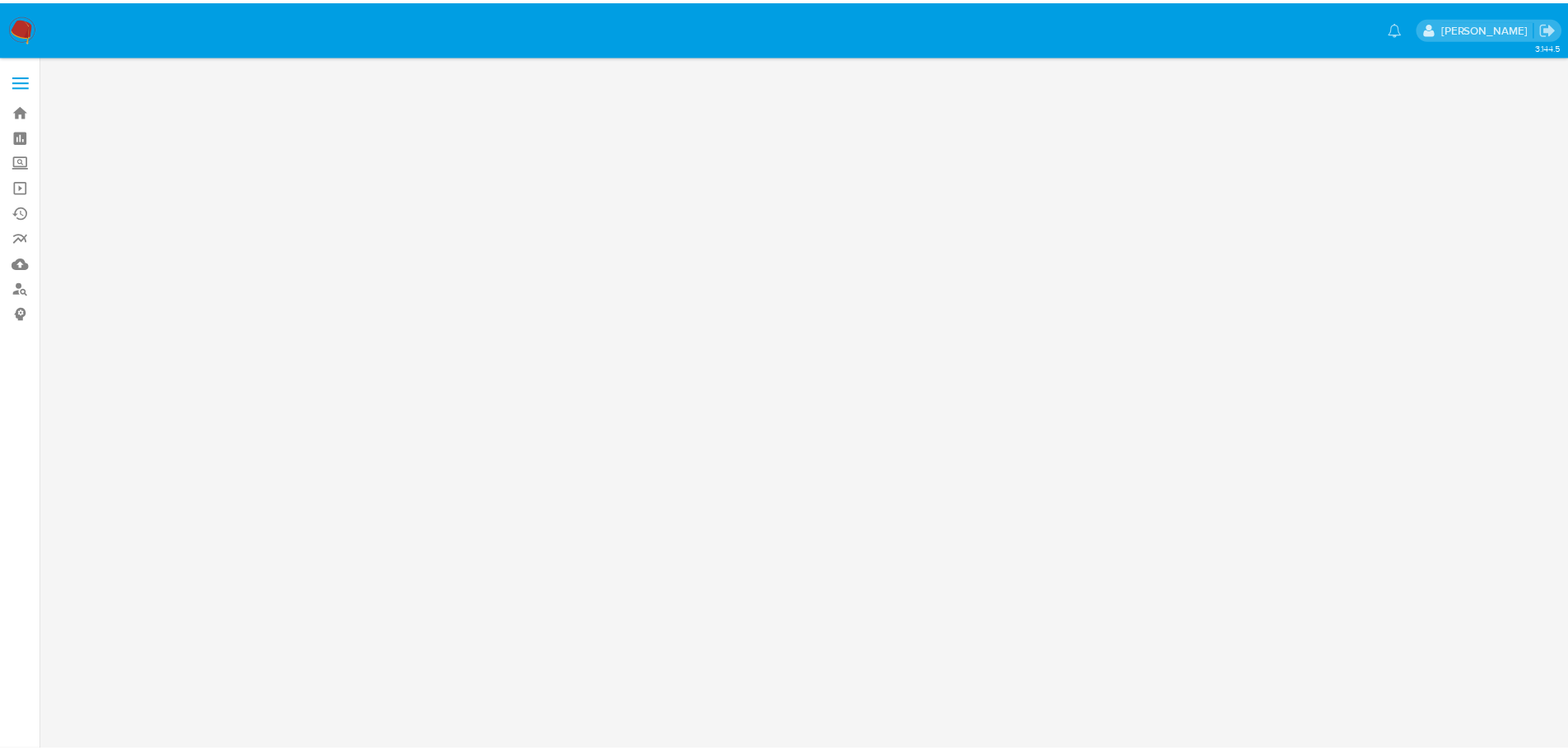 scroll, scrollTop: 0, scrollLeft: 0, axis: both 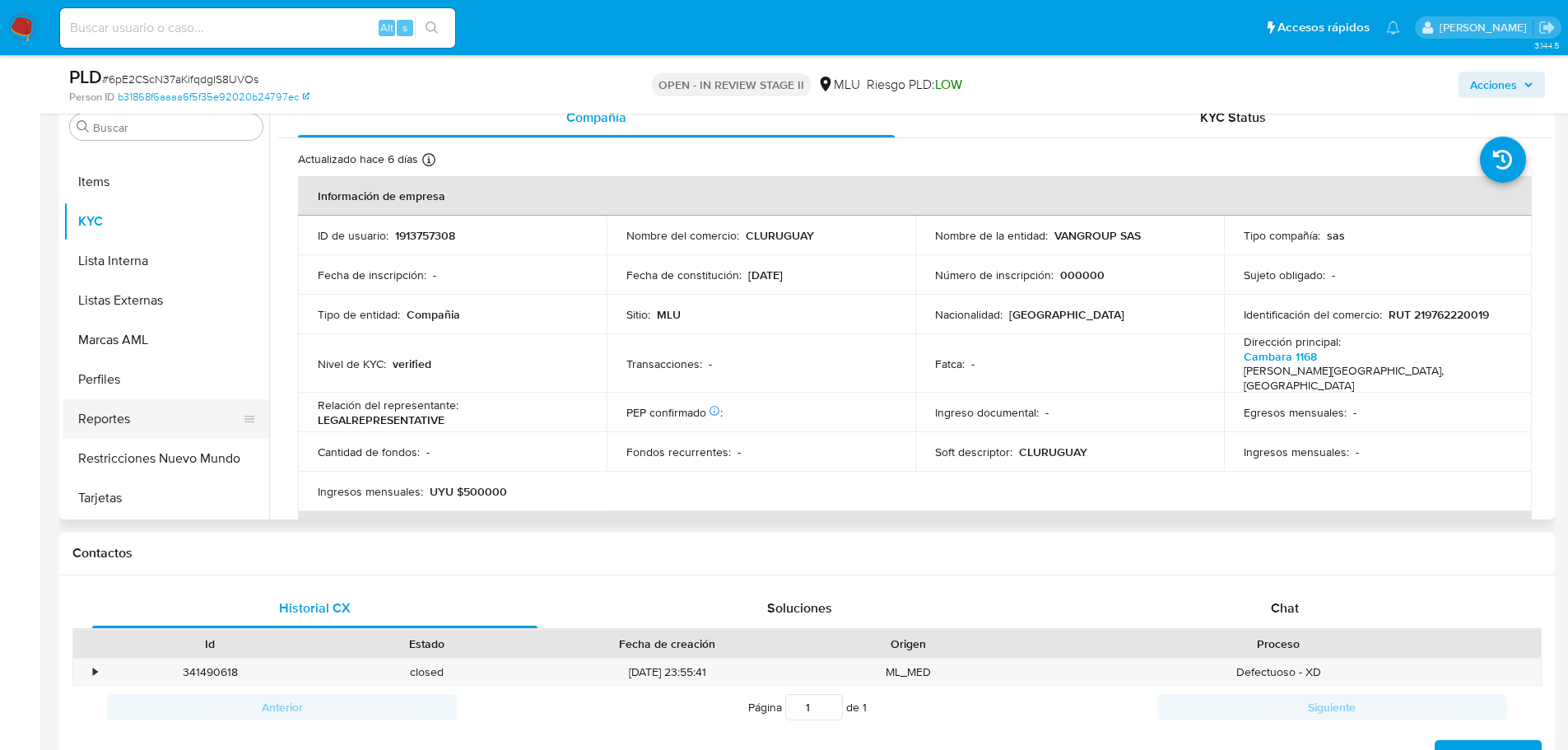 select on "10" 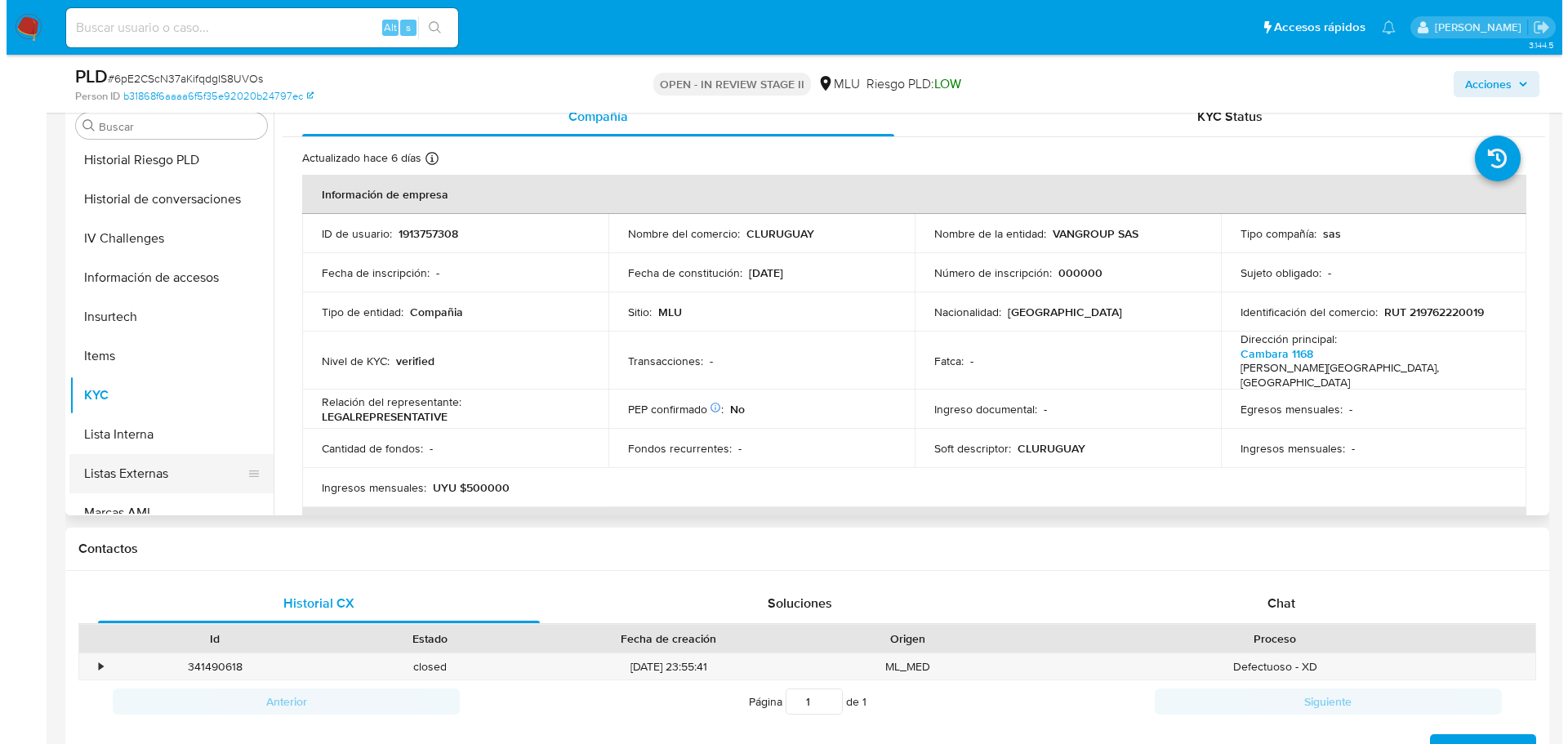 scroll, scrollTop: 608, scrollLeft: 0, axis: vertical 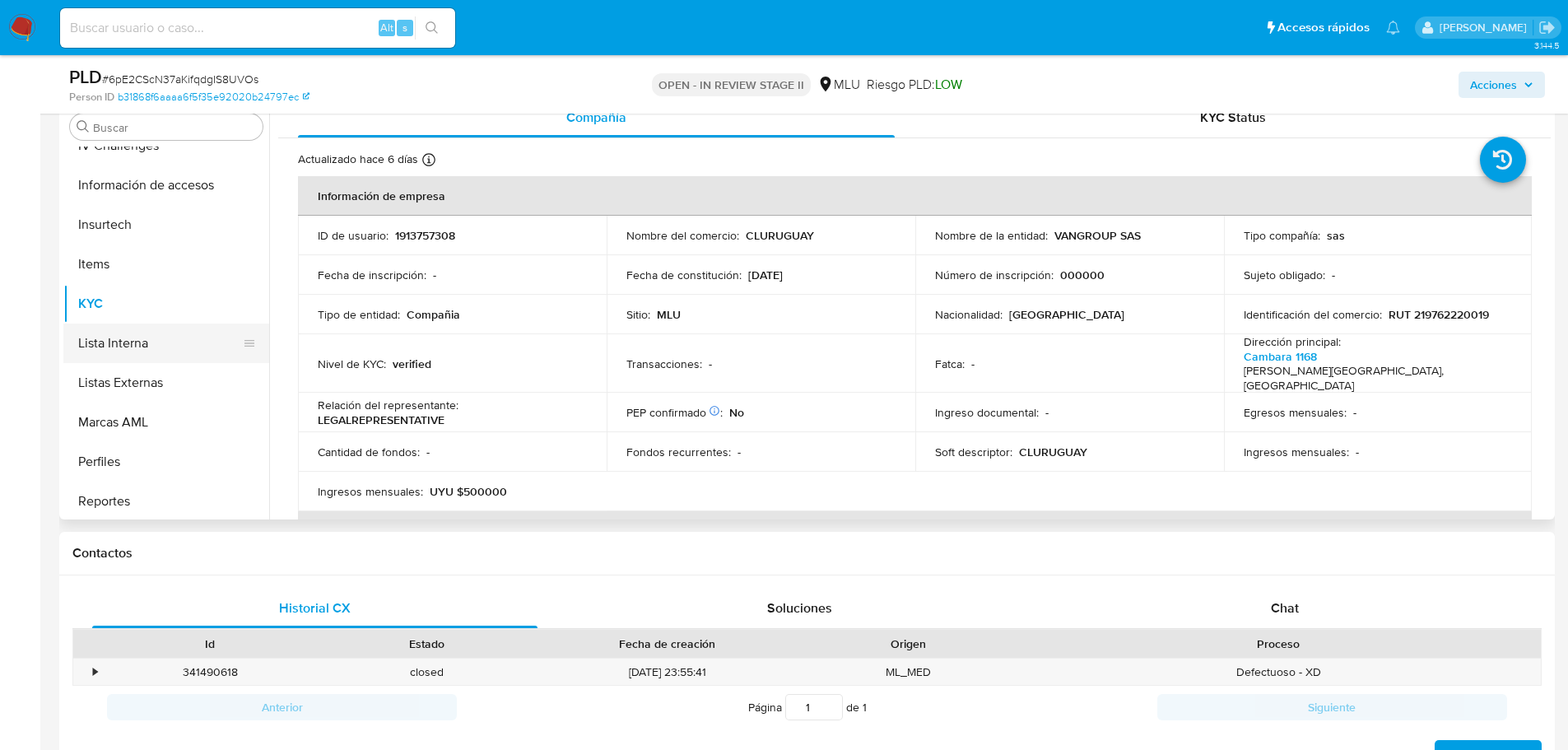 click on "Lista Interna" at bounding box center [160, 343] 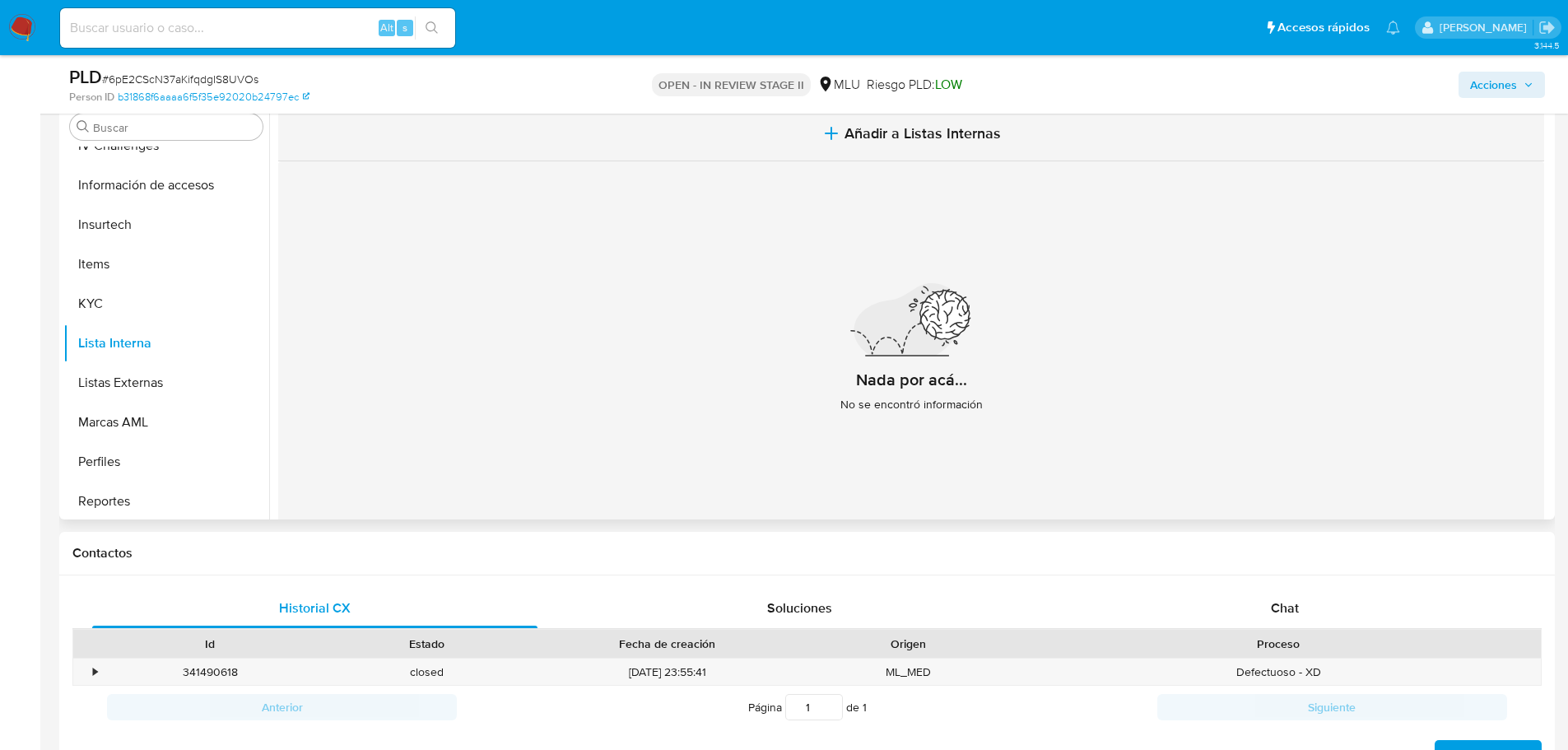 click on "Añadir a Listas Internas" at bounding box center (911, 133) 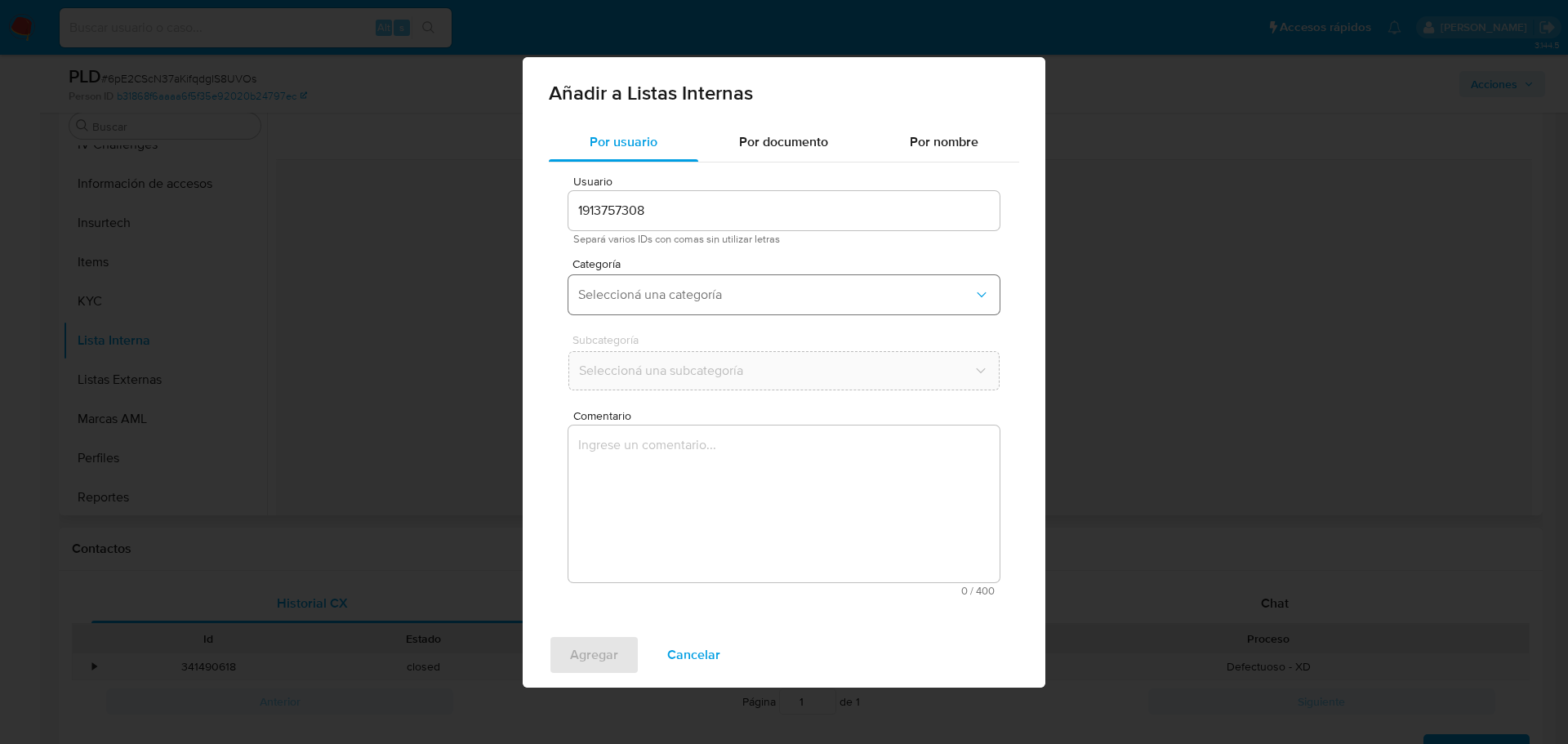 click on "Seleccioná una categoría" at bounding box center (784, 295) 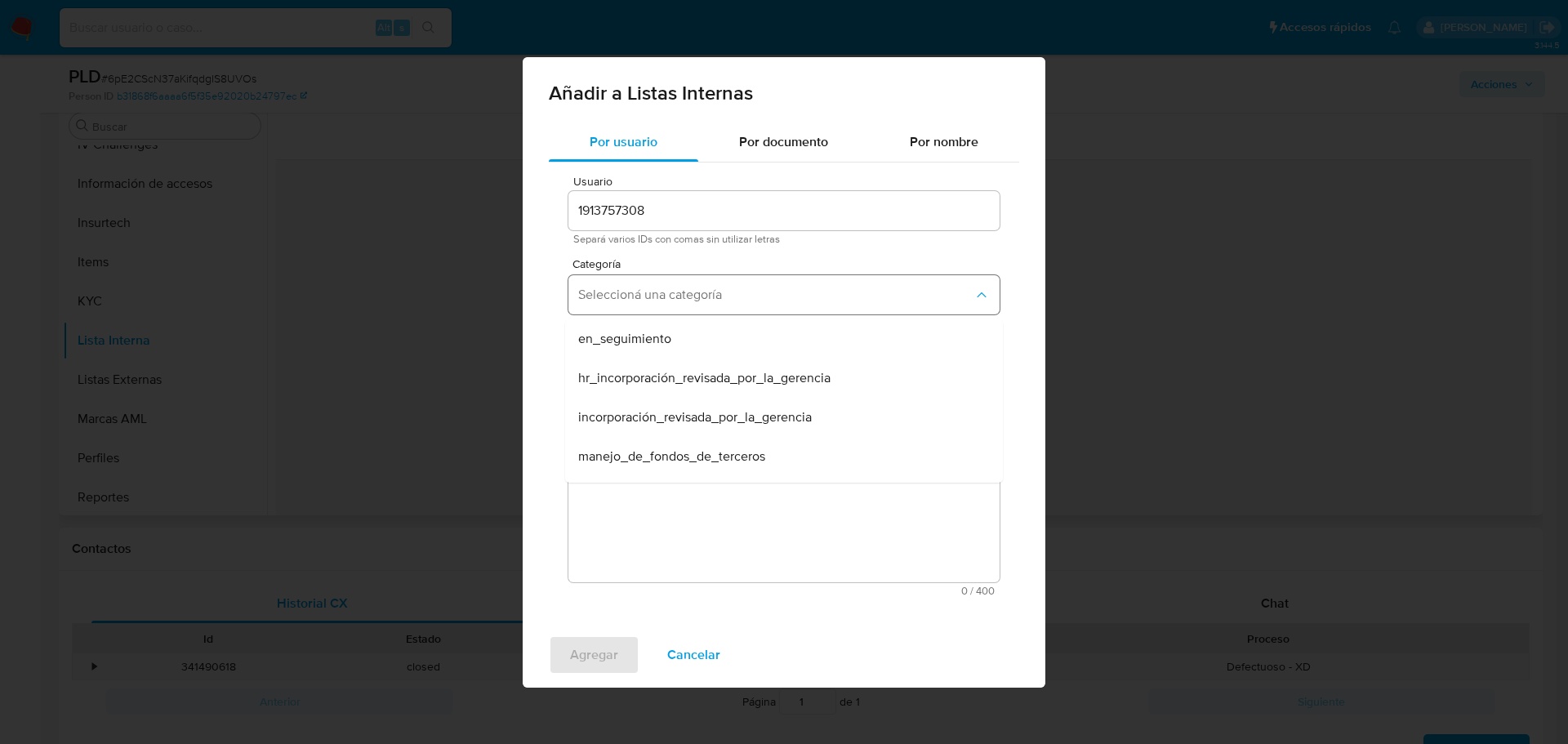 drag, startPoint x: 740, startPoint y: 304, endPoint x: 719, endPoint y: 302, distance: 21.095023 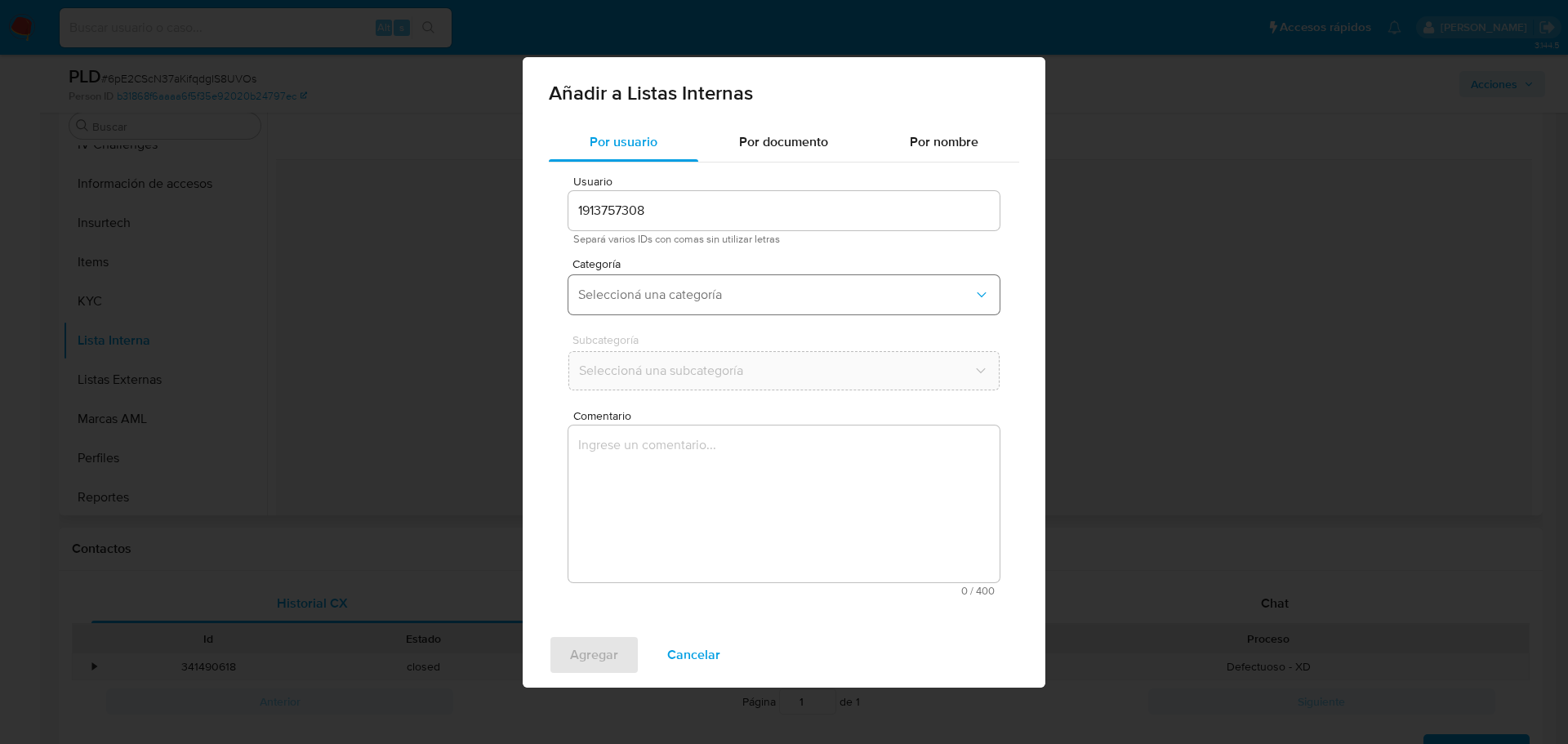 click on "Seleccioná una categoría" at bounding box center [776, 295] 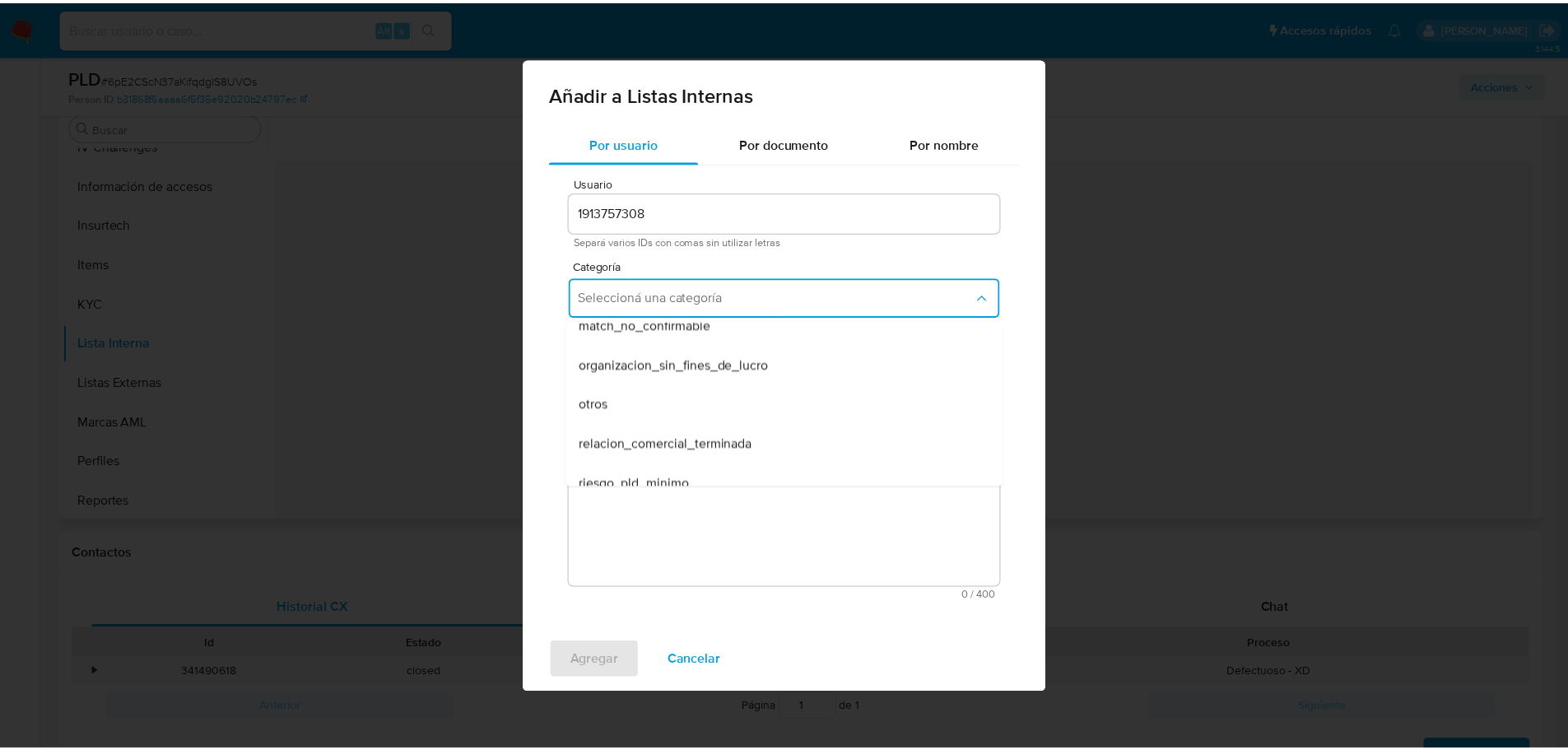 scroll, scrollTop: 468, scrollLeft: 0, axis: vertical 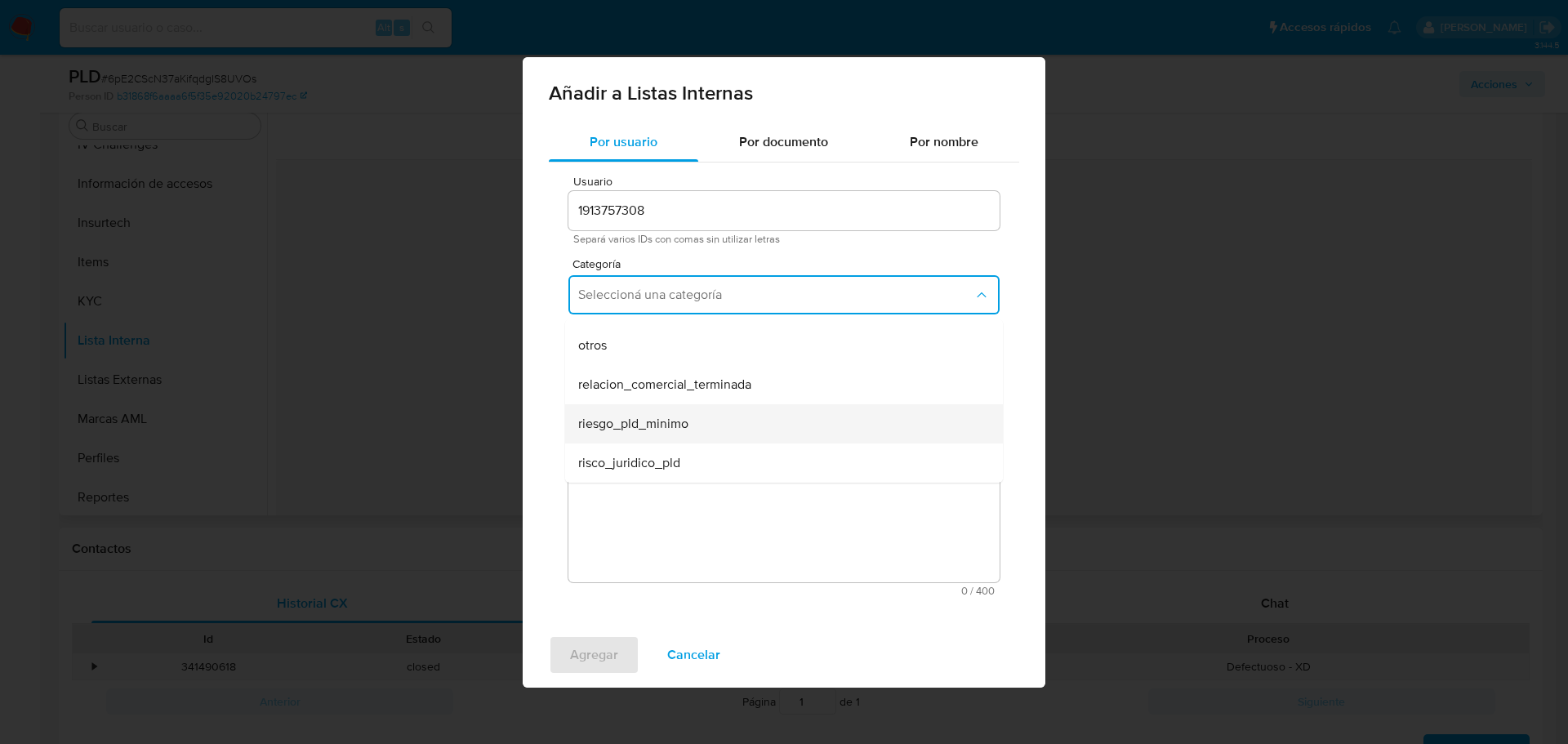 click on "riesgo_pld_minimo" at bounding box center (633, 424) 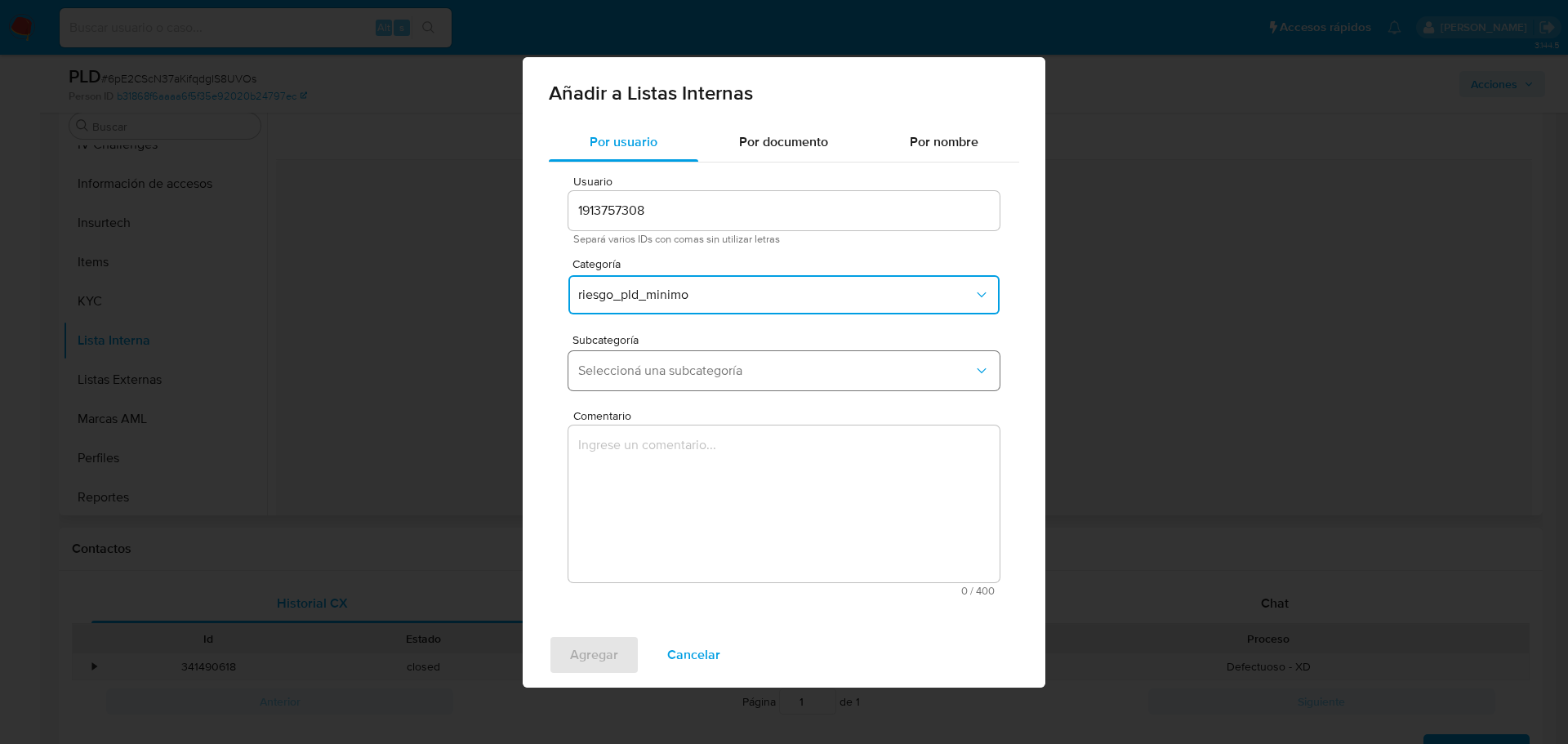 click on "Seleccioná una subcategoría" at bounding box center [776, 371] 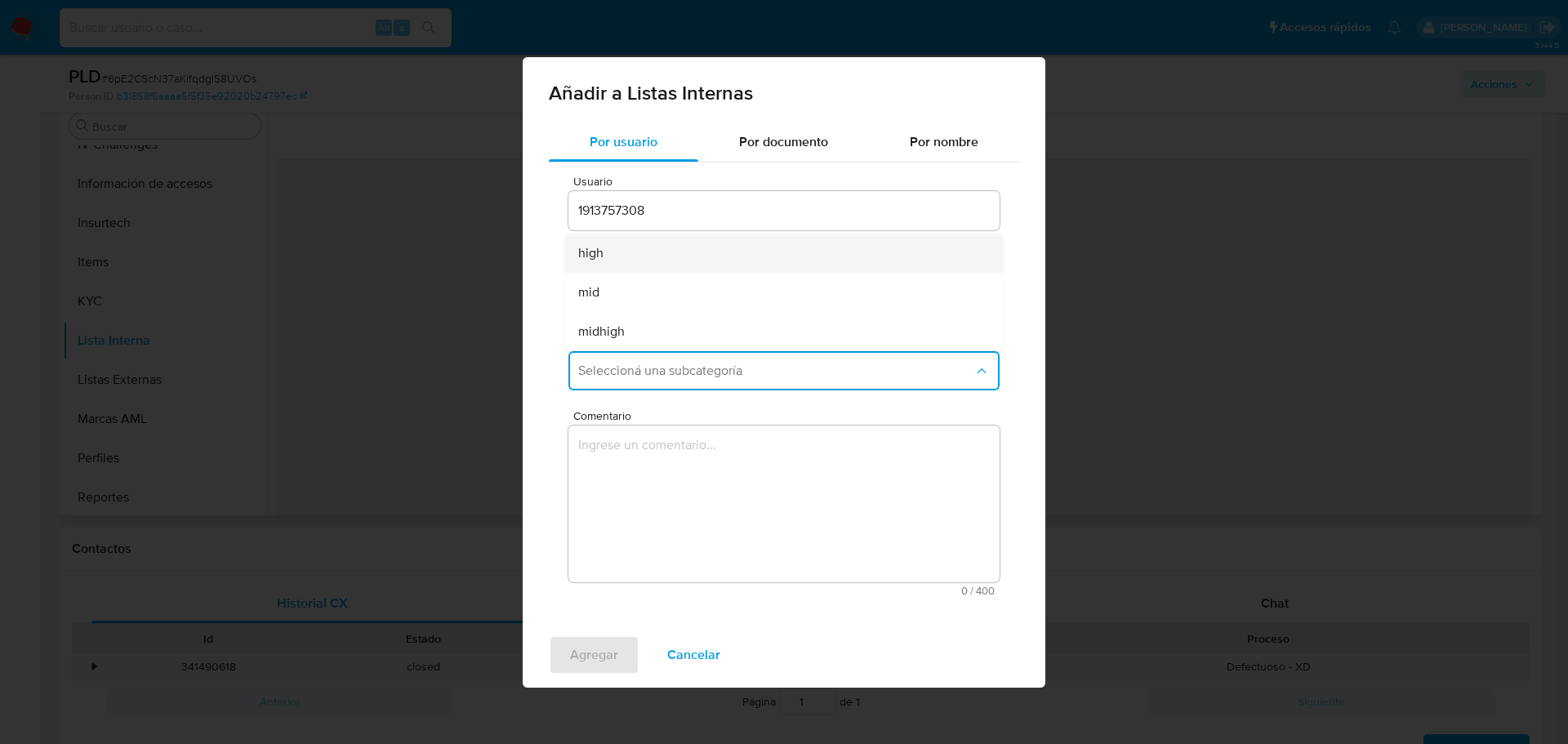 click on "high" at bounding box center [779, 253] 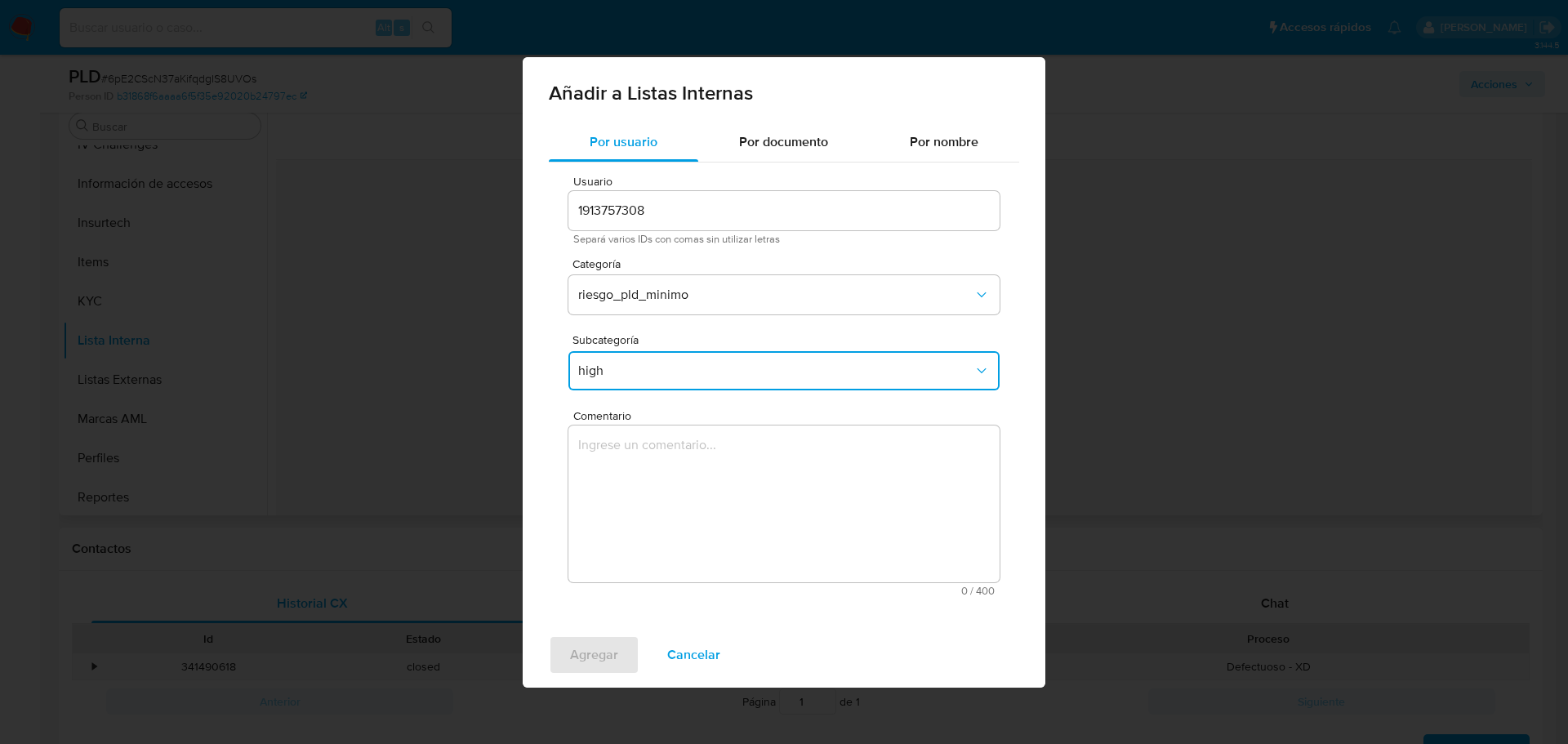 click at bounding box center [784, 504] 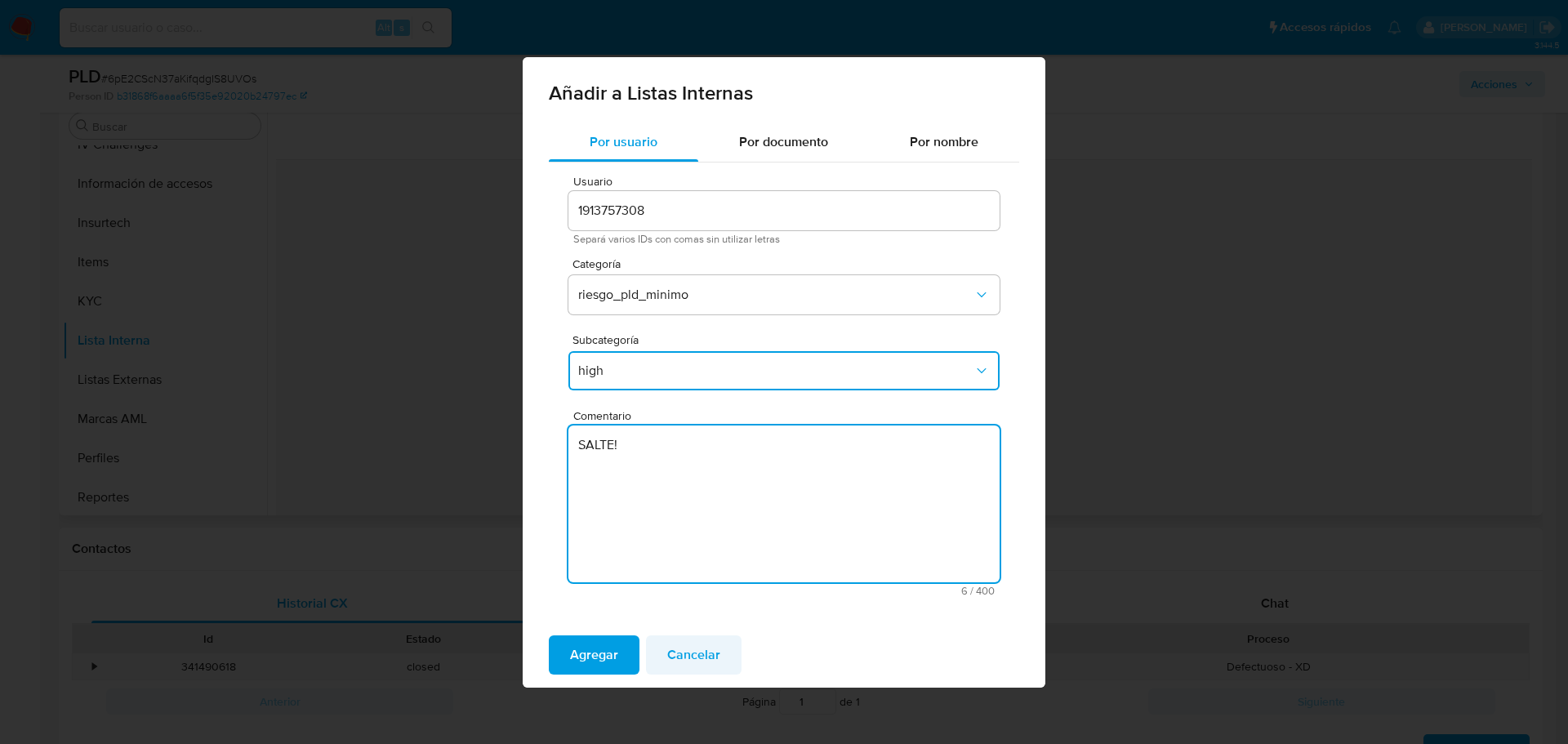 type on "SALTE!" 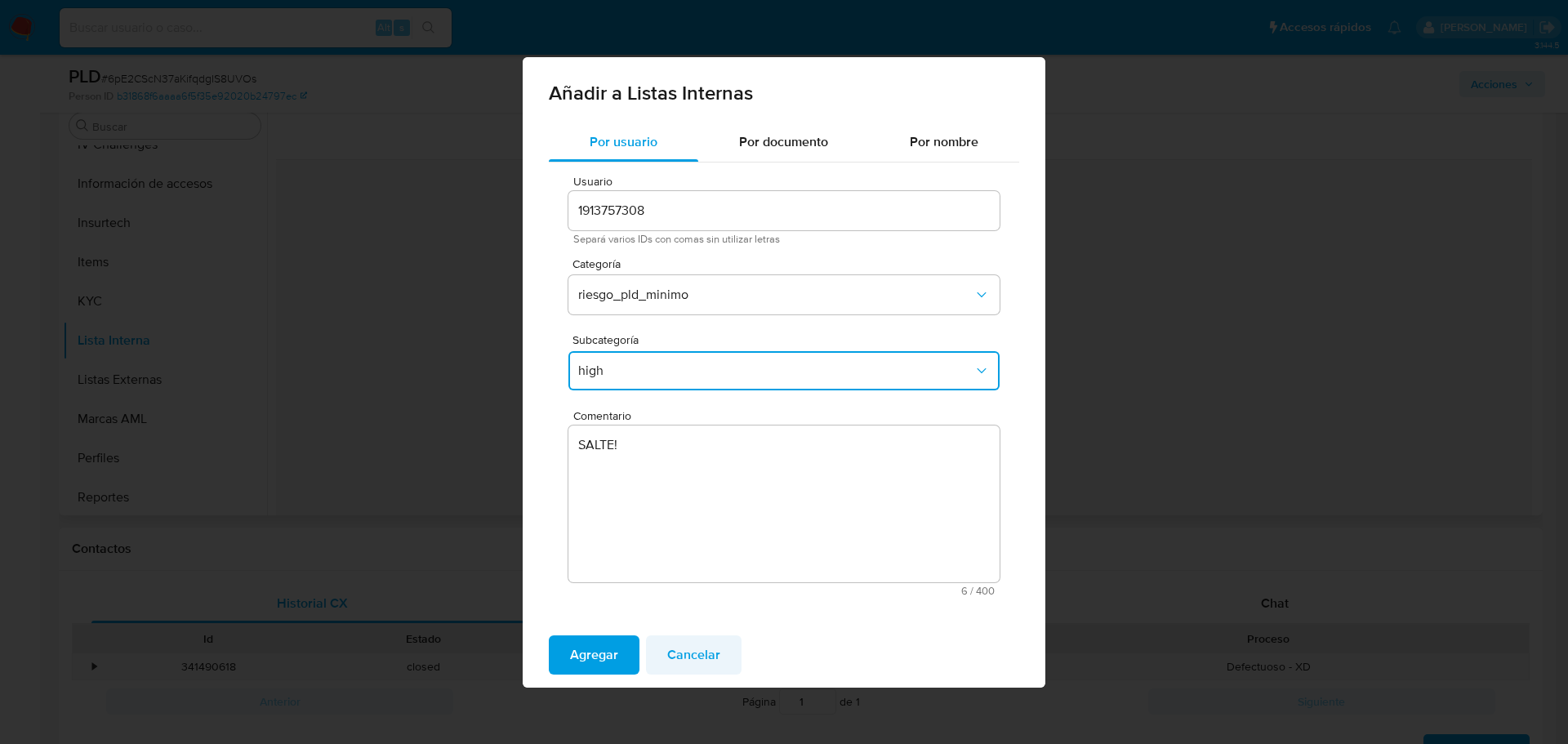 click on "Cancelar" at bounding box center [693, 655] 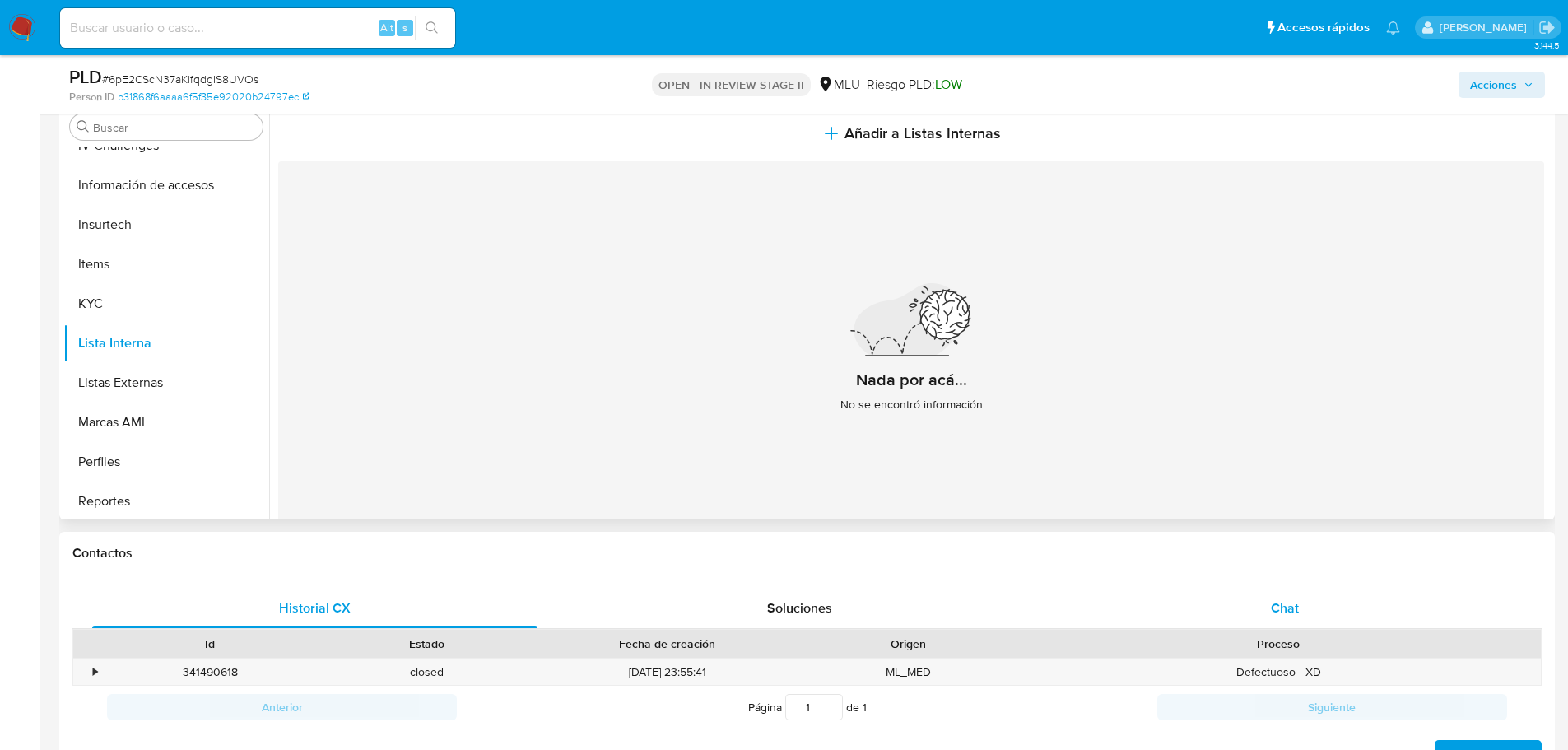click on "Chat" at bounding box center [1284, 608] 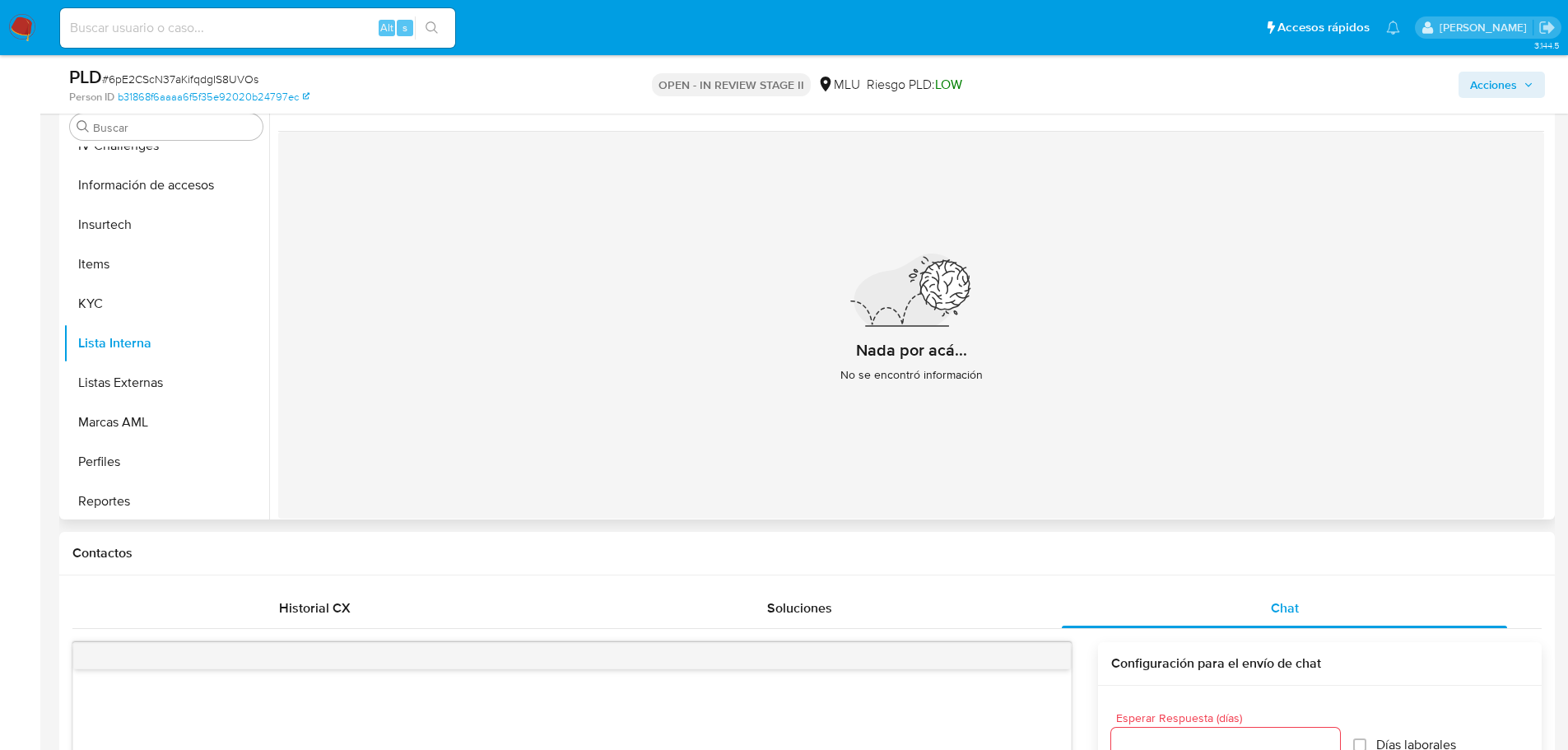 scroll, scrollTop: 37, scrollLeft: 0, axis: vertical 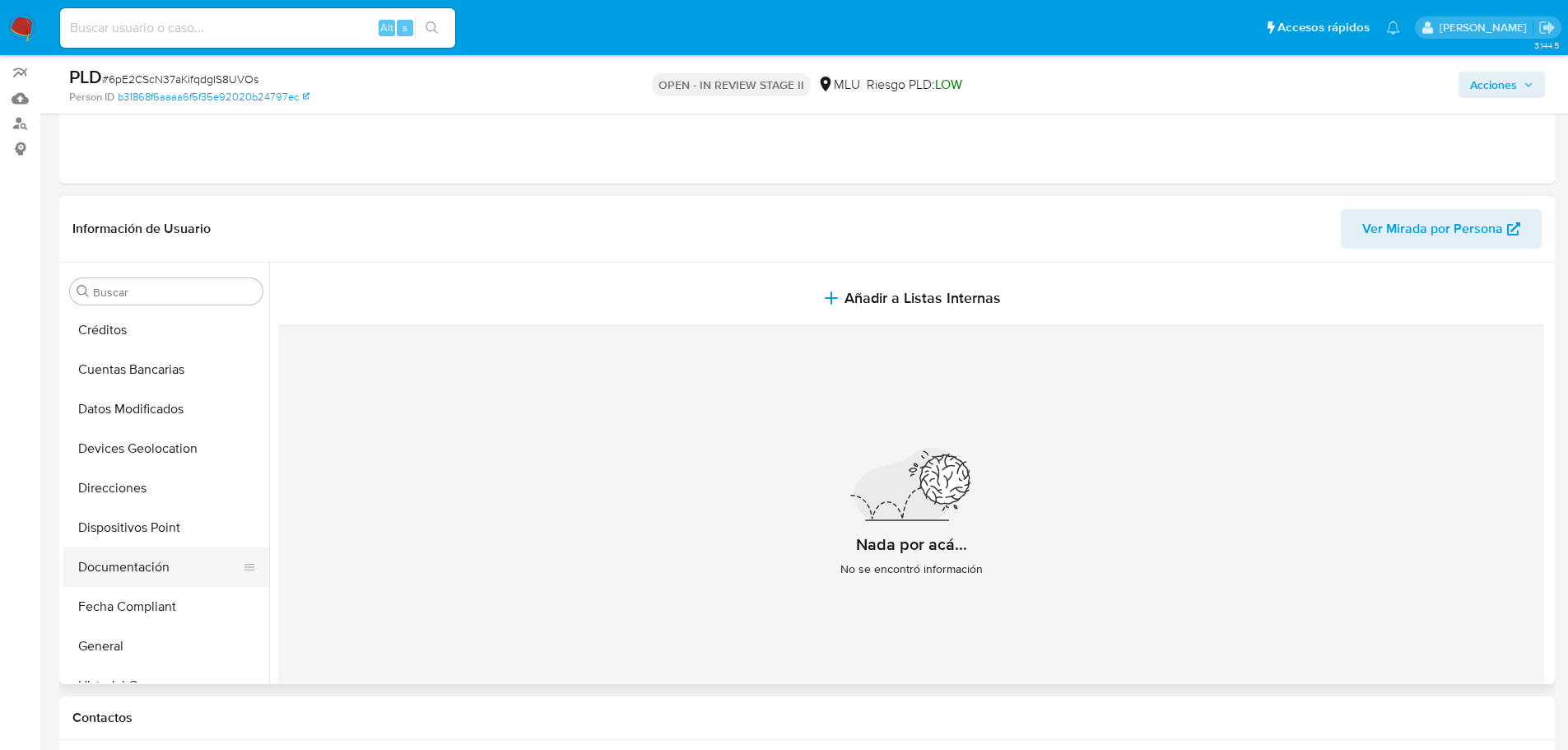 click on "Documentación" at bounding box center [160, 567] 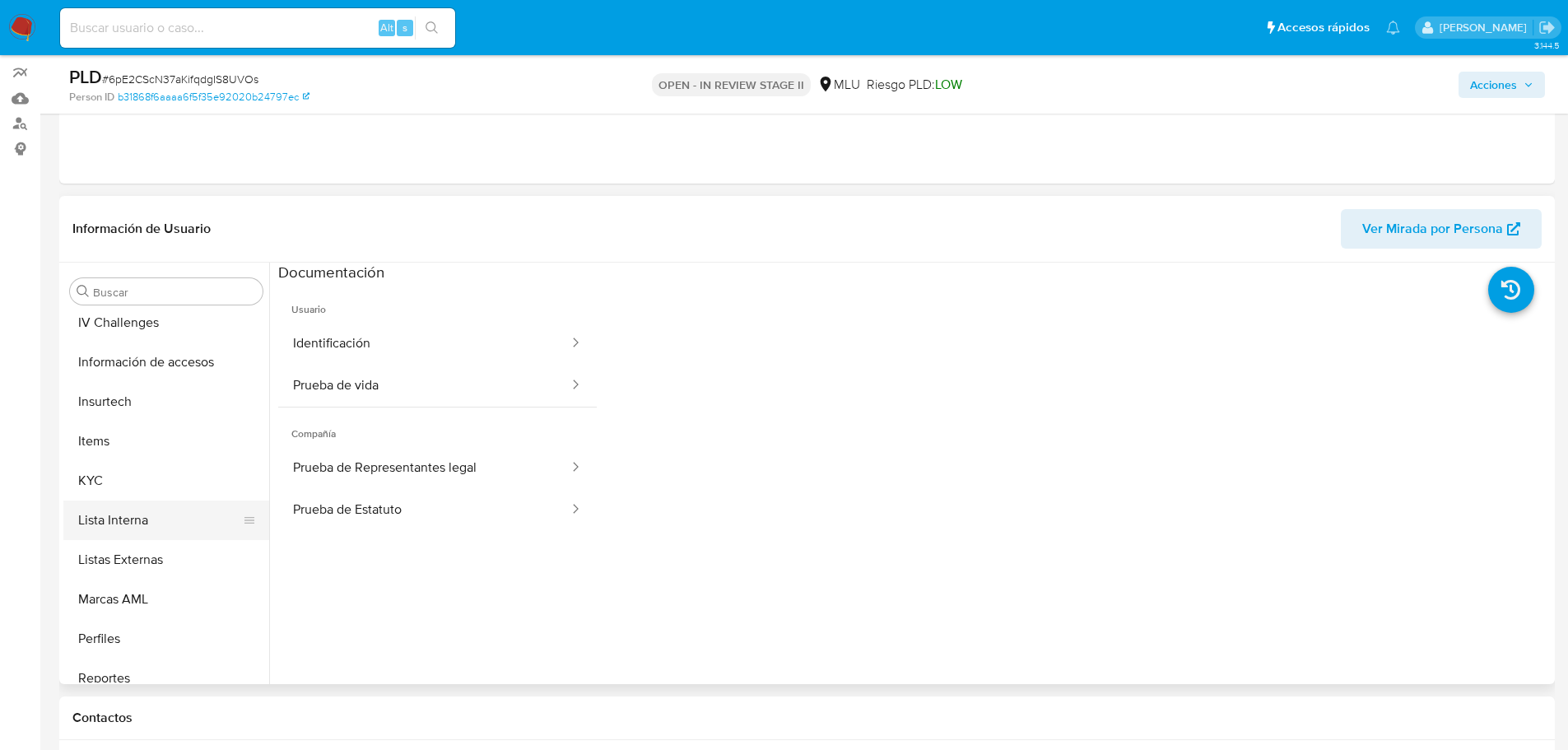 scroll, scrollTop: 613, scrollLeft: 0, axis: vertical 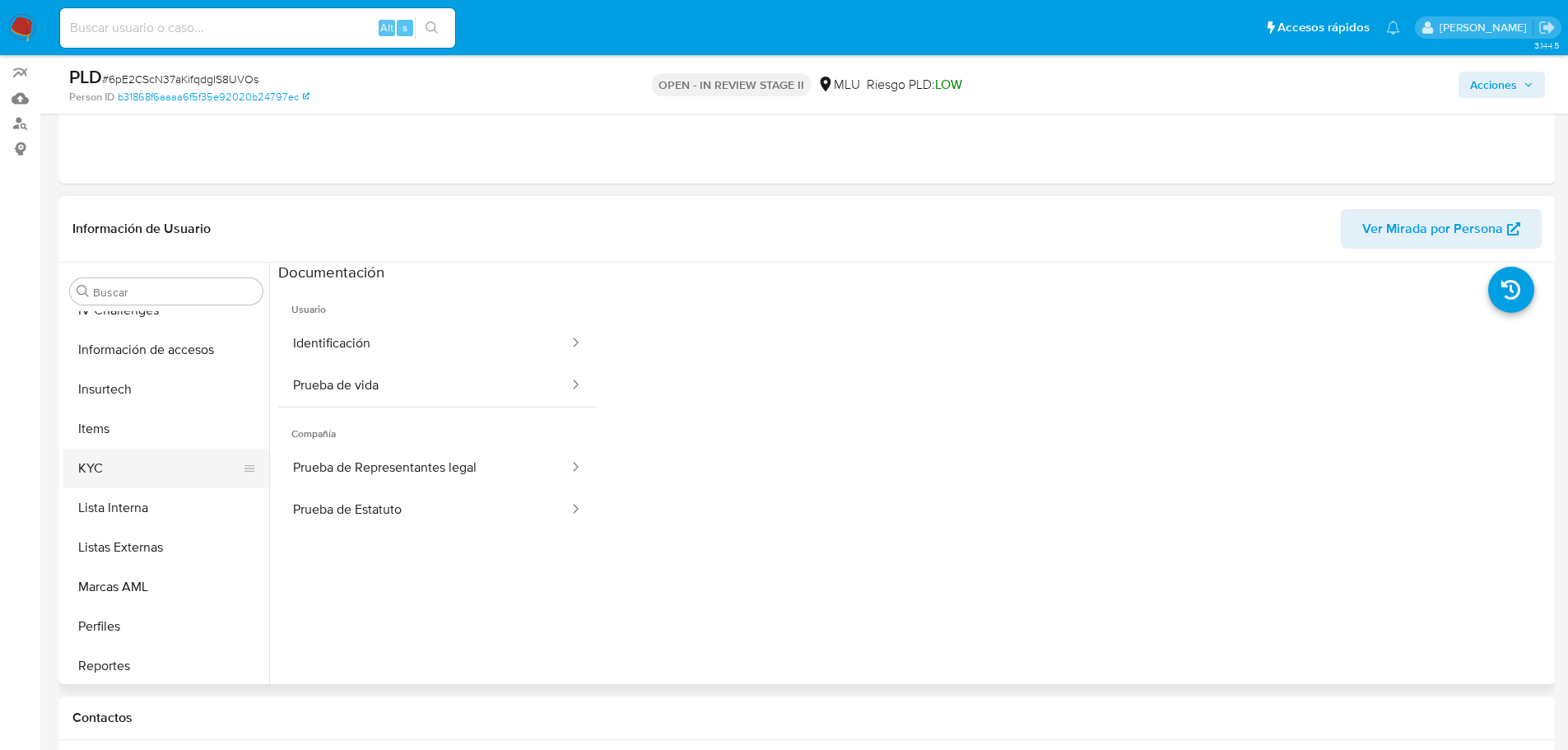 click on "KYC" at bounding box center [160, 468] 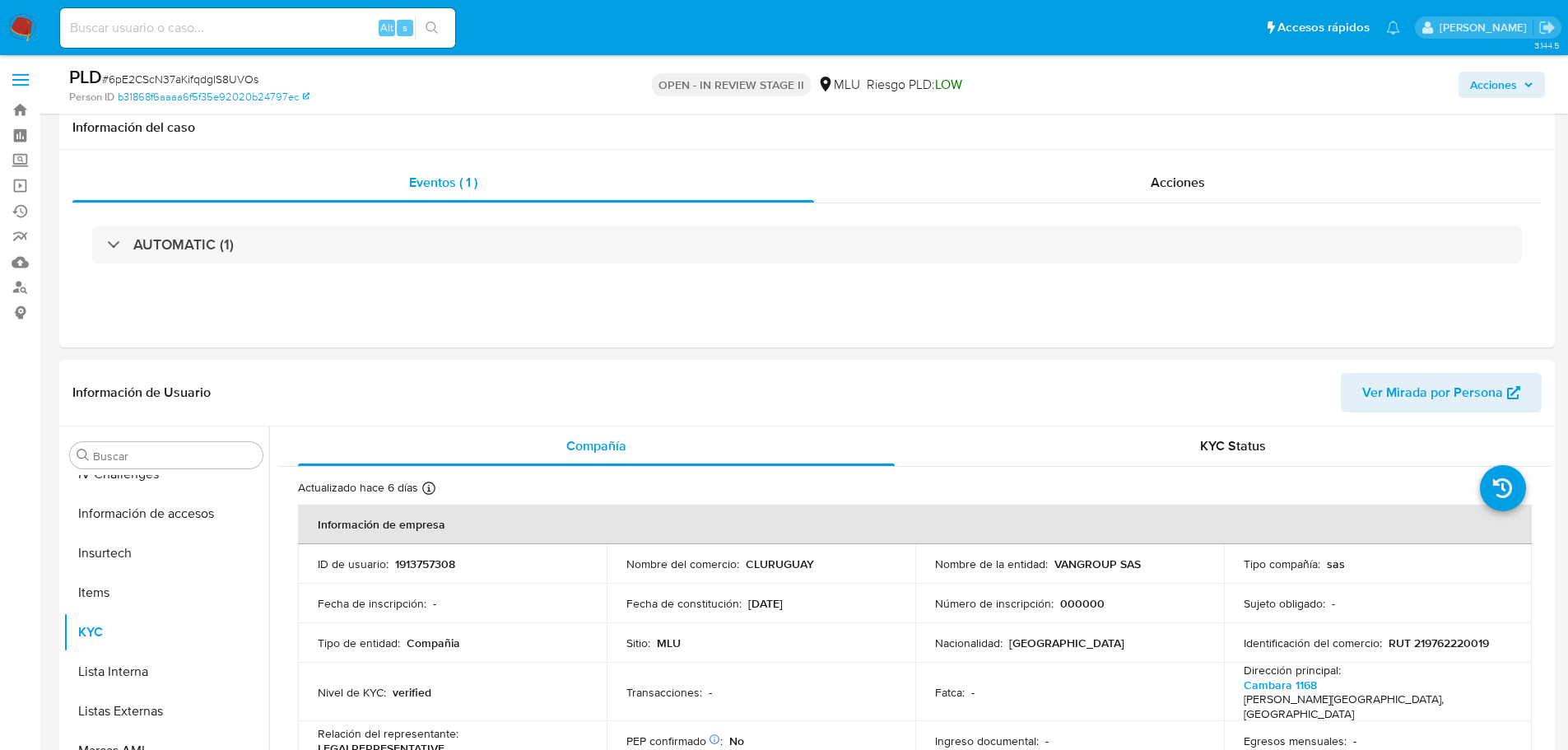 scroll, scrollTop: 0, scrollLeft: 0, axis: both 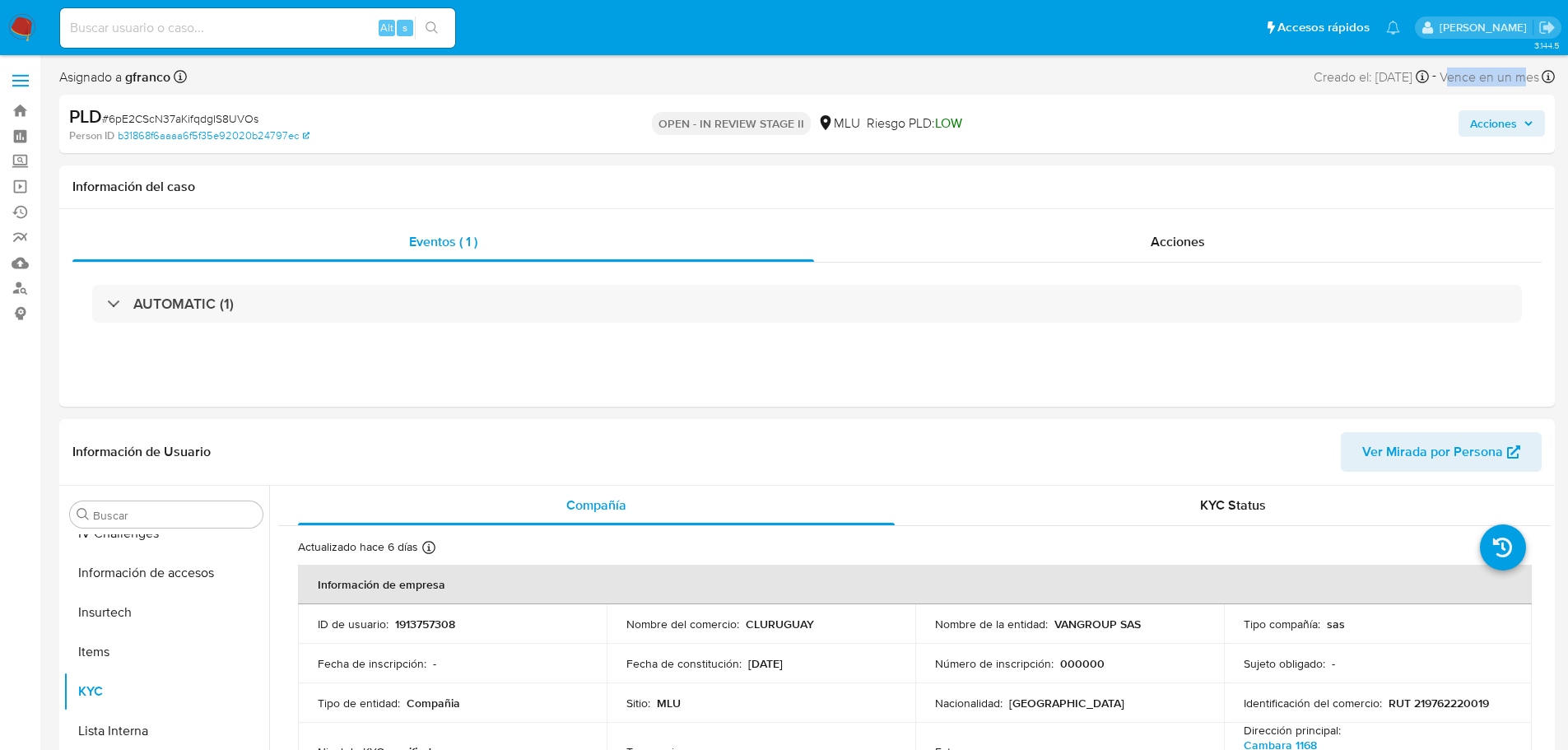 drag, startPoint x: 1527, startPoint y: 80, endPoint x: 1450, endPoint y: 81, distance: 77.00649 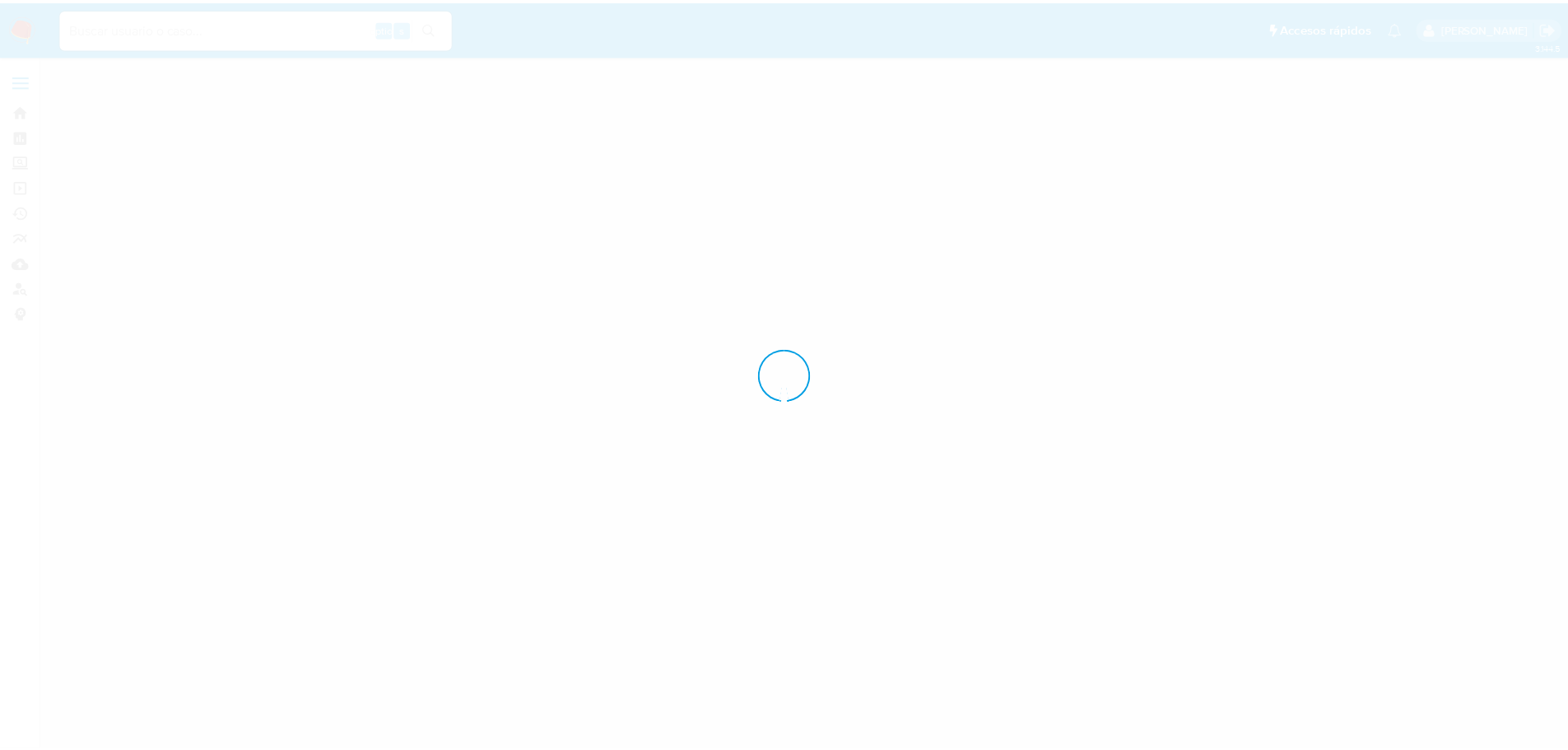scroll, scrollTop: 0, scrollLeft: 0, axis: both 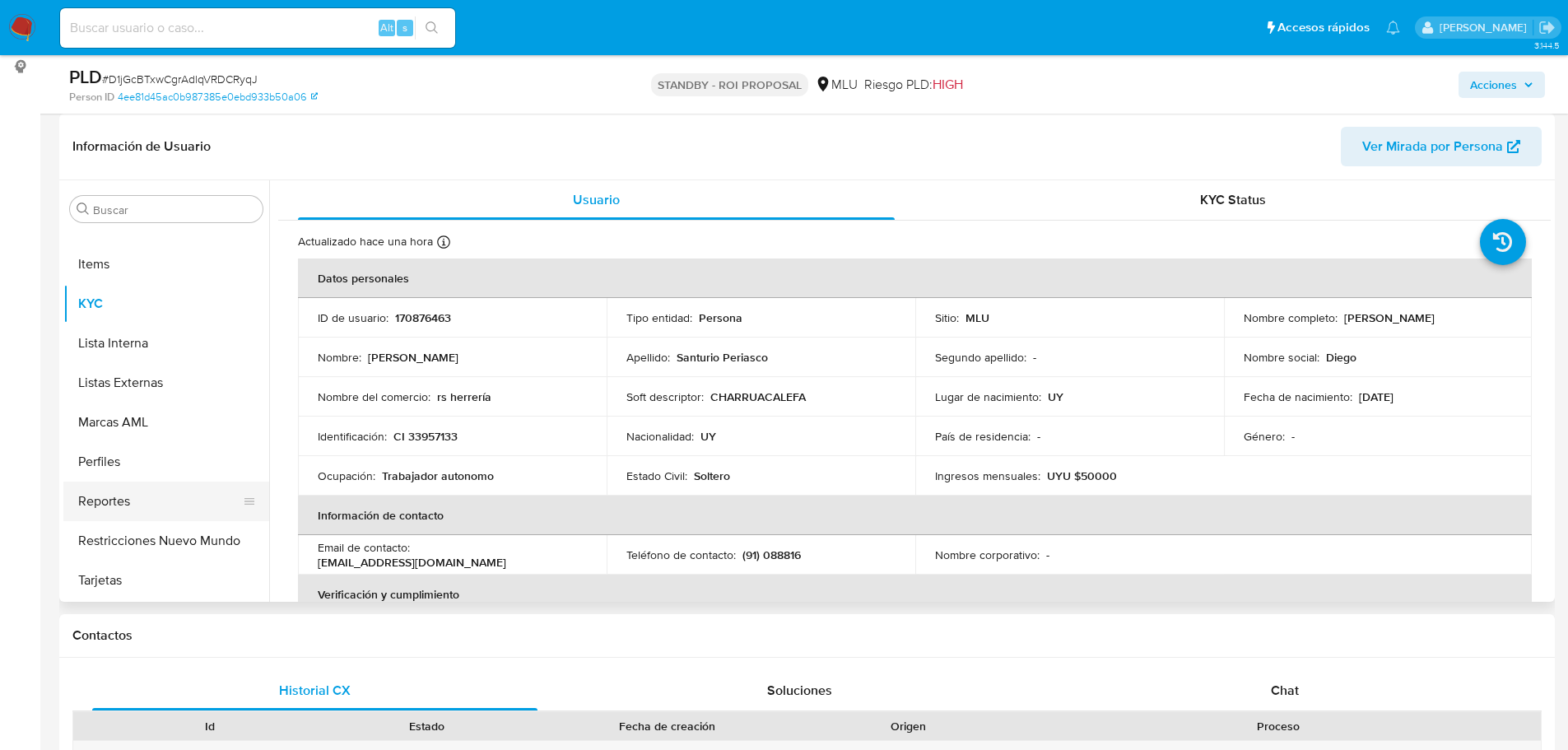 select on "10" 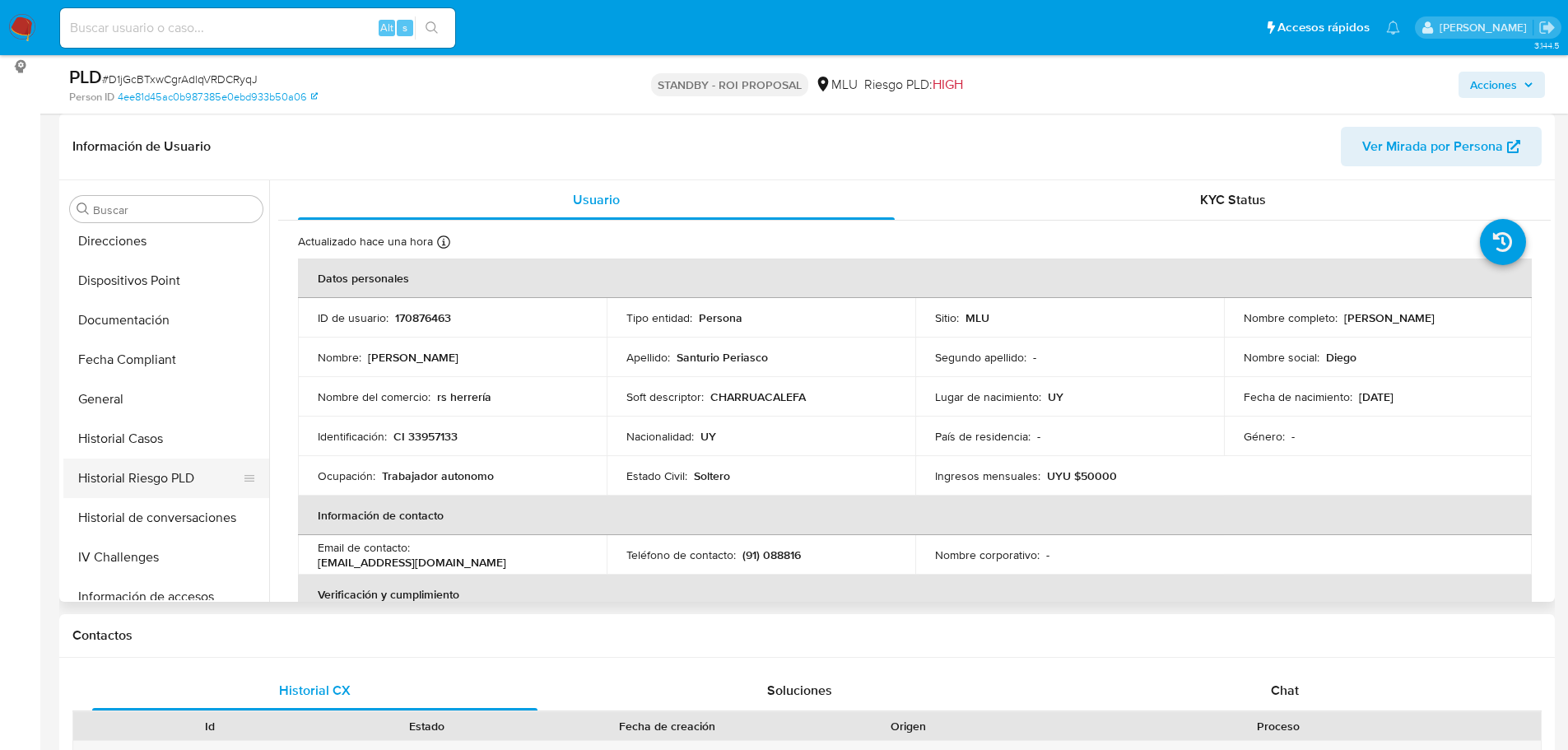 scroll, scrollTop: 202, scrollLeft: 0, axis: vertical 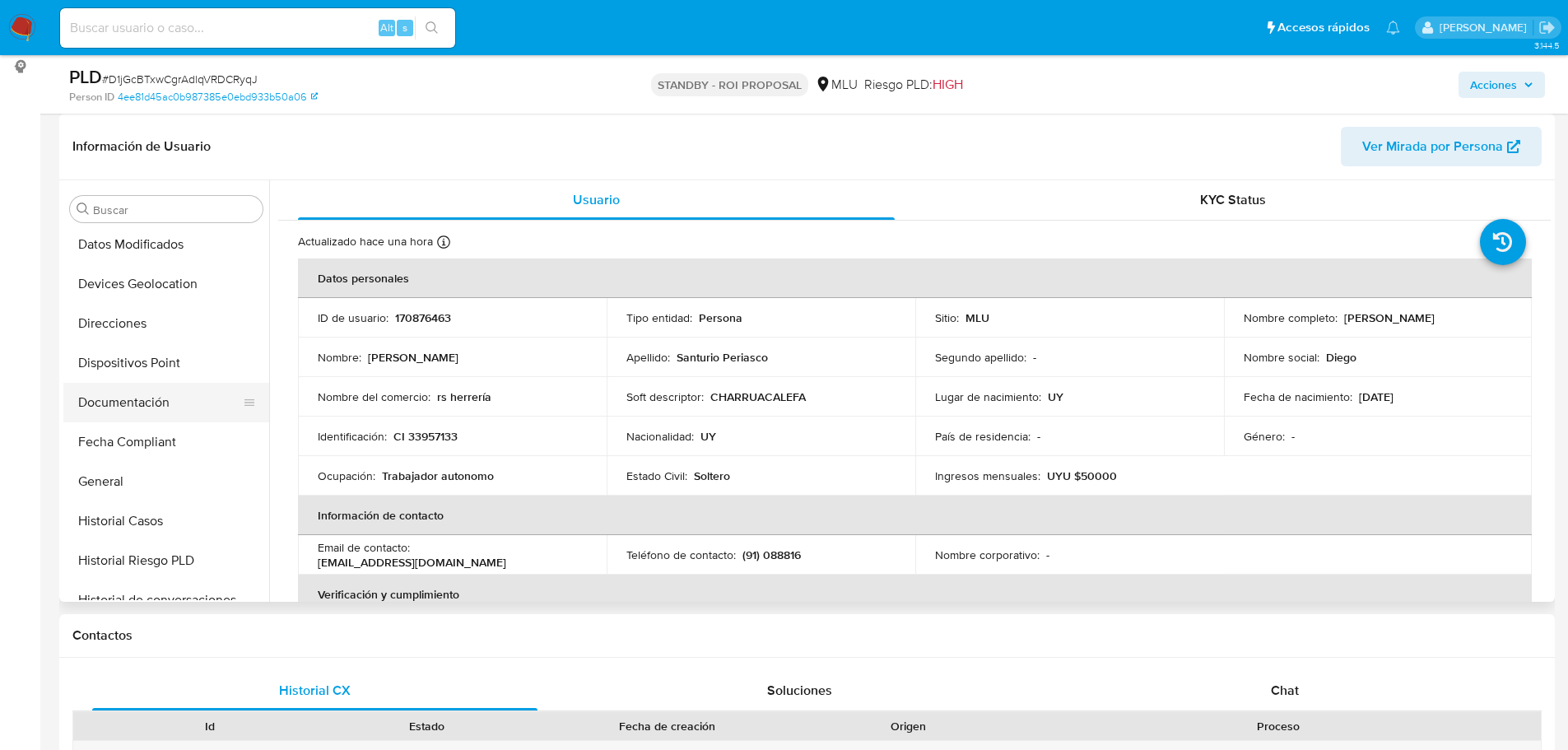 click on "Documentación" at bounding box center [160, 403] 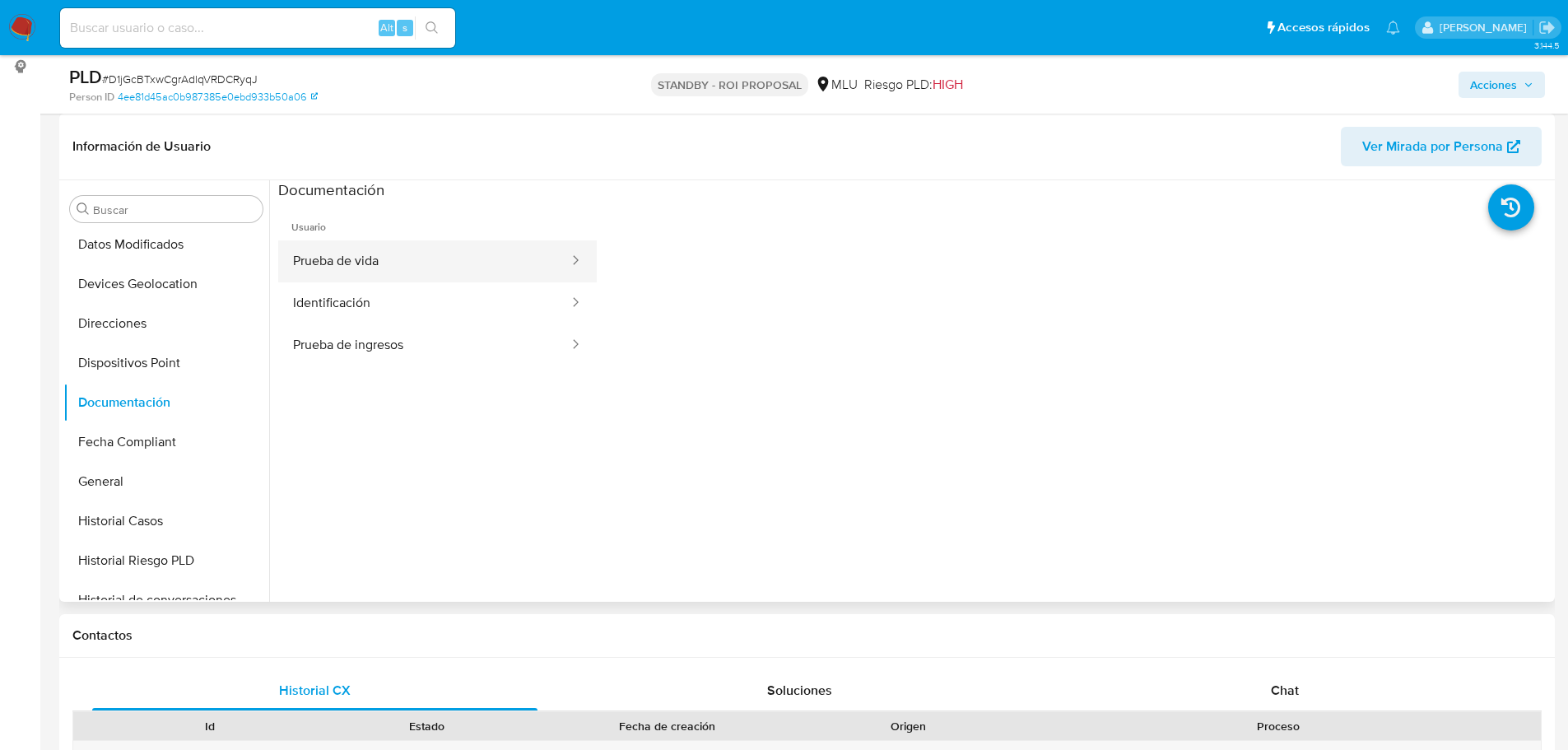 click on "Prueba de vida" at bounding box center (424, 261) 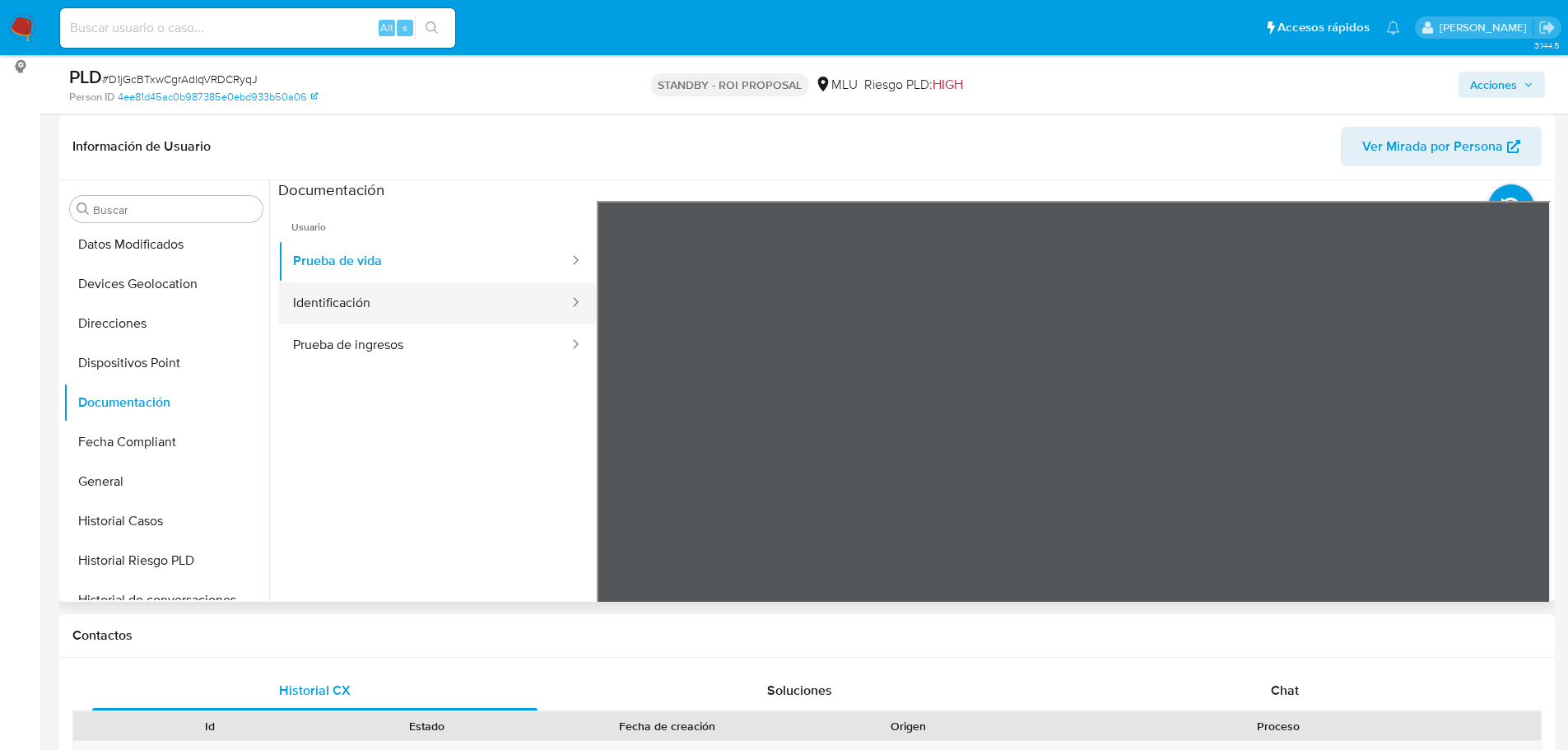 click on "Identificación" at bounding box center [424, 303] 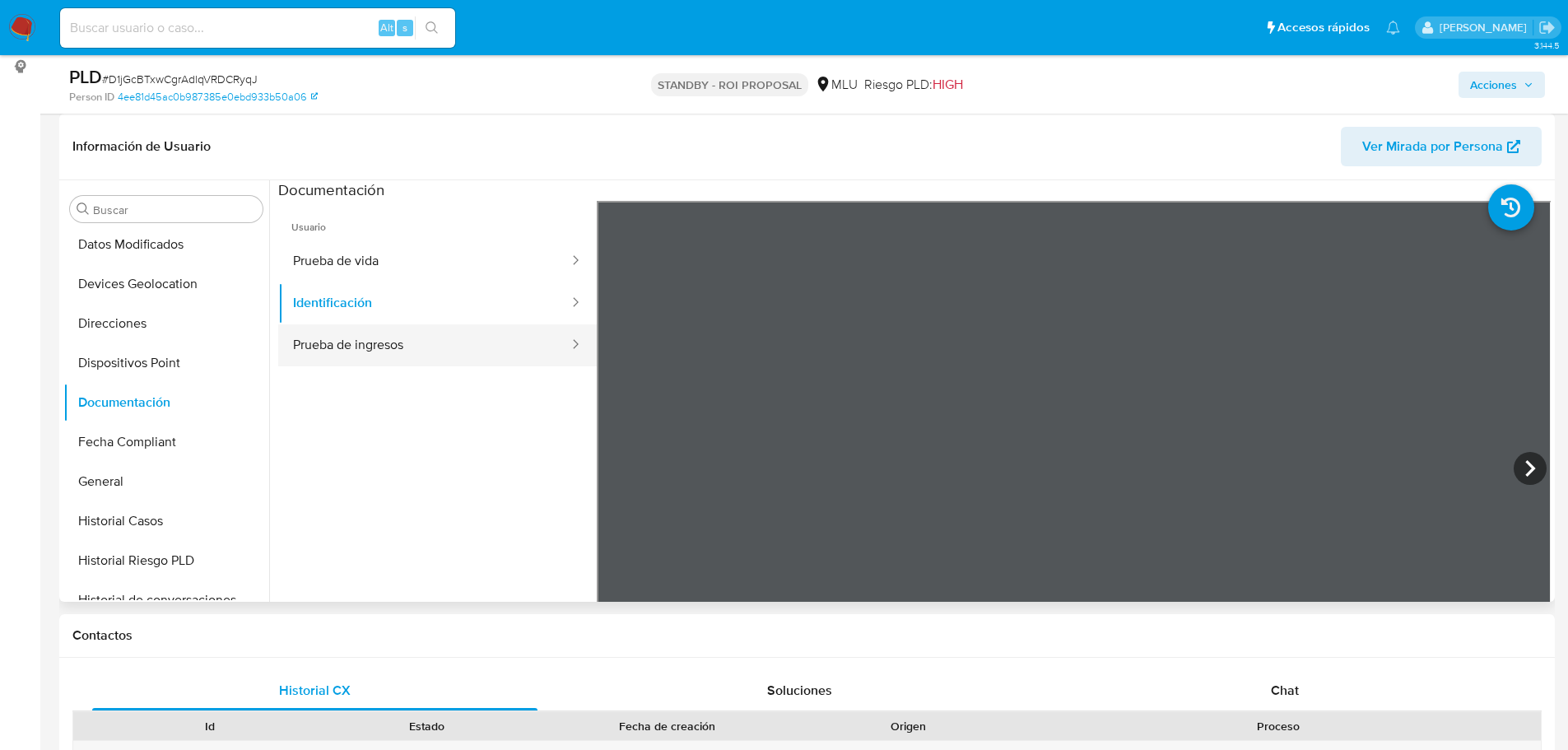 click on "Prueba de ingresos" at bounding box center (424, 345) 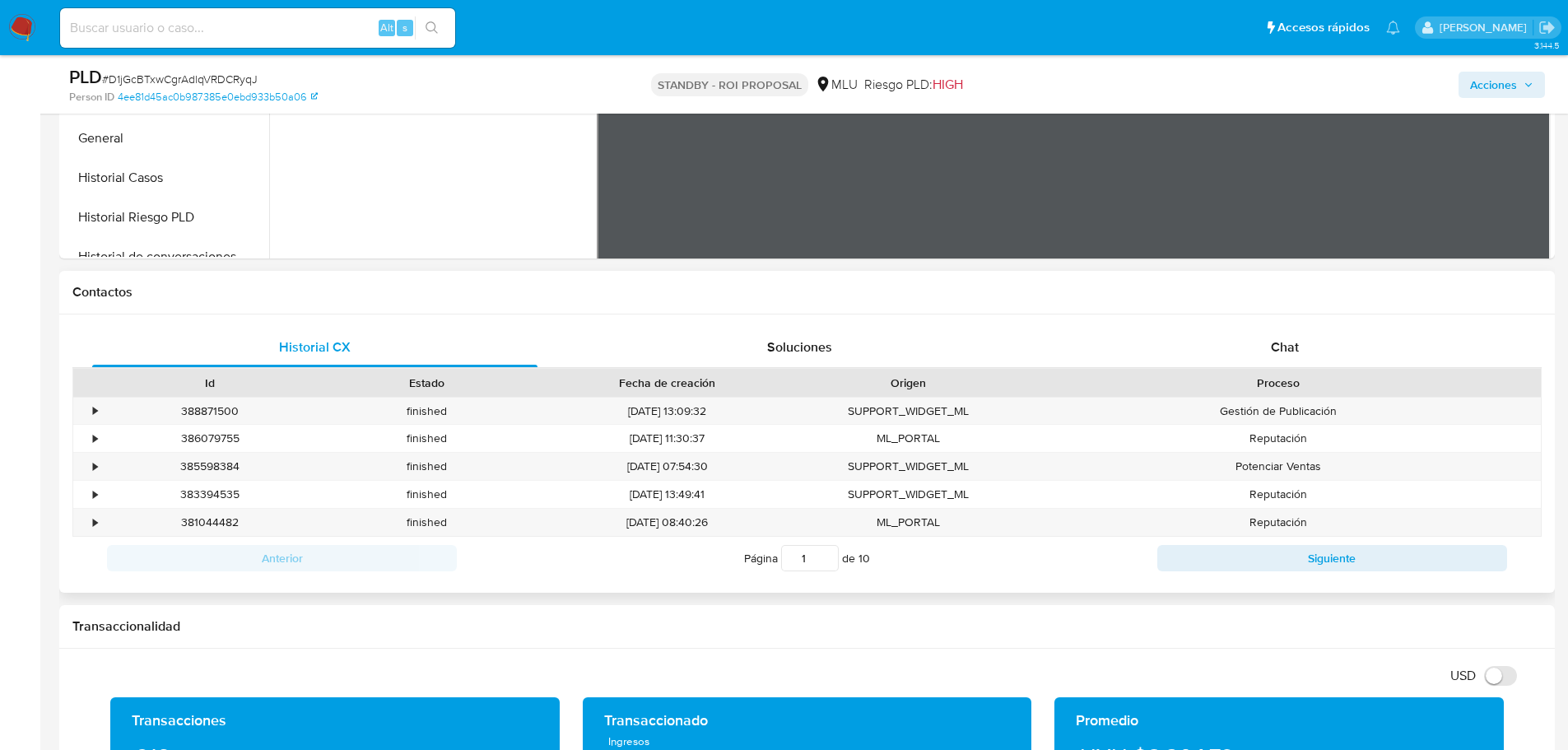 scroll, scrollTop: 576, scrollLeft: 0, axis: vertical 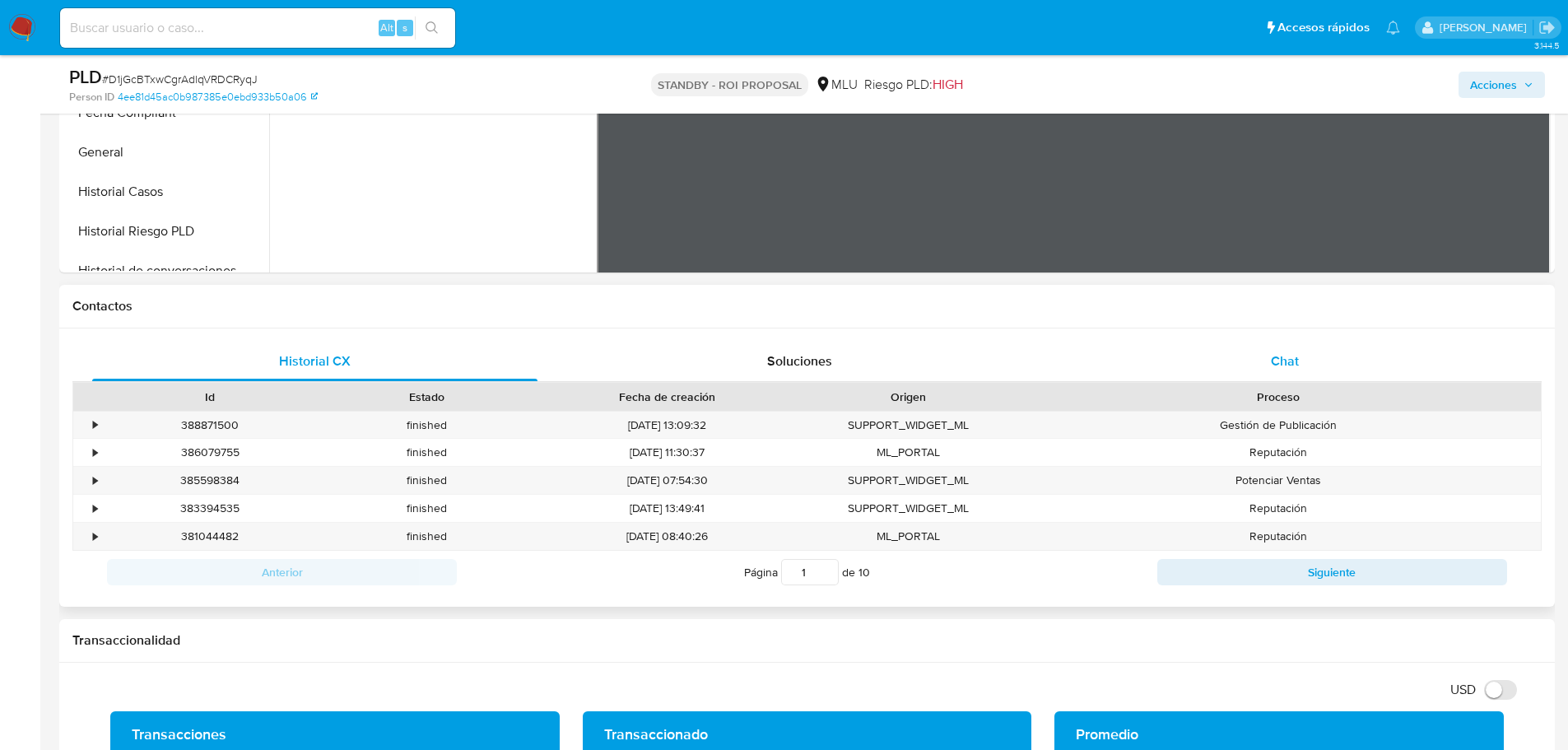 click on "Chat" at bounding box center (1285, 361) 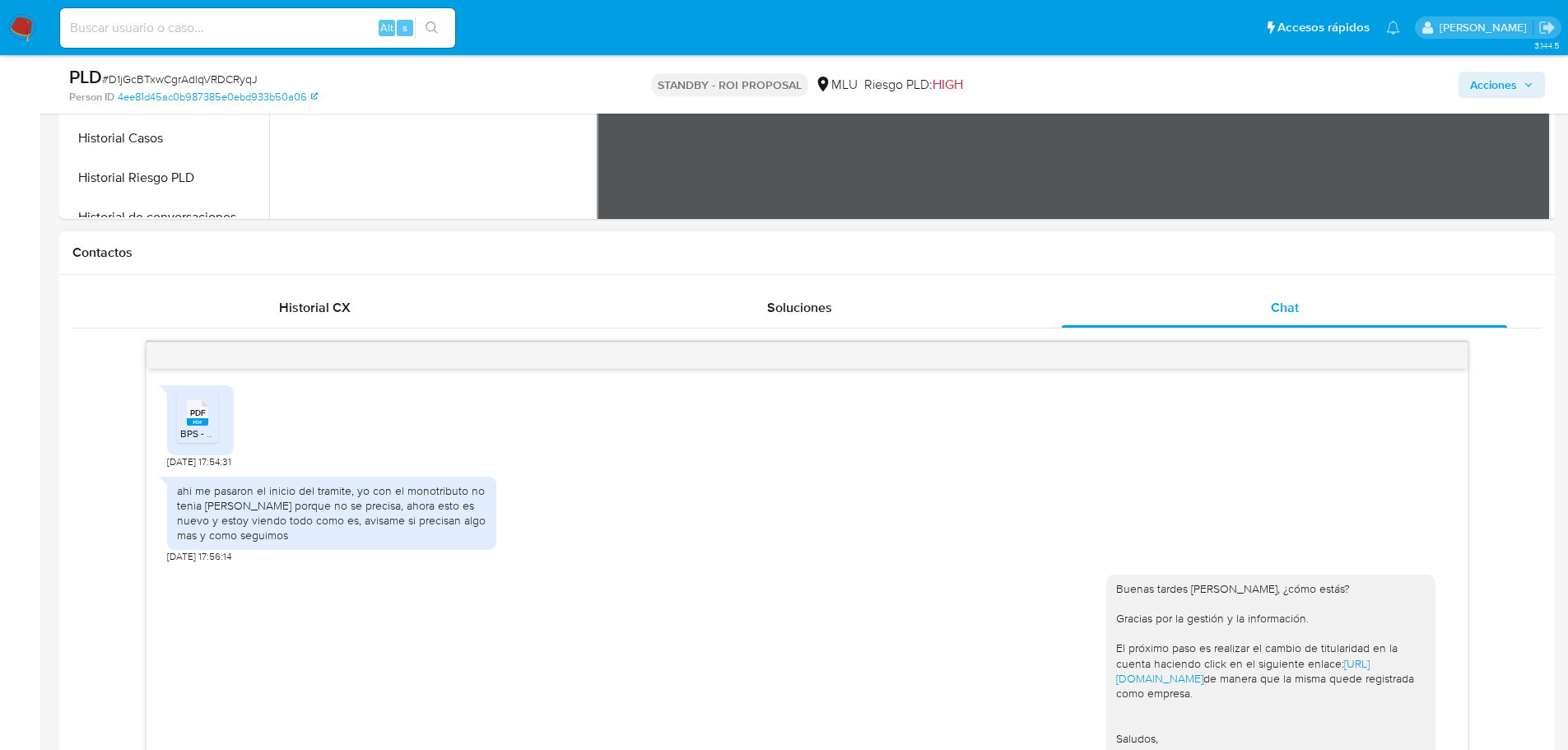 scroll, scrollTop: 659, scrollLeft: 0, axis: vertical 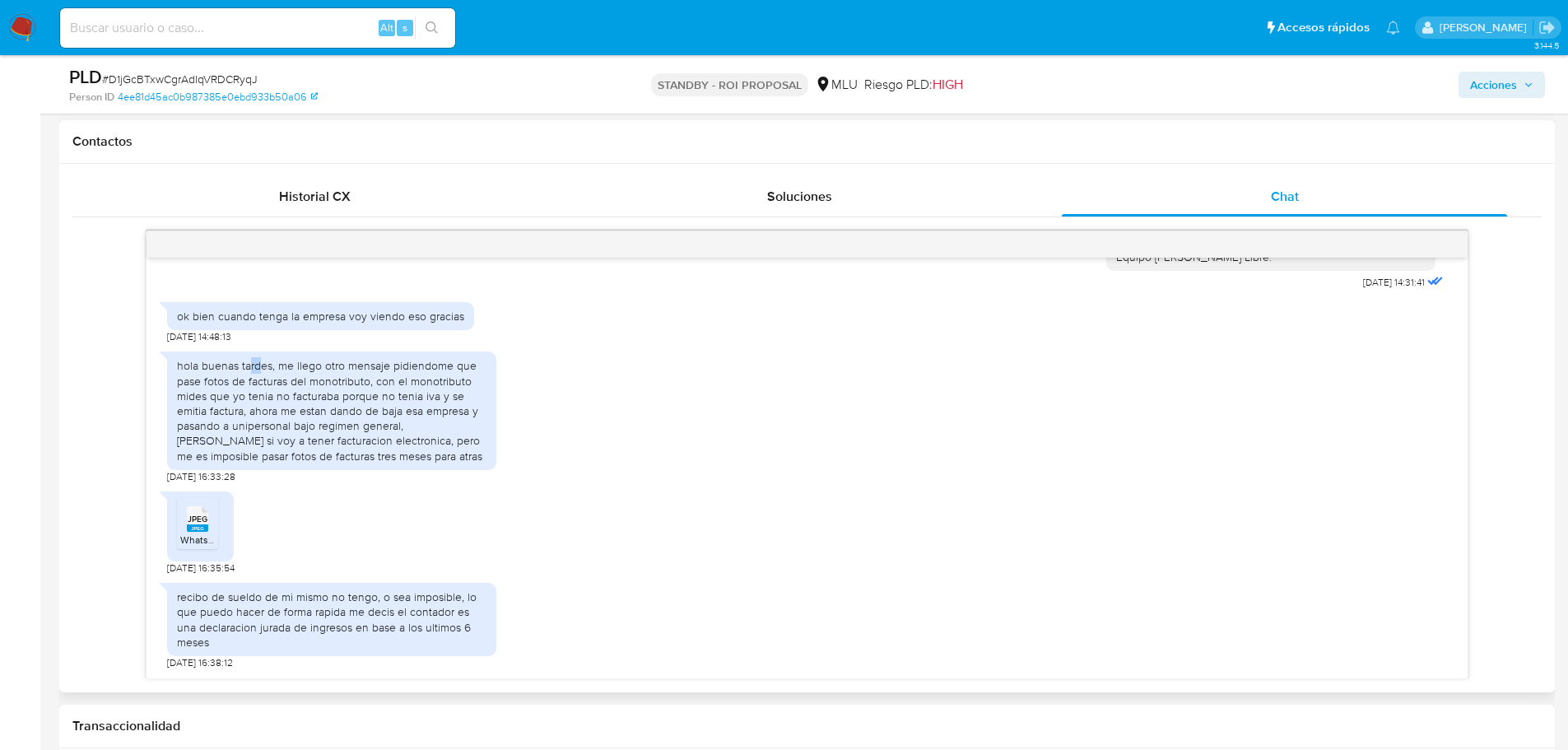 drag, startPoint x: 249, startPoint y: 370, endPoint x: 320, endPoint y: 370, distance: 71 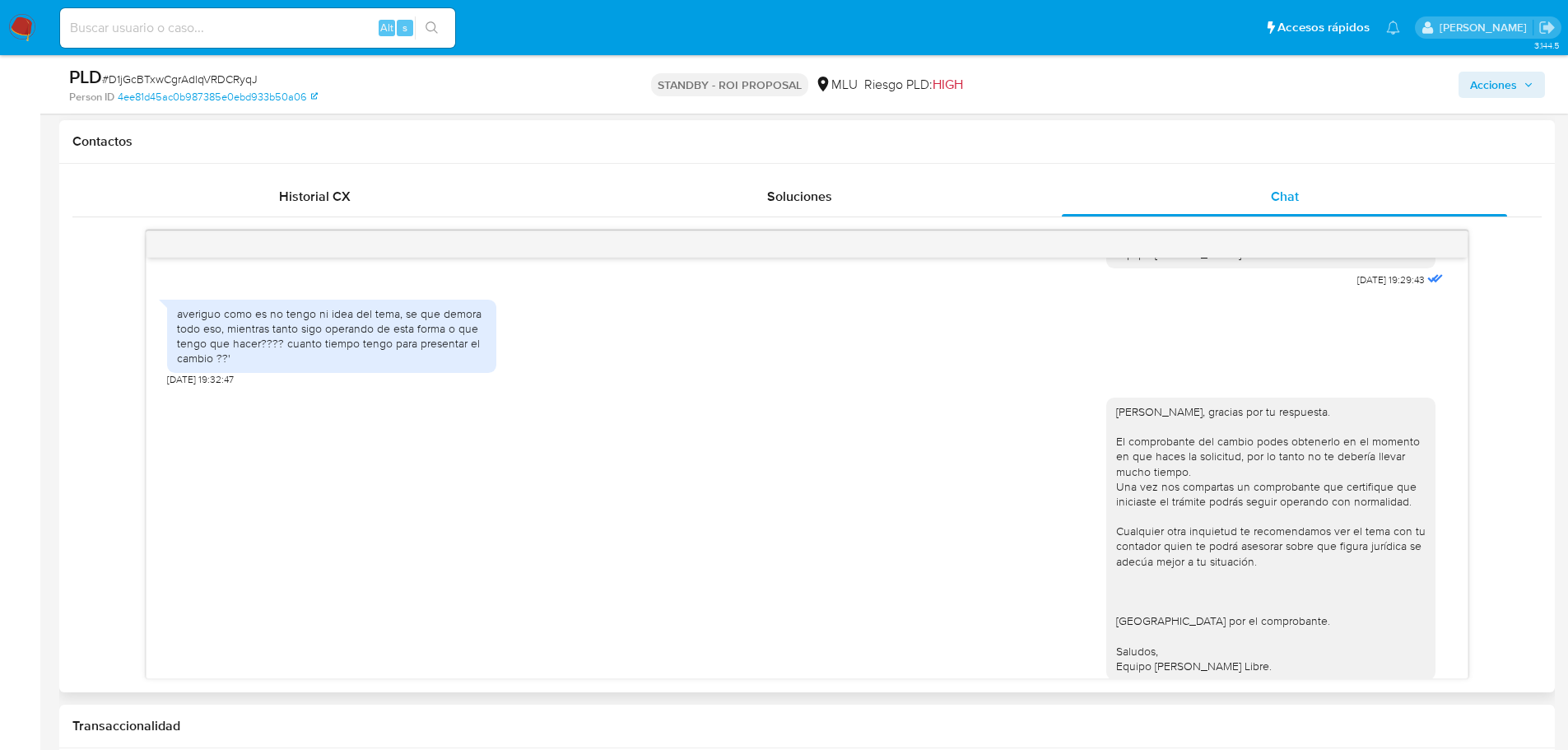 scroll, scrollTop: 741, scrollLeft: 0, axis: vertical 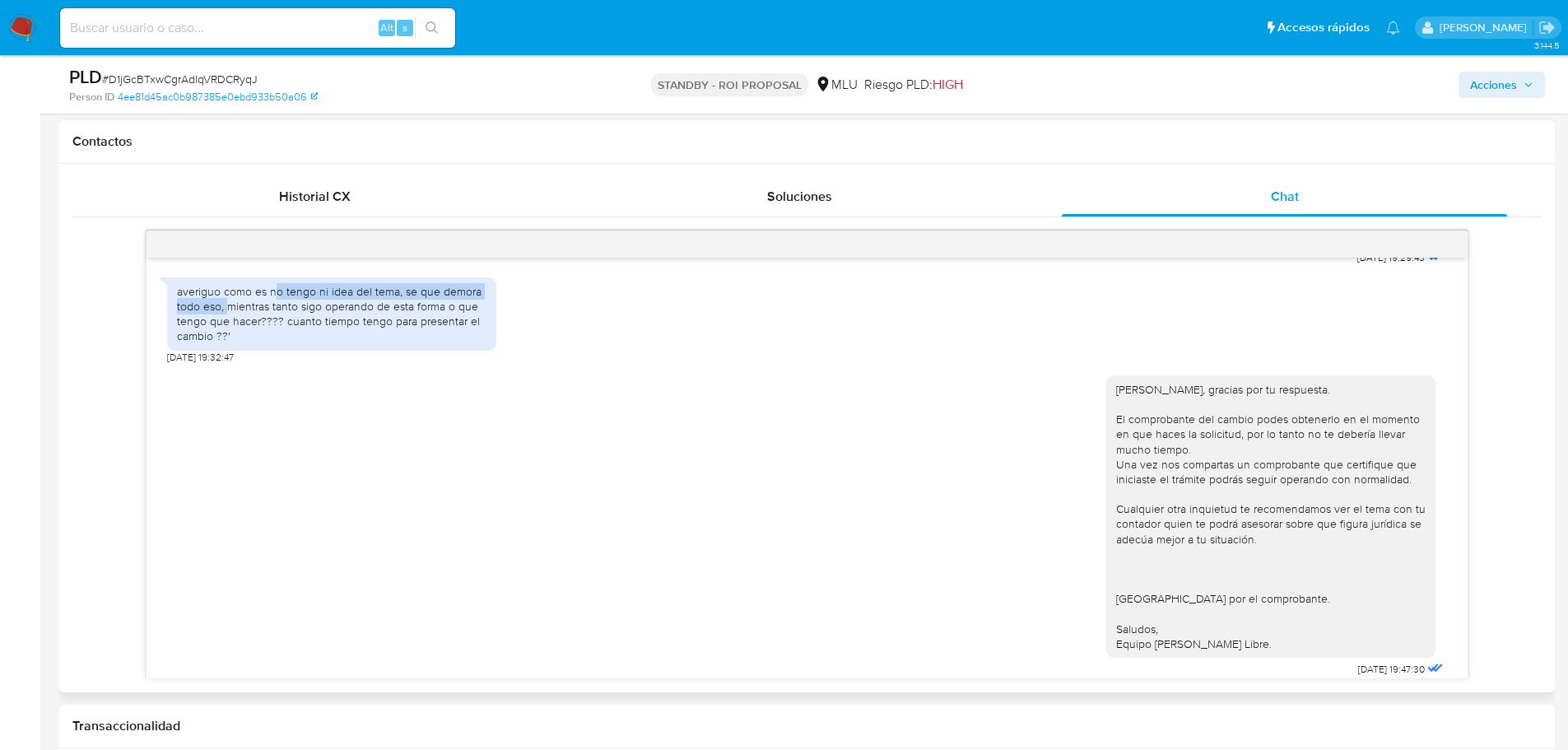 drag, startPoint x: 266, startPoint y: 429, endPoint x: 228, endPoint y: 450, distance: 43.41659 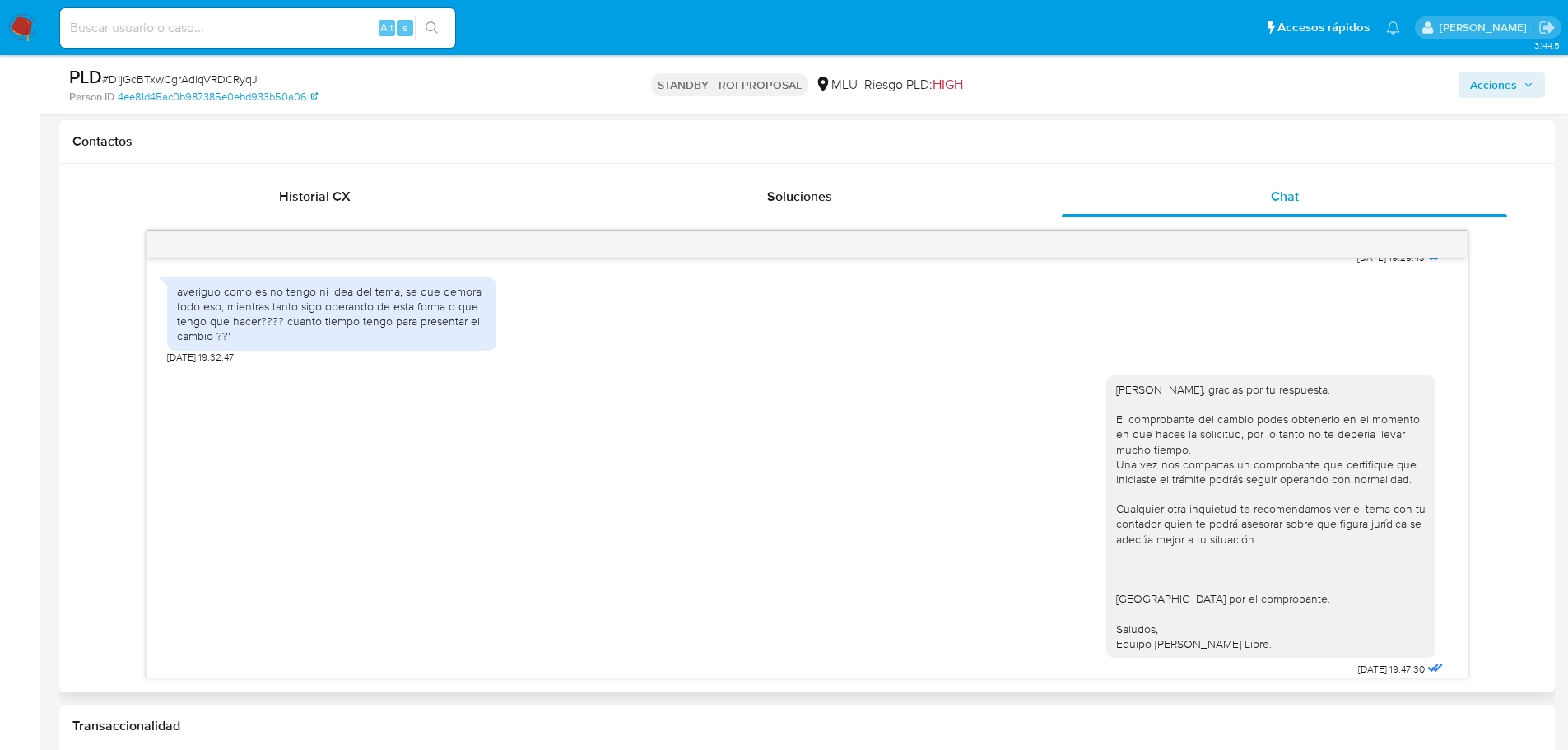 click on "averiguo como es no tengo ni idea del tema, se que demora todo eso, mientras tanto sigo operando de esta forma o que tengo que hacer???? cuanto tiempo tengo para presentar el cambio ??'" at bounding box center [332, 314] 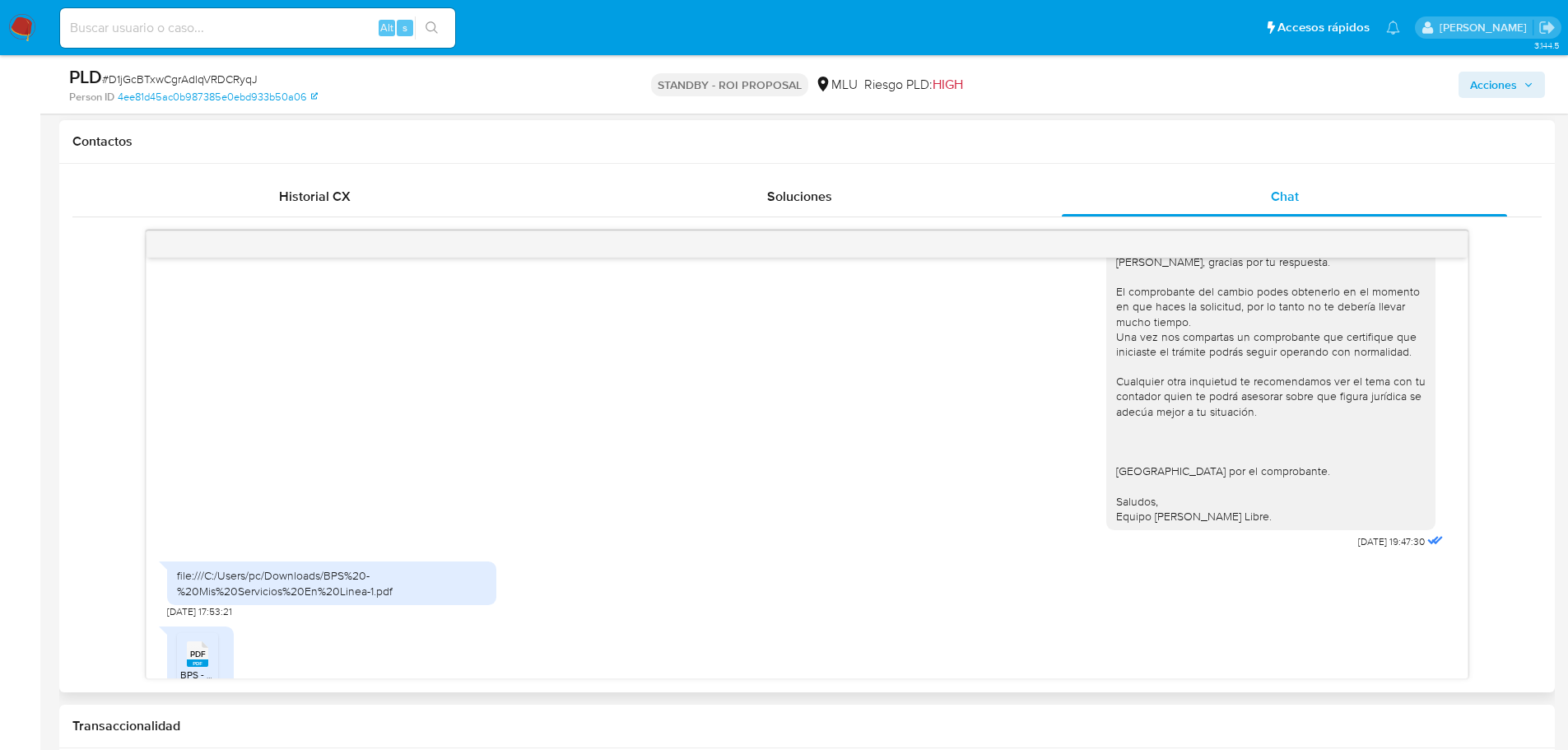 scroll, scrollTop: 988, scrollLeft: 0, axis: vertical 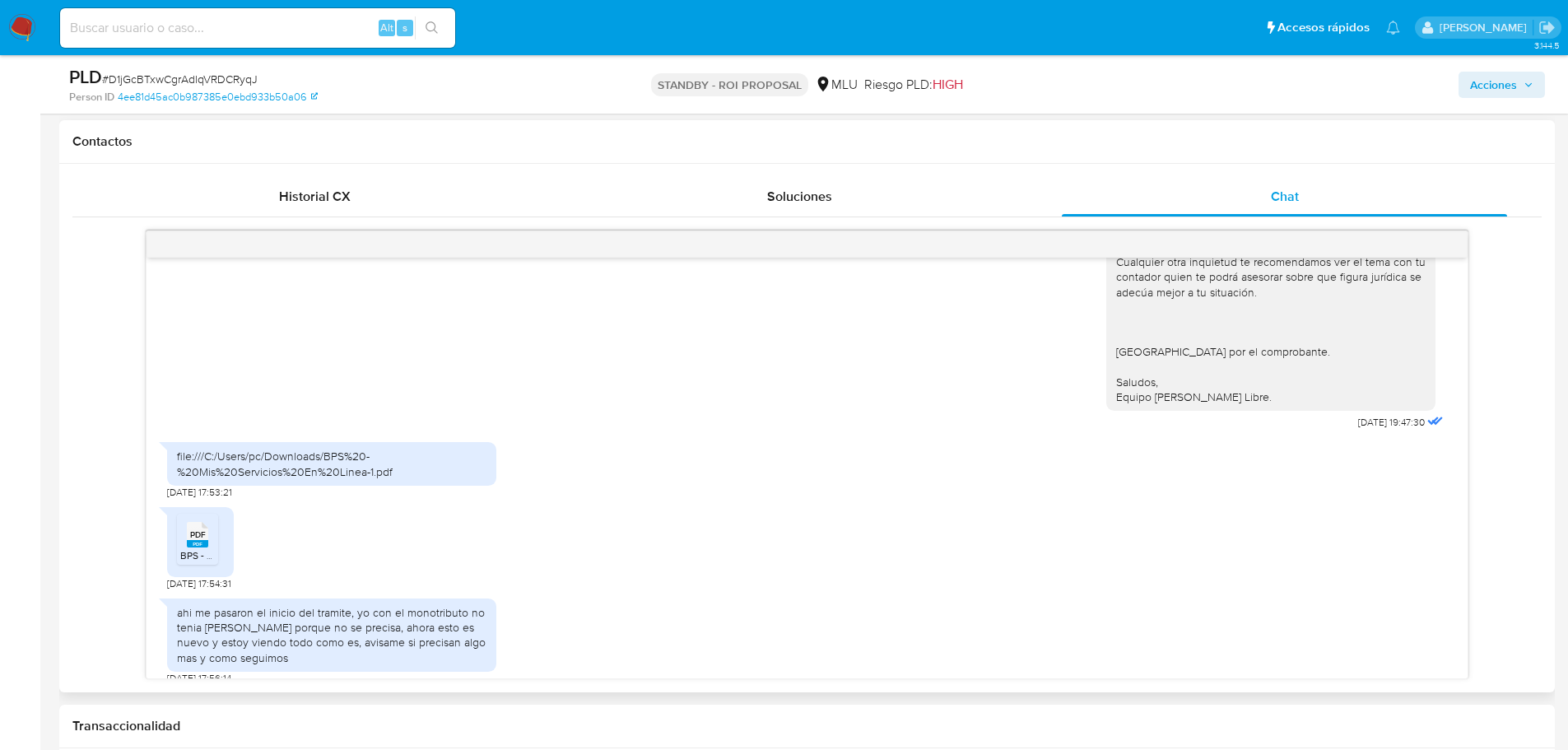 drag, startPoint x: 1171, startPoint y: 309, endPoint x: 1132, endPoint y: 352, distance: 58.0517 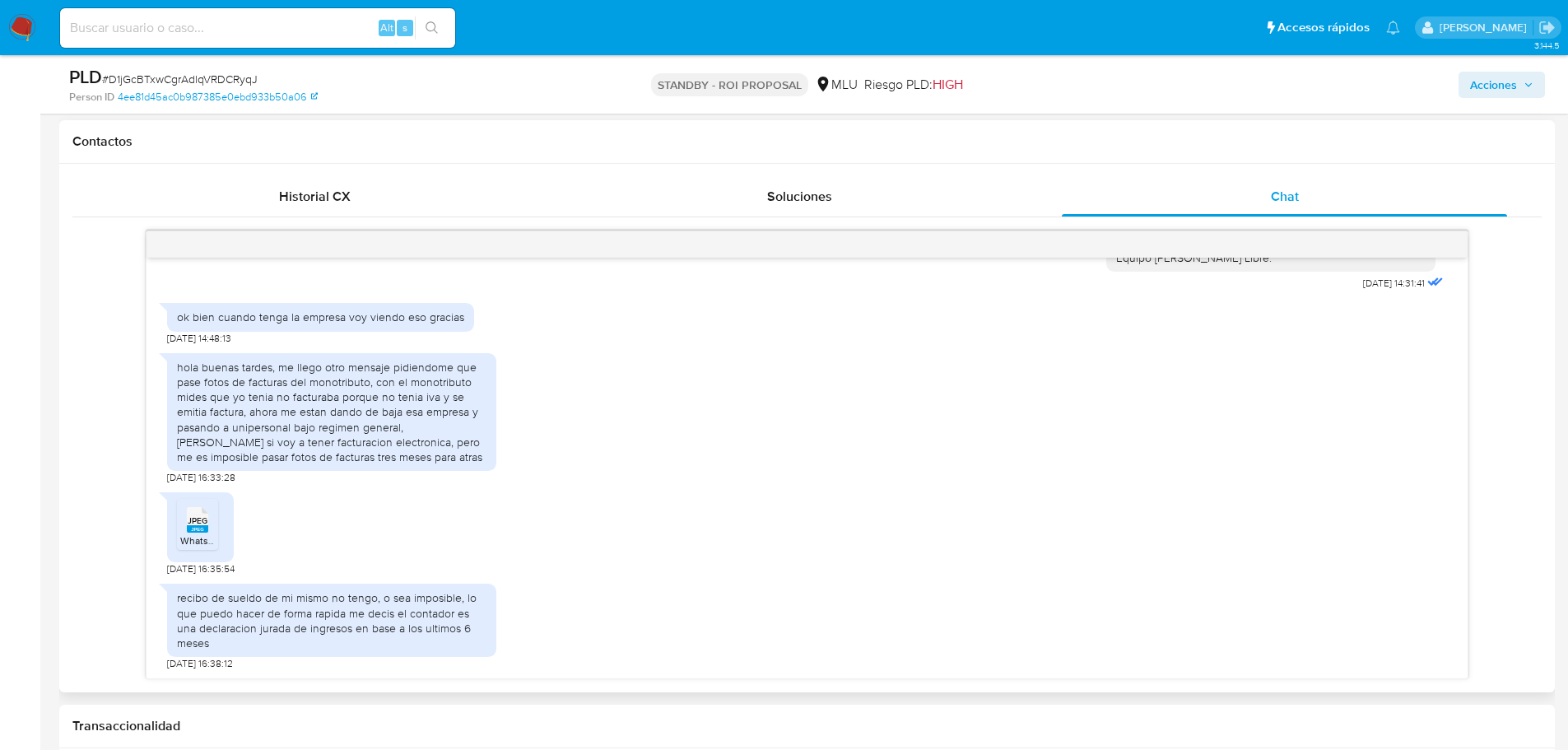 scroll, scrollTop: 2058, scrollLeft: 0, axis: vertical 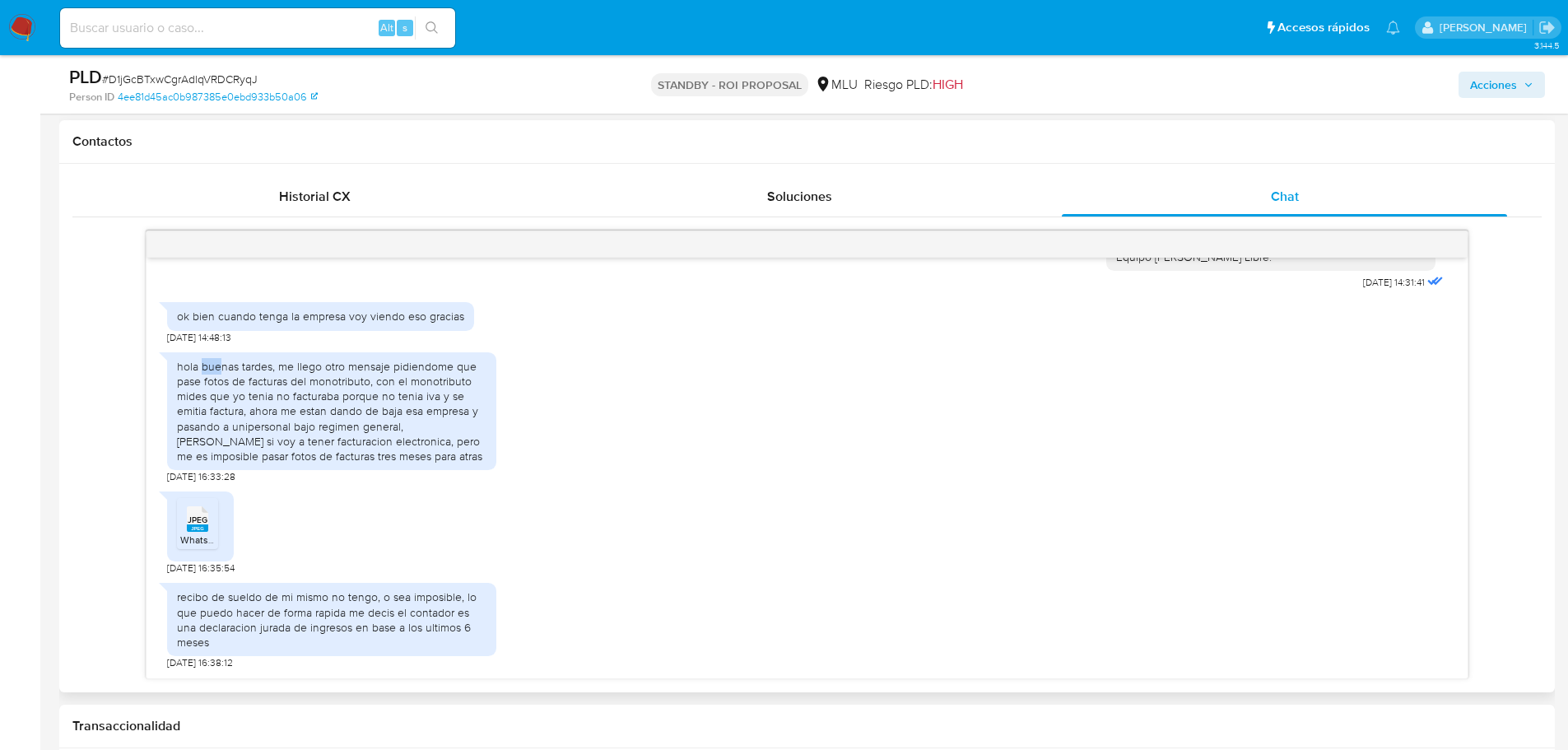 drag, startPoint x: 203, startPoint y: 449, endPoint x: 232, endPoint y: 449, distance: 29 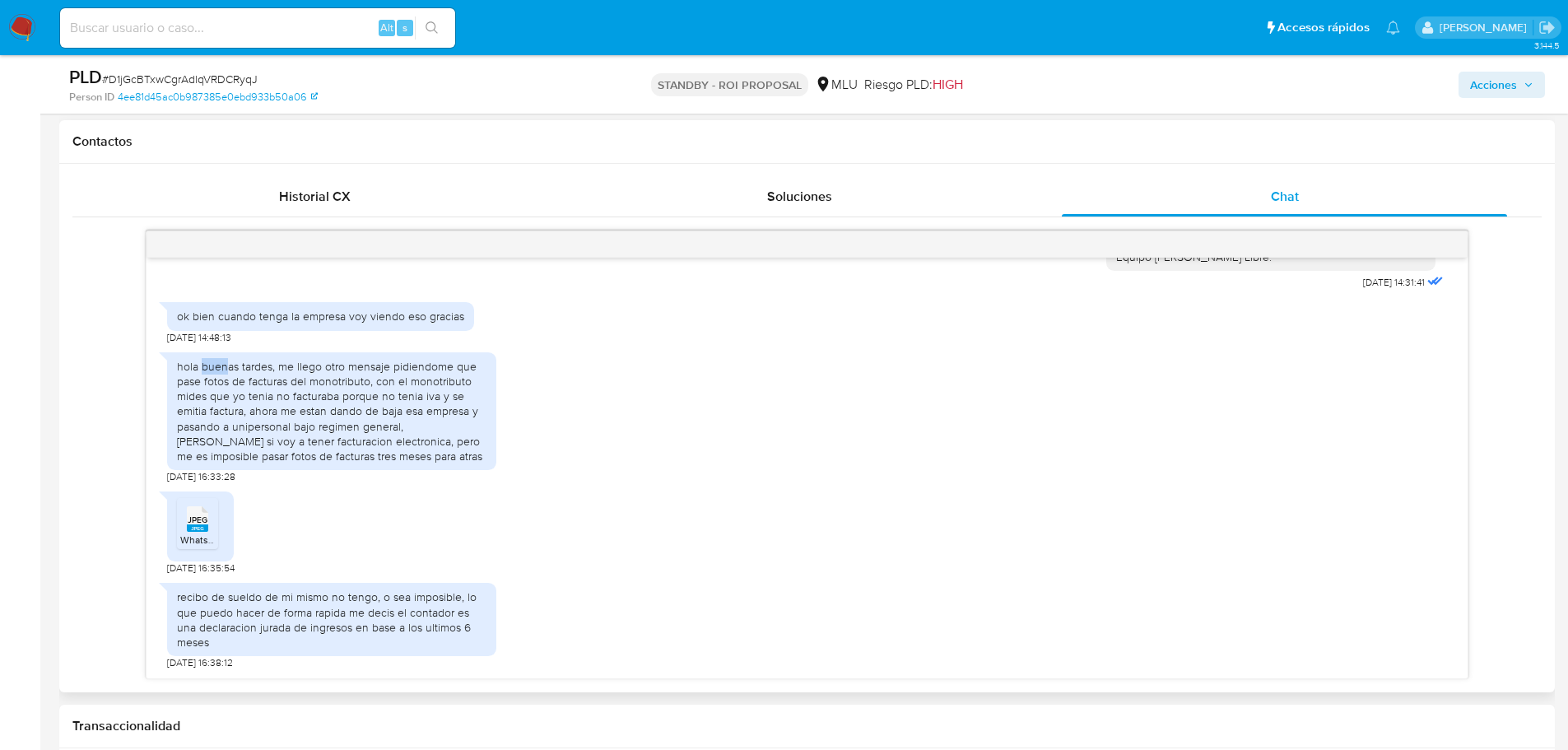 scroll, scrollTop: 2141, scrollLeft: 0, axis: vertical 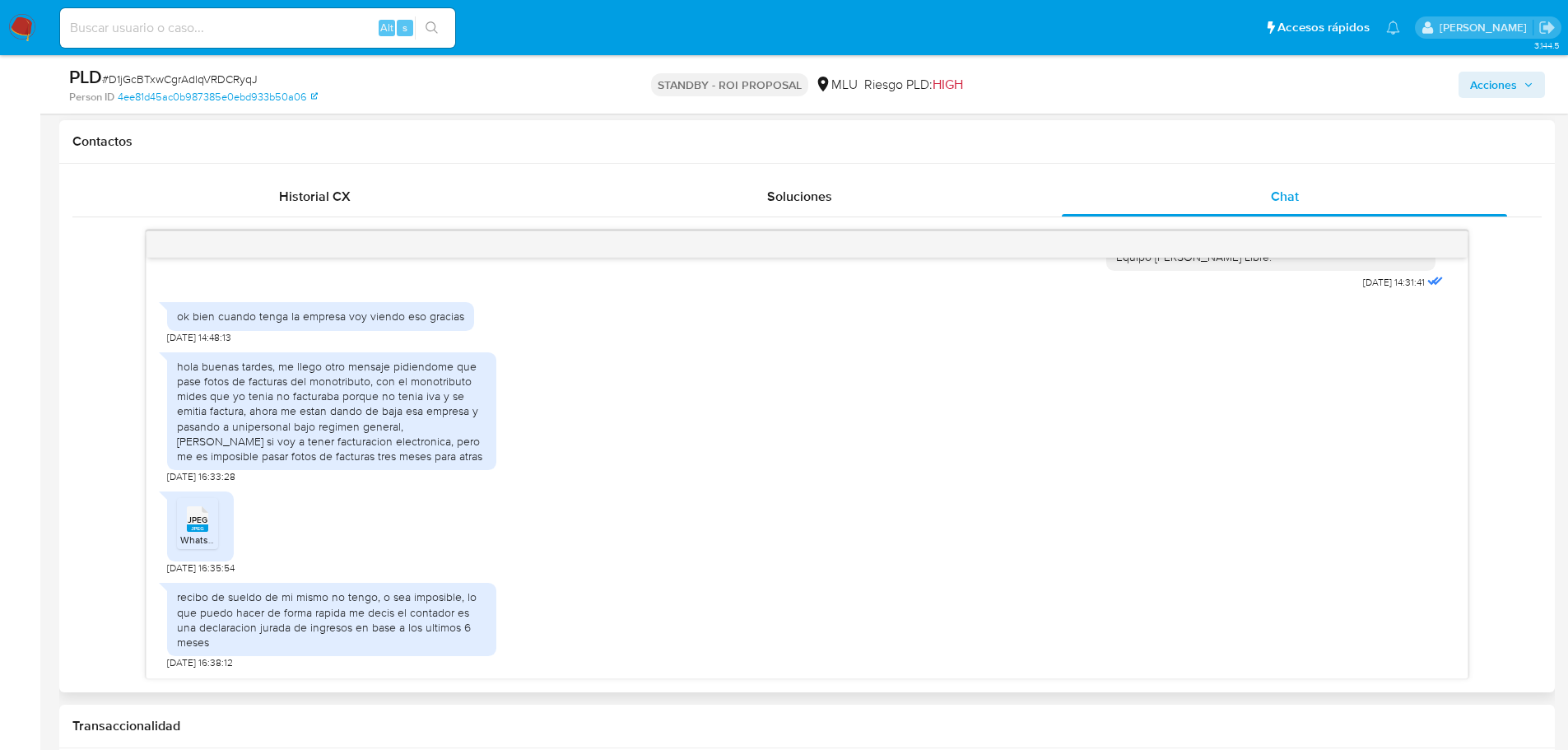 click on "hola buenas tardes, me llego otro mensaje pidiendome que pase fotos de facturas del monotributo, con el monotributo mides que yo tenia no facturaba porque no tenia iva y se emitia factura, ahora me estan dando de baja esa empresa y pasando a unipersonal bajo regimen general, [PERSON_NAME] si voy a tener facturacion electronica, pero me es imposible pasar fotos de facturas tres meses para atras" at bounding box center (332, 411) 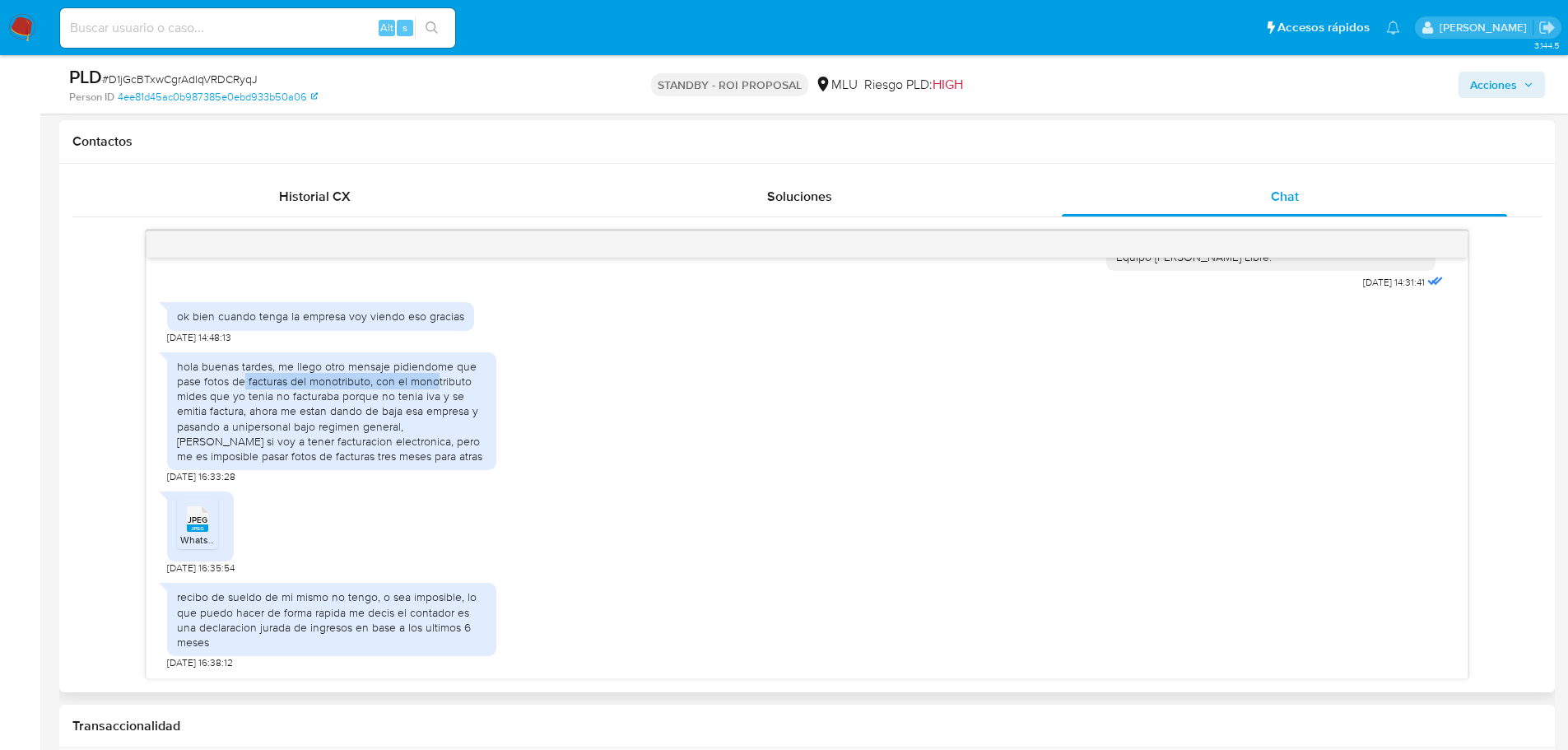 drag, startPoint x: 246, startPoint y: 385, endPoint x: 434, endPoint y: 380, distance: 188.06648 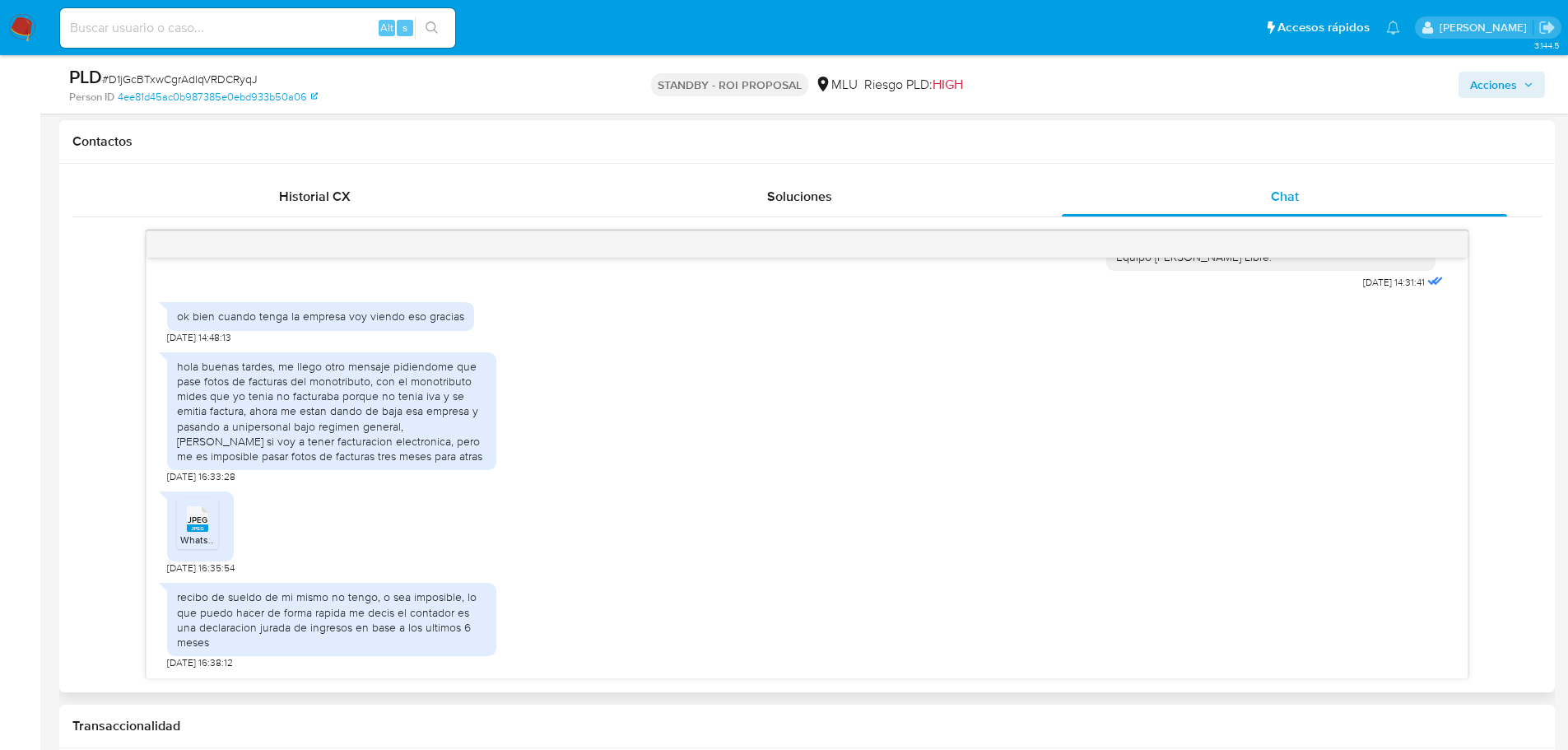 click on "hola buenas tardes, me llego otro mensaje pidiendome que pase fotos de facturas del monotributo, con el monotributo mides que yo tenia no facturaba porque no tenia iva y se emitia factura, ahora me estan dando de baja esa empresa y pasando a unipersonal bajo regimen general, [PERSON_NAME] si voy a tener facturacion electronica, pero me es imposible pasar fotos de facturas tres meses para atras" at bounding box center (332, 411) 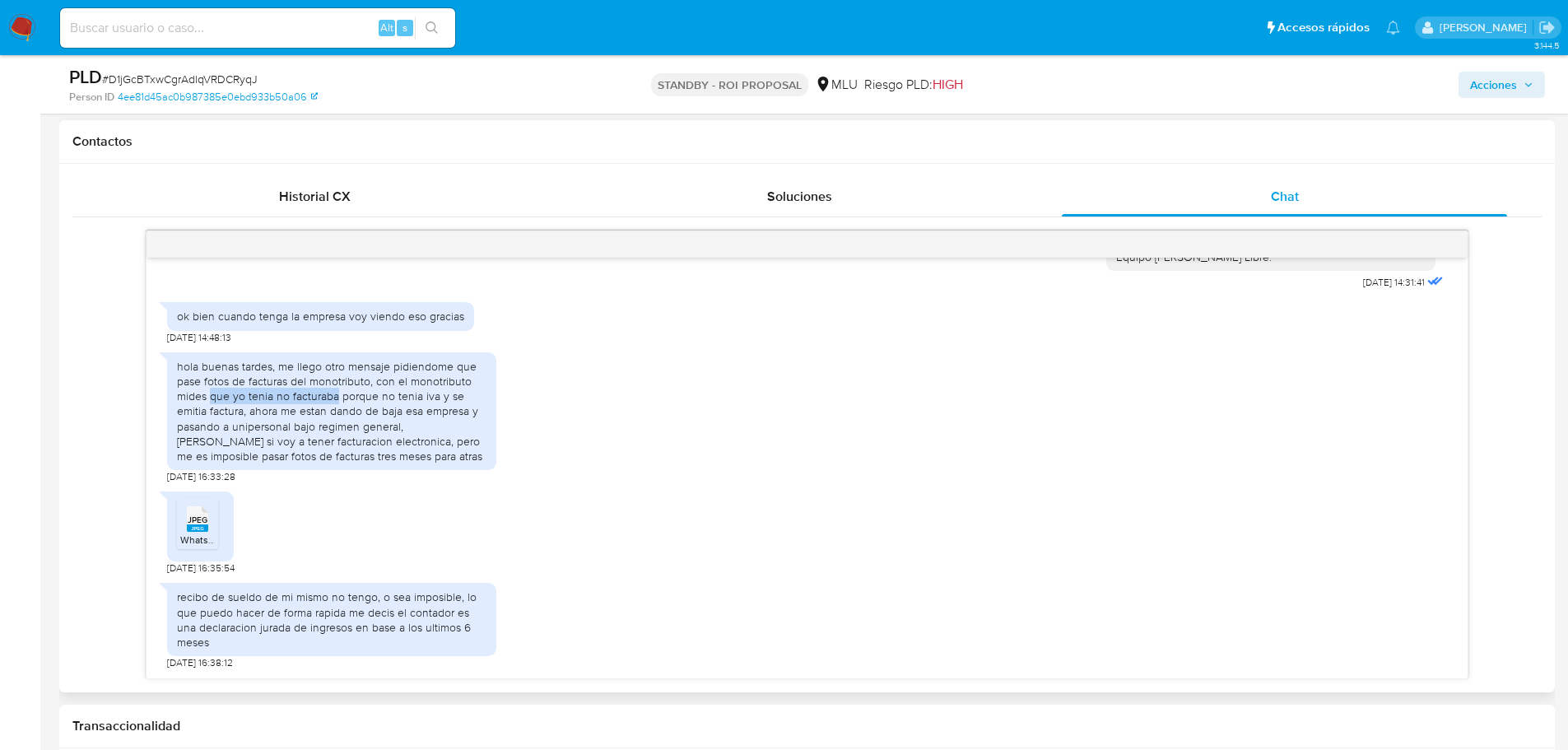 drag, startPoint x: 223, startPoint y: 401, endPoint x: 352, endPoint y: 394, distance: 129.18978 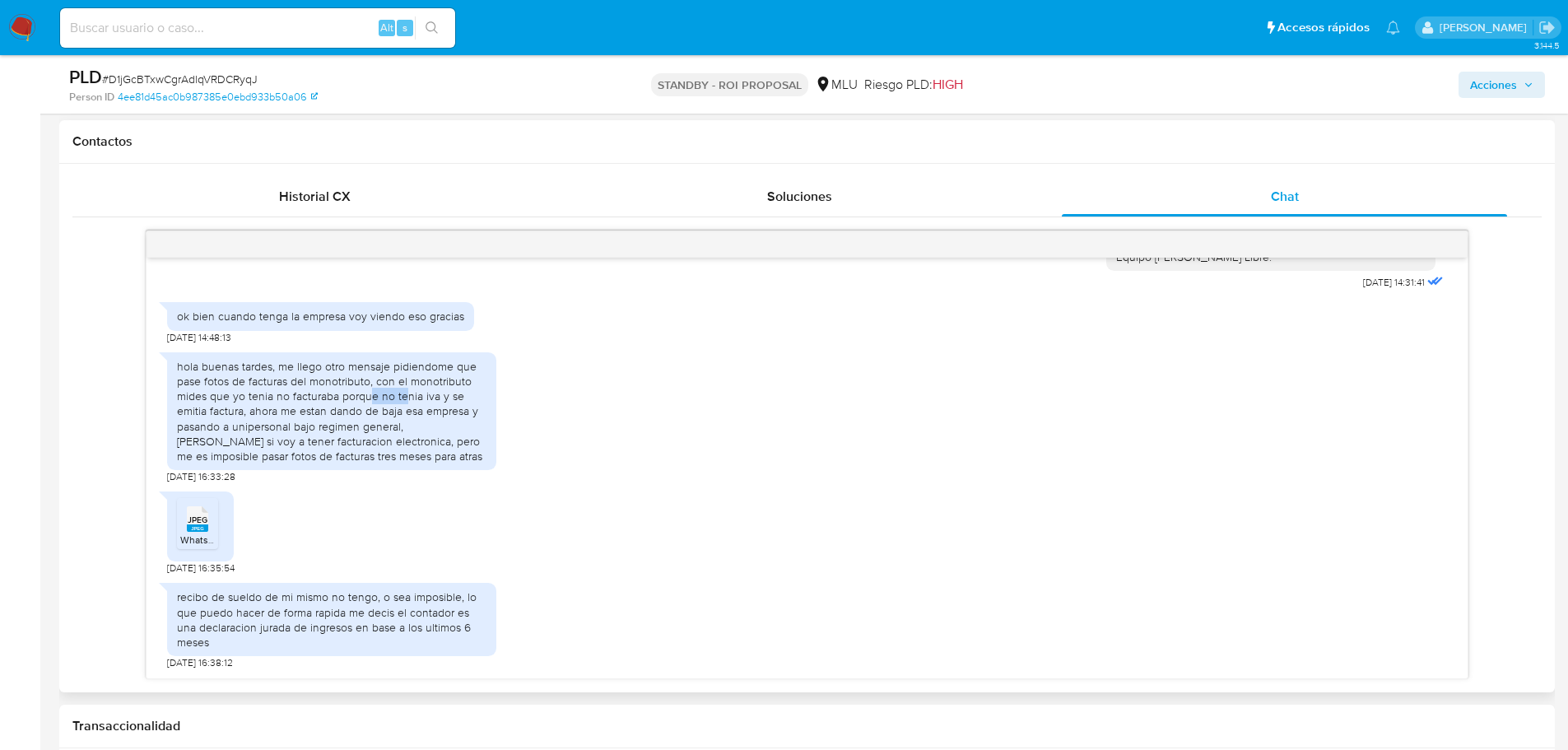 drag, startPoint x: 367, startPoint y: 394, endPoint x: 407, endPoint y: 395, distance: 40.0125 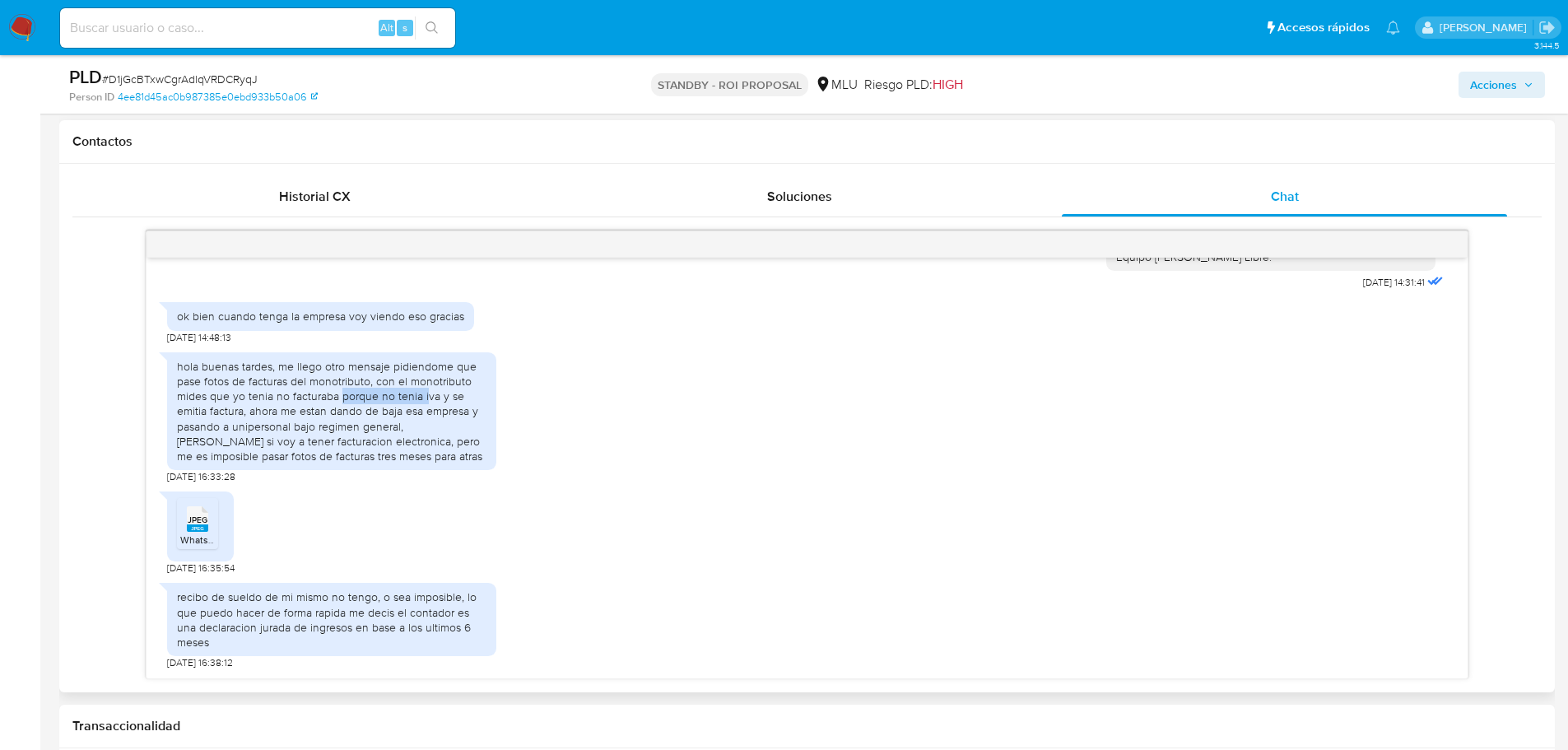 drag, startPoint x: 426, startPoint y: 398, endPoint x: 342, endPoint y: 397, distance: 84.006 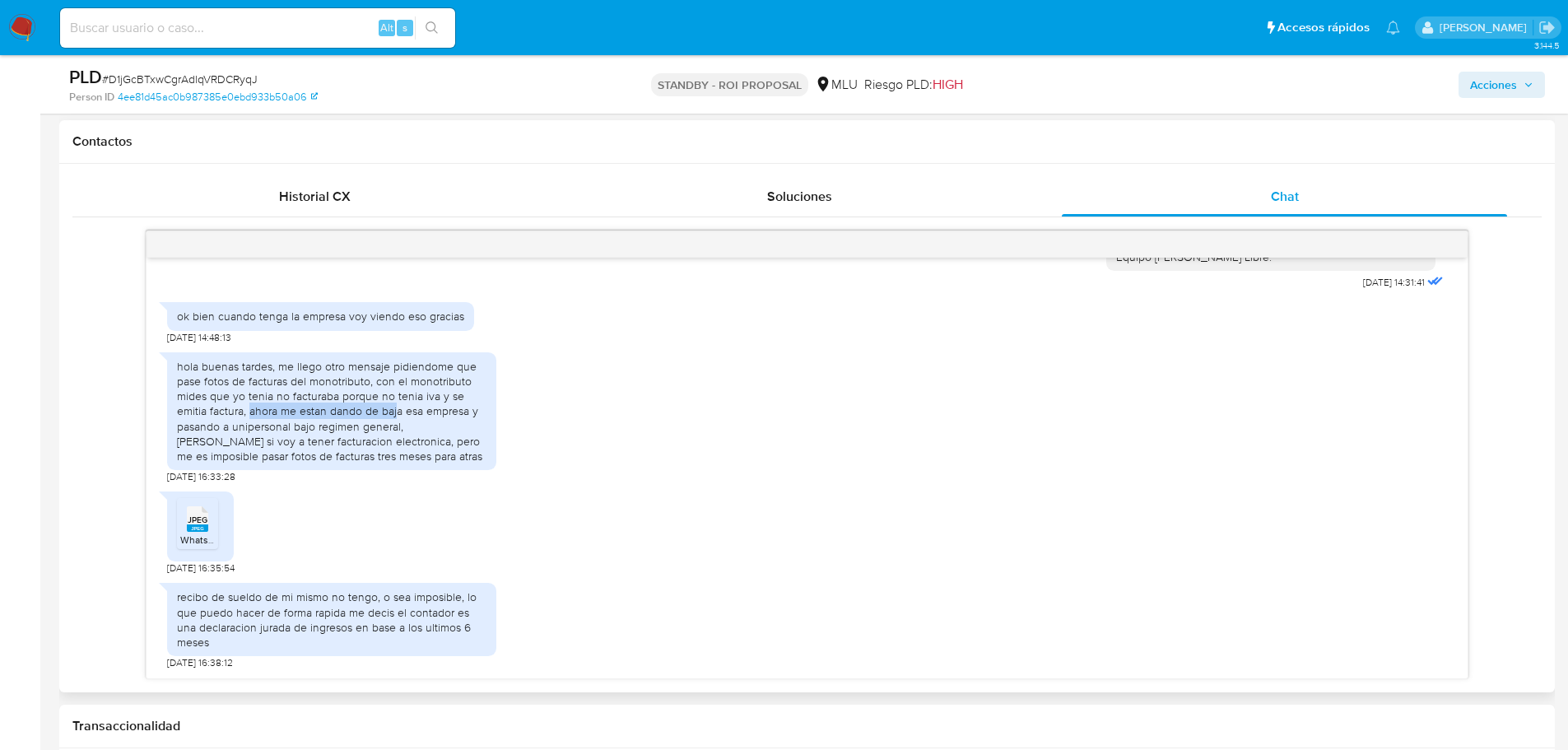 drag, startPoint x: 248, startPoint y: 415, endPoint x: 397, endPoint y: 412, distance: 149.0302 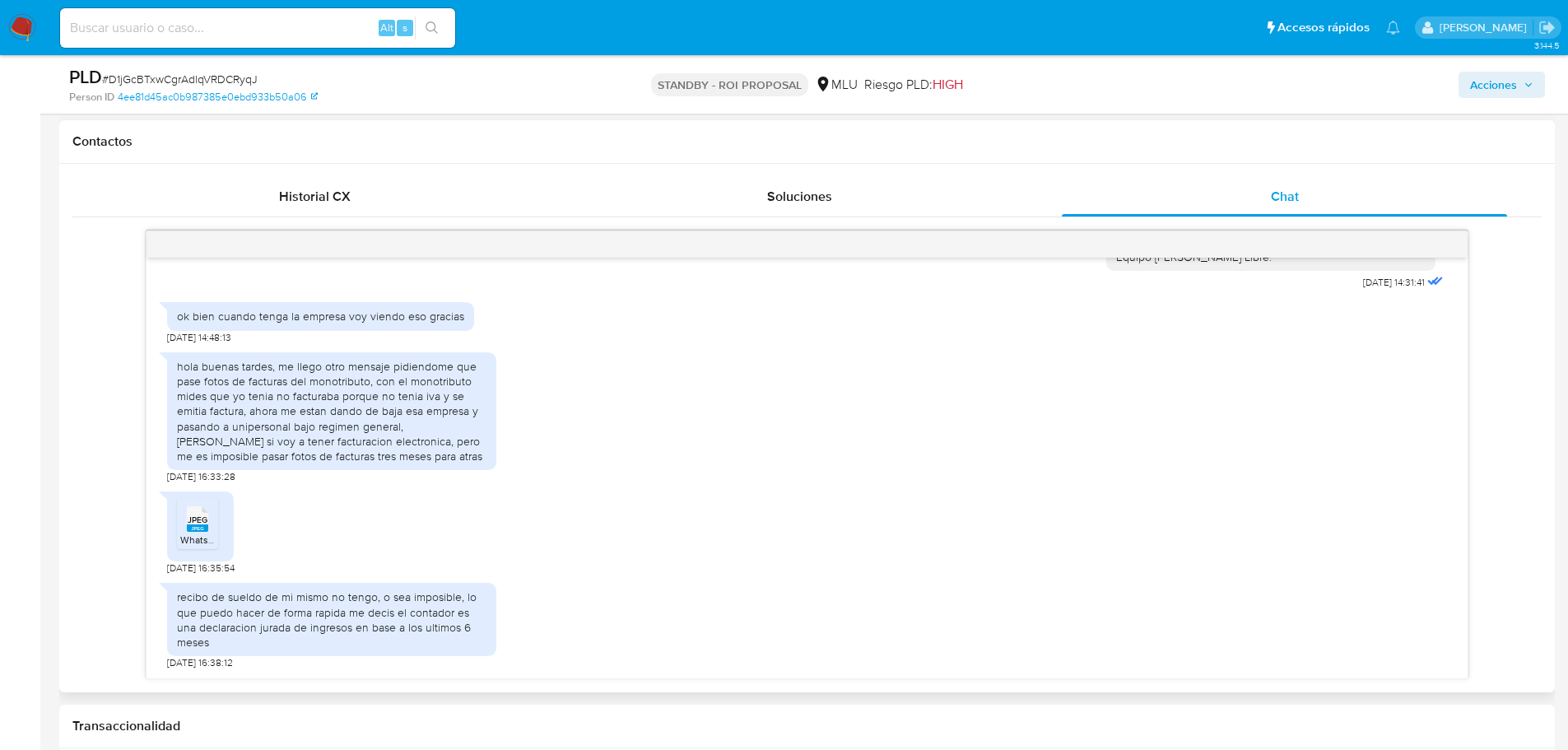 click on "hola buenas tardes, me llego otro mensaje pidiendome que pase fotos de facturas del monotributo, con el monotributo mides que yo tenia no facturaba porque no tenia iva y se emitia factura, ahora me estan dando de baja esa empresa y pasando a unipersonal bajo regimen general, [PERSON_NAME] si voy a tener facturacion electronica, pero me es imposible pasar fotos de facturas tres meses para atras" at bounding box center (332, 411) 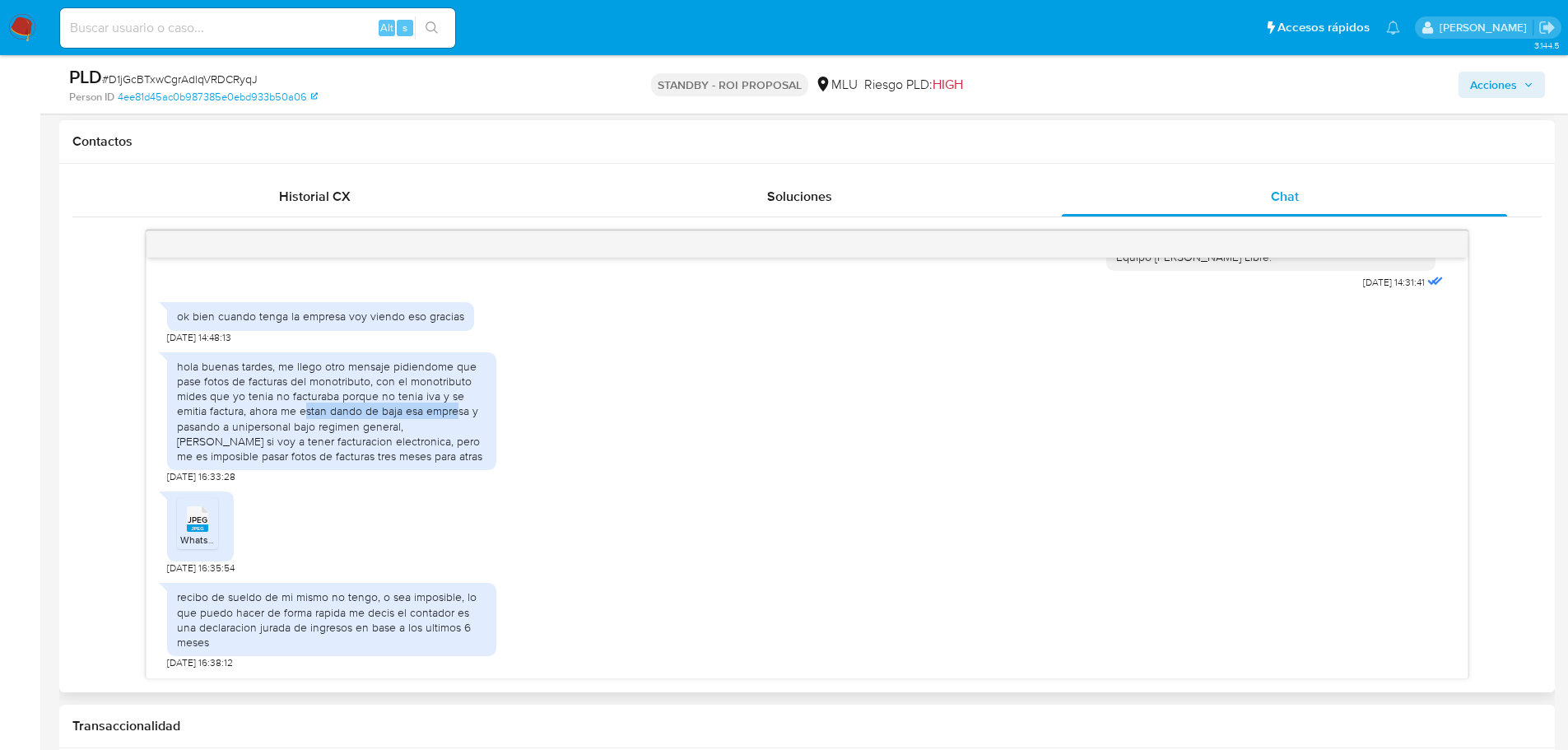 drag, startPoint x: 401, startPoint y: 412, endPoint x: 304, endPoint y: 413, distance: 97.005155 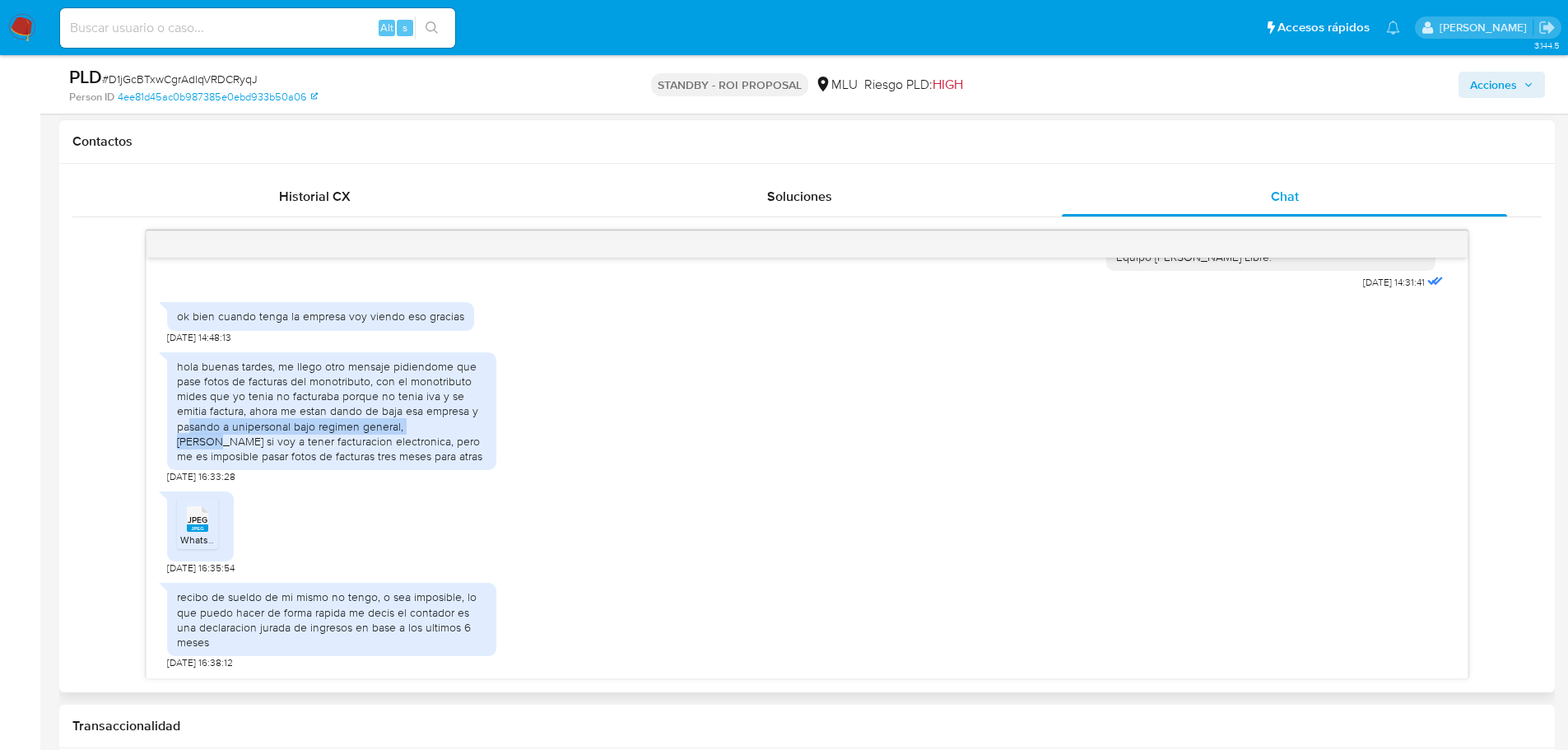 drag, startPoint x: 191, startPoint y: 431, endPoint x: 445, endPoint y: 424, distance: 254.09644 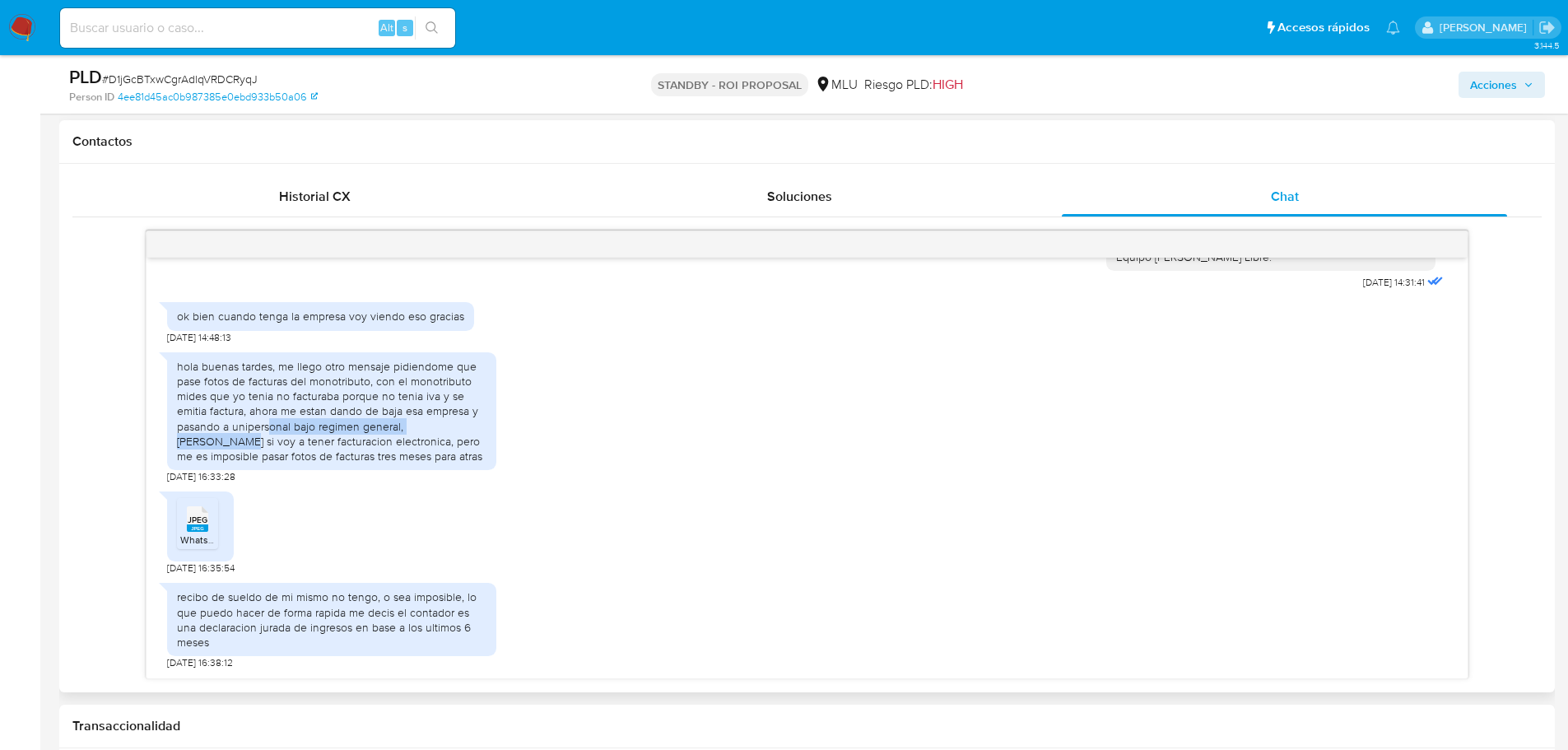 drag, startPoint x: 463, startPoint y: 424, endPoint x: 264, endPoint y: 431, distance: 199.12308 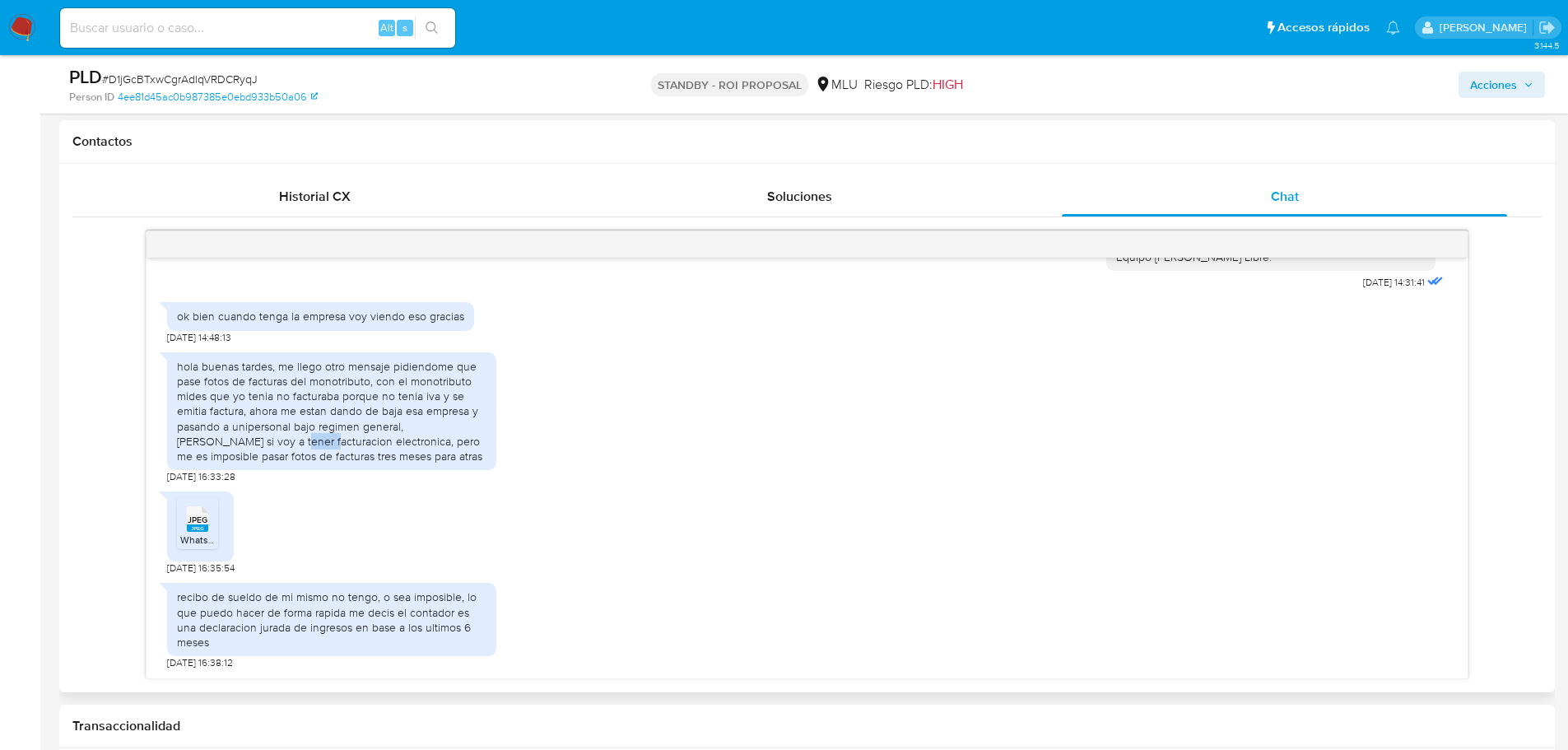 drag, startPoint x: 283, startPoint y: 440, endPoint x: 374, endPoint y: 440, distance: 91 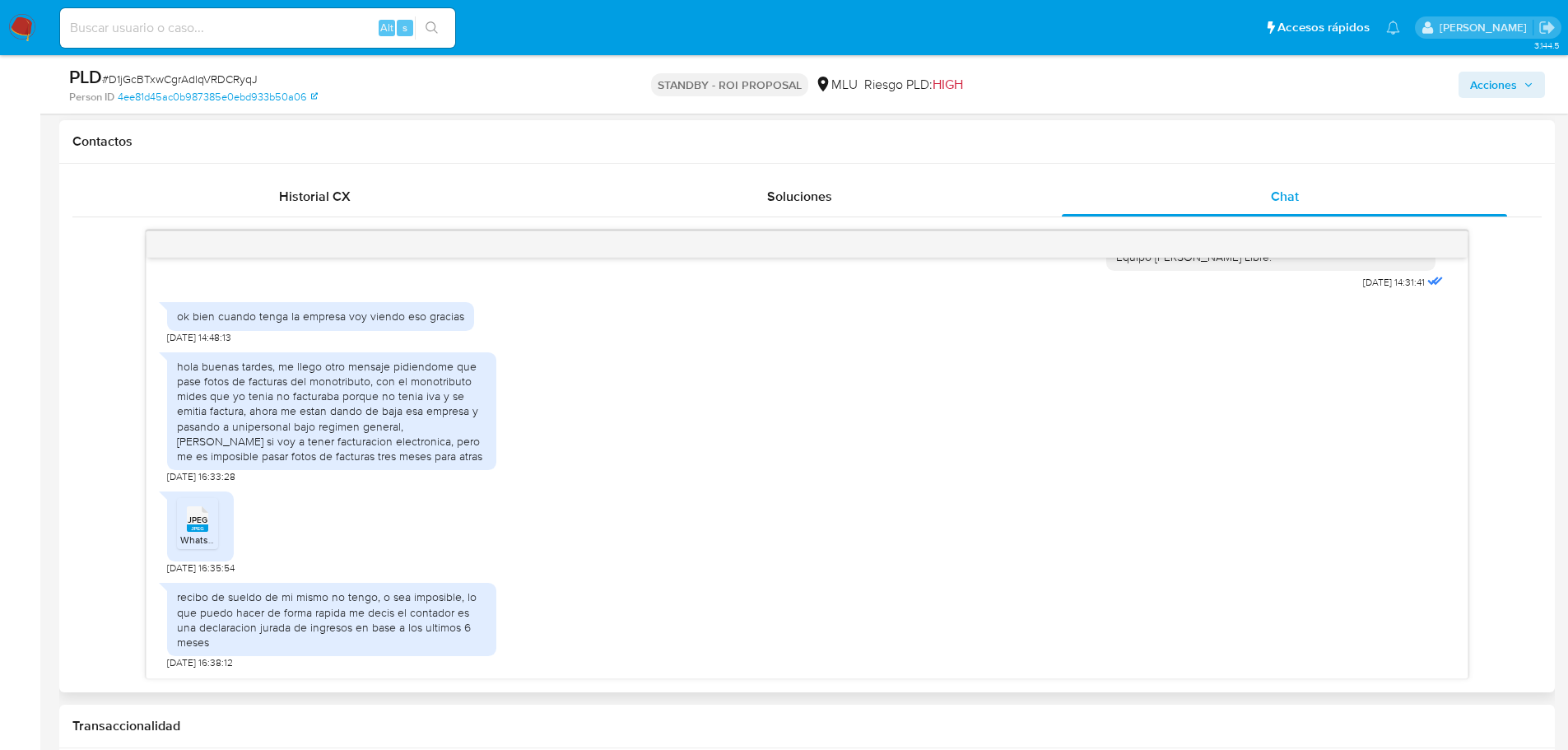 click on "hola buenas tardes, me llego otro mensaje pidiendome que pase fotos de facturas del monotributo, con el monotributo mides que yo tenia no facturaba porque no tenia iva y se emitia factura, ahora me estan dando de baja esa empresa y pasando a unipersonal bajo regimen general, [PERSON_NAME] si voy a tener facturacion electronica, pero me es imposible pasar fotos de facturas tres meses para atras" at bounding box center (332, 411) 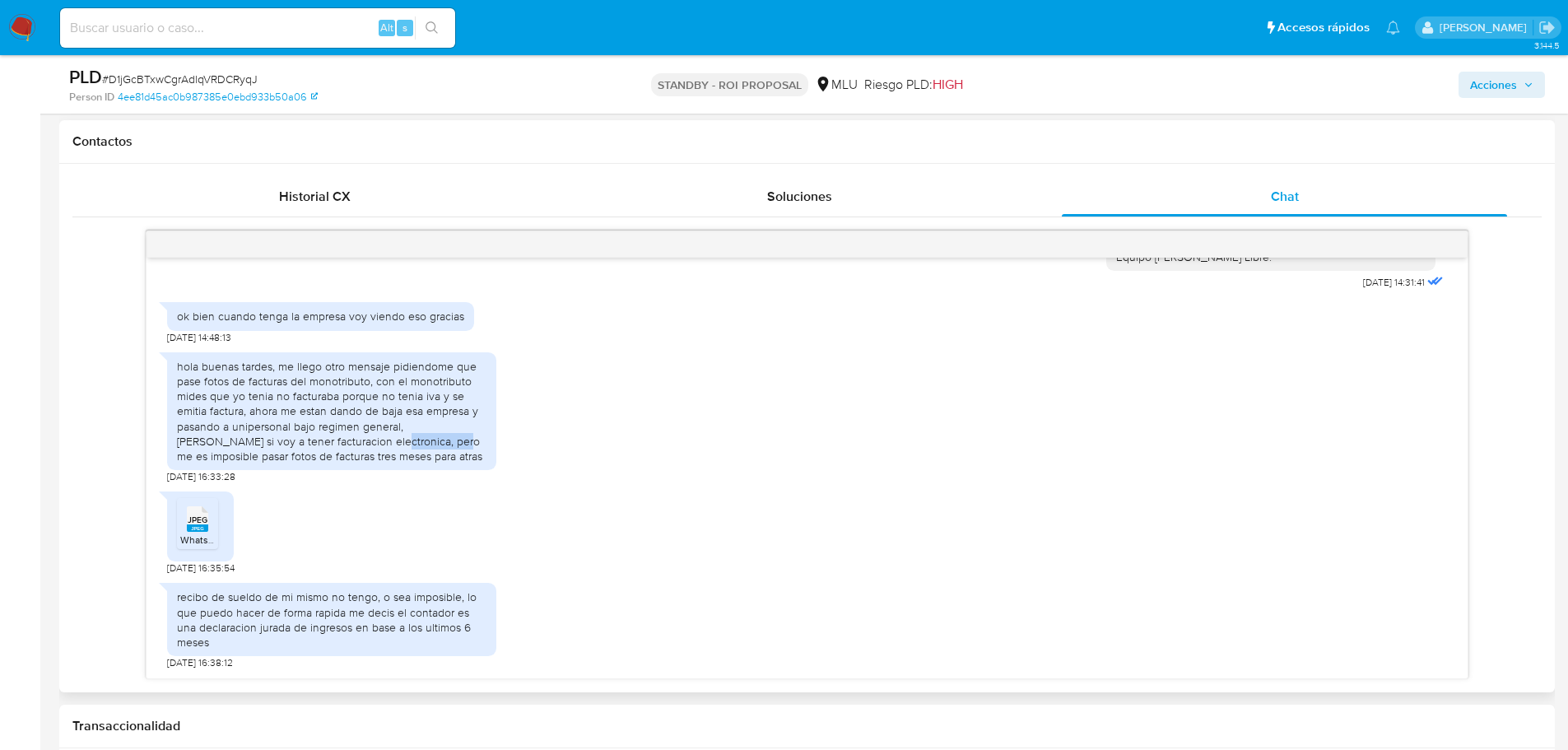 drag, startPoint x: 377, startPoint y: 446, endPoint x: 286, endPoint y: 445, distance: 91.00549 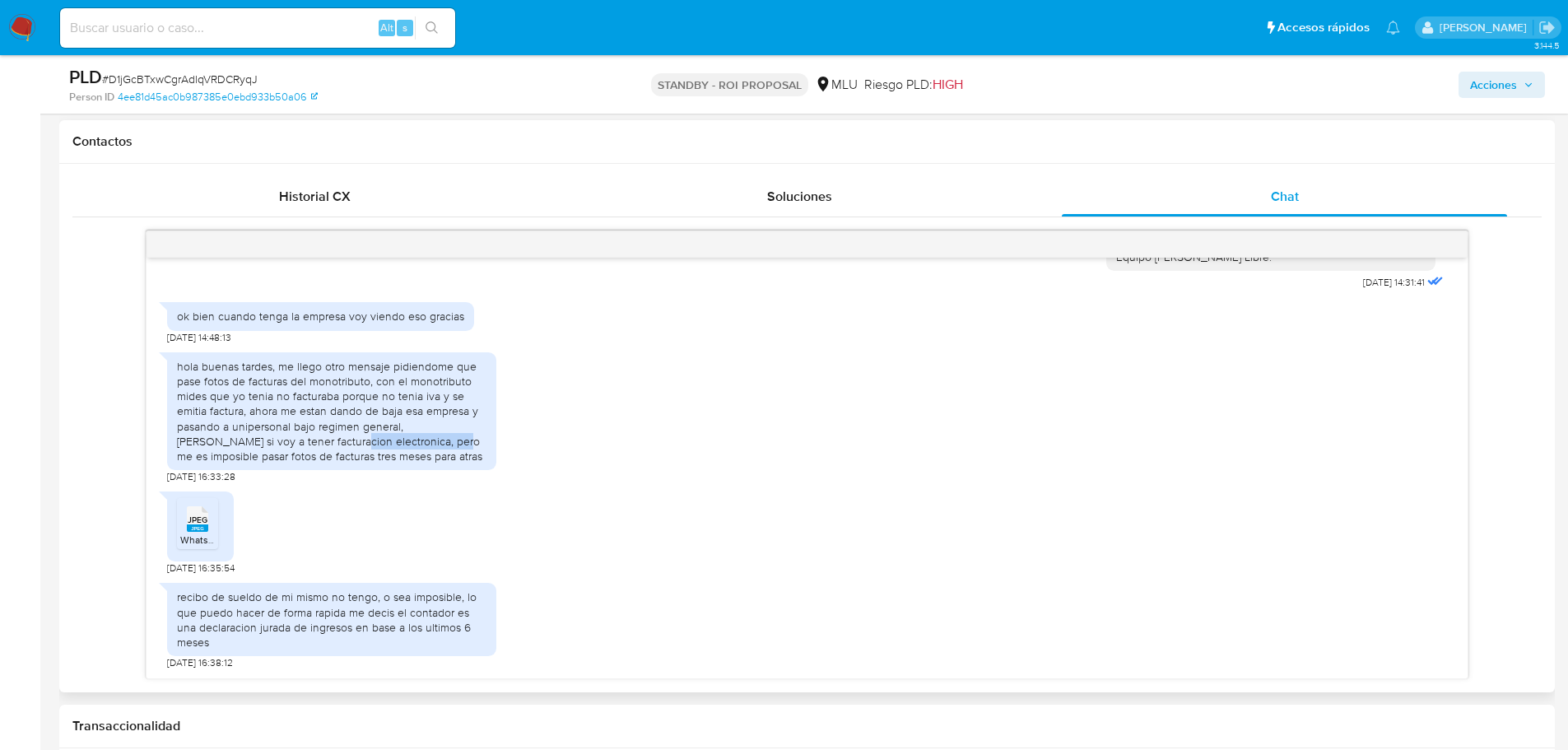 scroll, scrollTop: 2142, scrollLeft: 0, axis: vertical 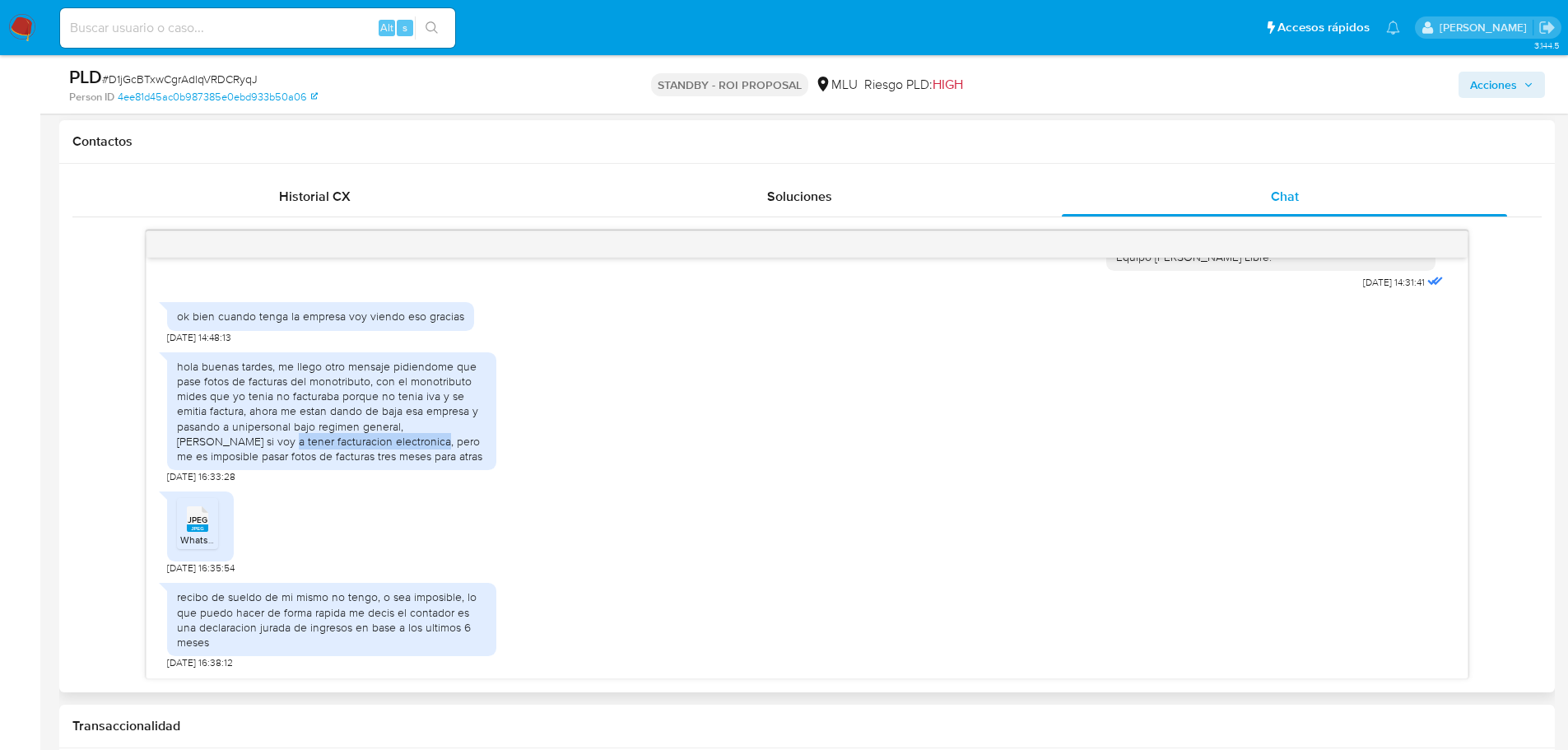 drag, startPoint x: 212, startPoint y: 449, endPoint x: 373, endPoint y: 448, distance: 161.00311 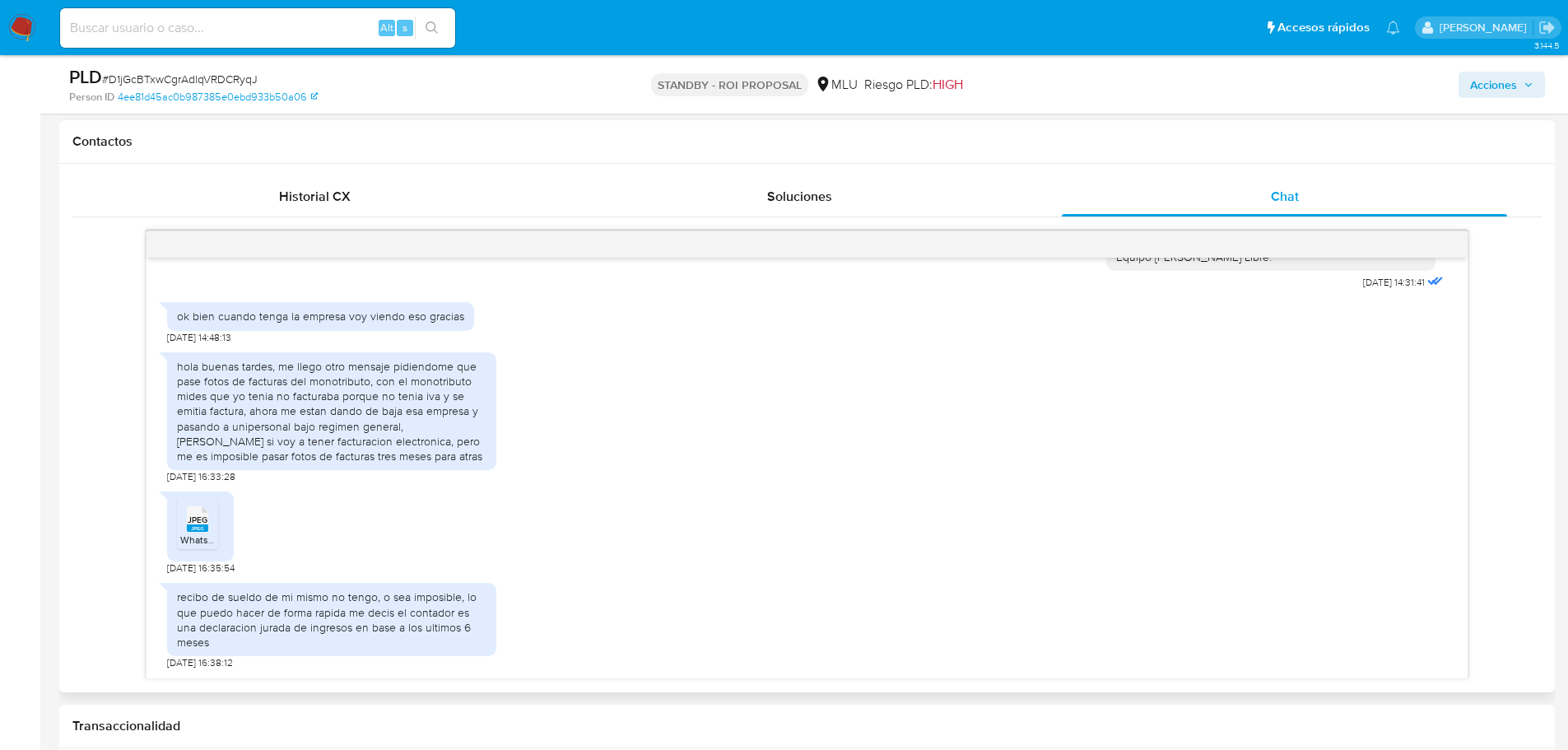 click on "hola buenas tardes, me llego otro mensaje pidiendome que pase fotos de facturas del monotributo, con el monotributo mides que yo tenia no facturaba porque no tenia iva y se emitia factura, ahora me estan dando de baja esa empresa y pasando a unipersonal bajo regimen general, [PERSON_NAME] si voy a tener facturacion electronica, pero me es imposible pasar fotos de facturas tres meses para atras" at bounding box center (332, 411) 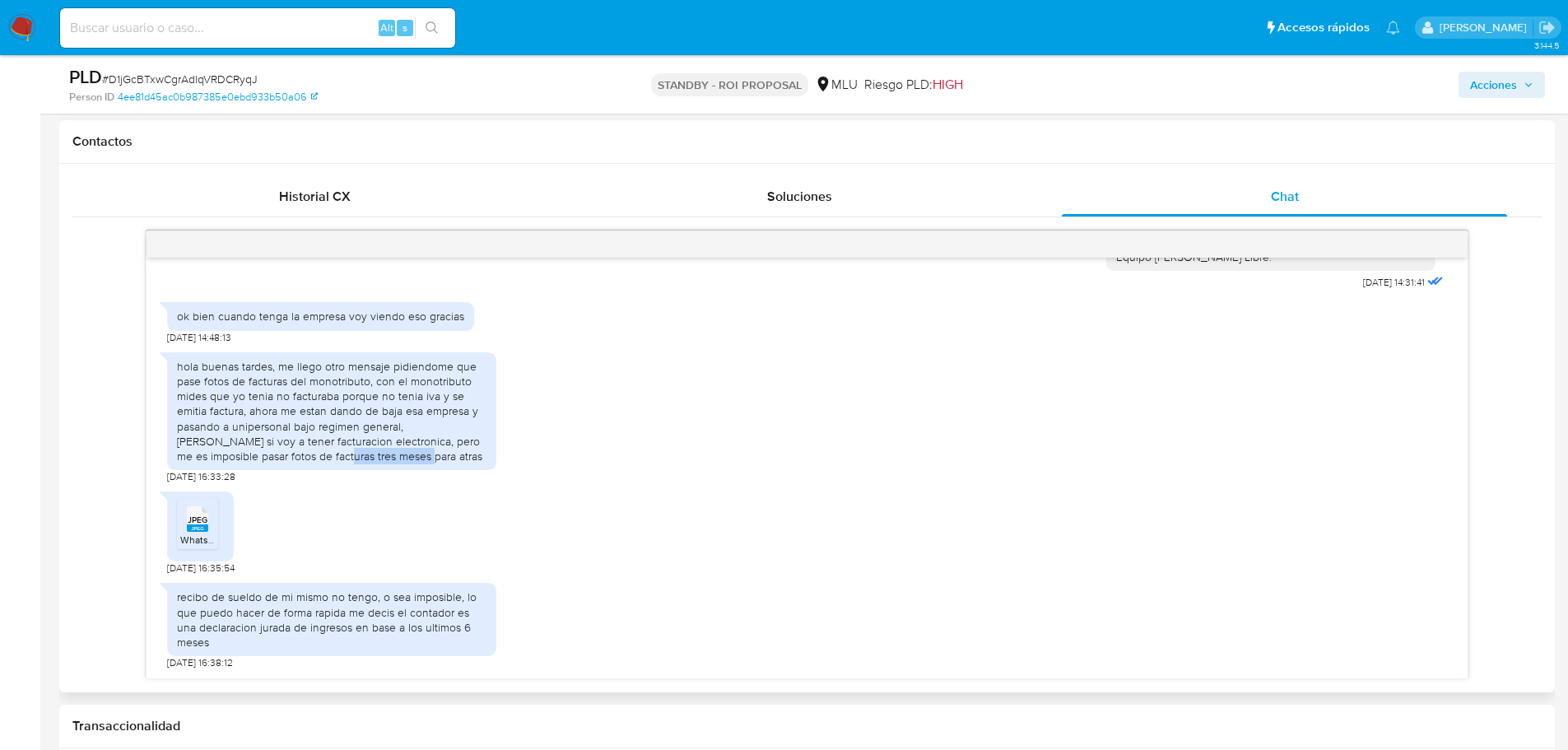 drag, startPoint x: 345, startPoint y: 458, endPoint x: 313, endPoint y: 456, distance: 32.062439 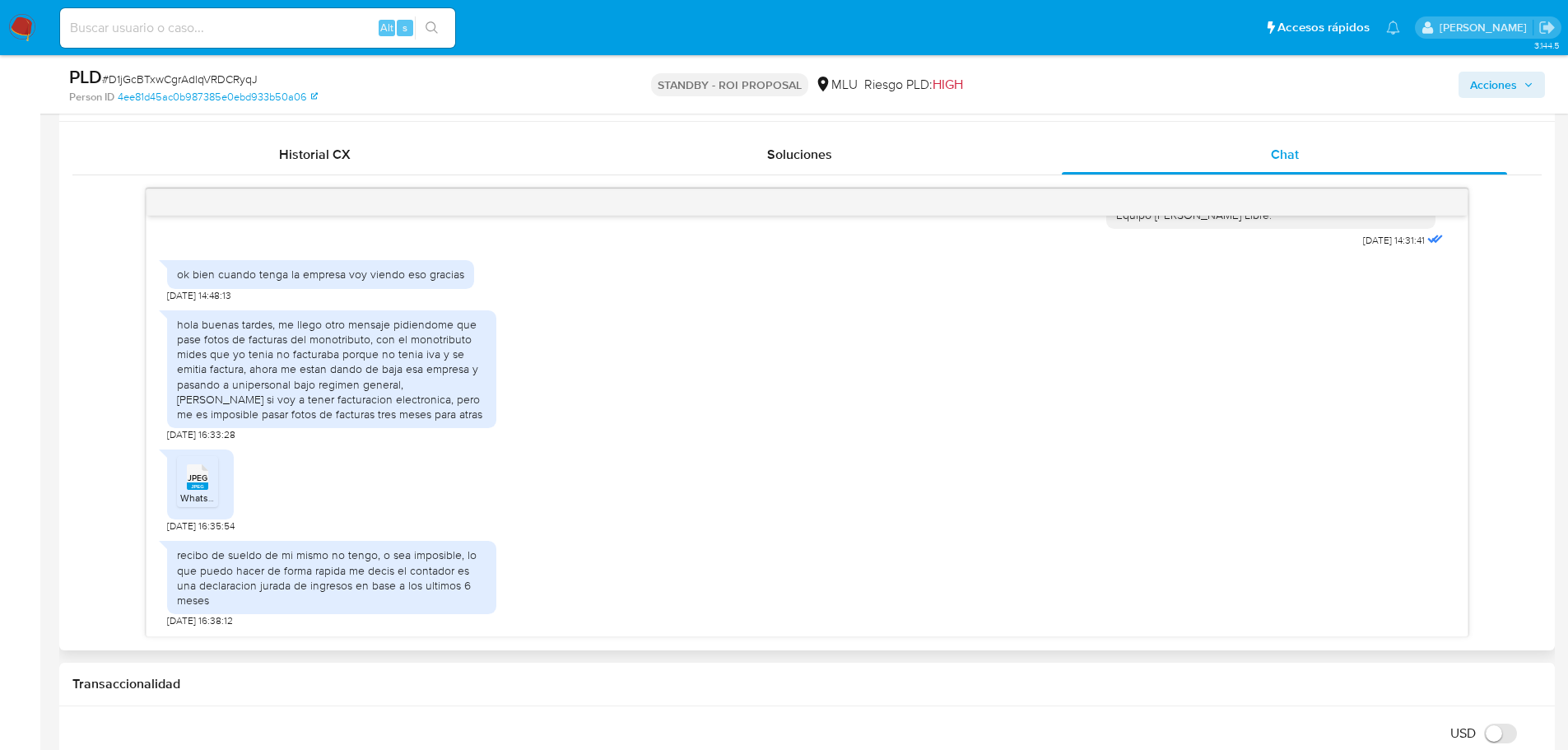 scroll, scrollTop: 823, scrollLeft: 0, axis: vertical 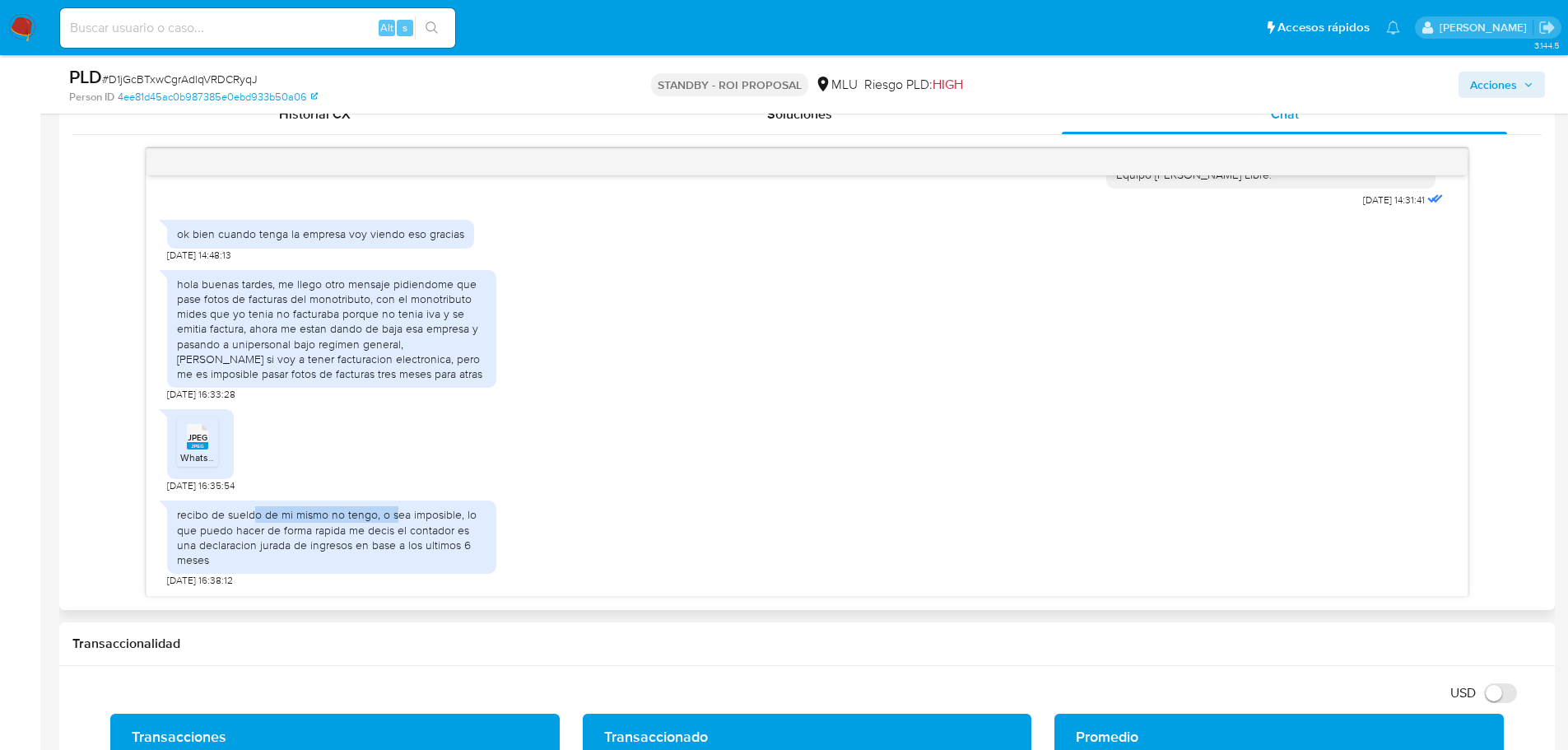 drag, startPoint x: 277, startPoint y: 520, endPoint x: 398, endPoint y: 520, distance: 121 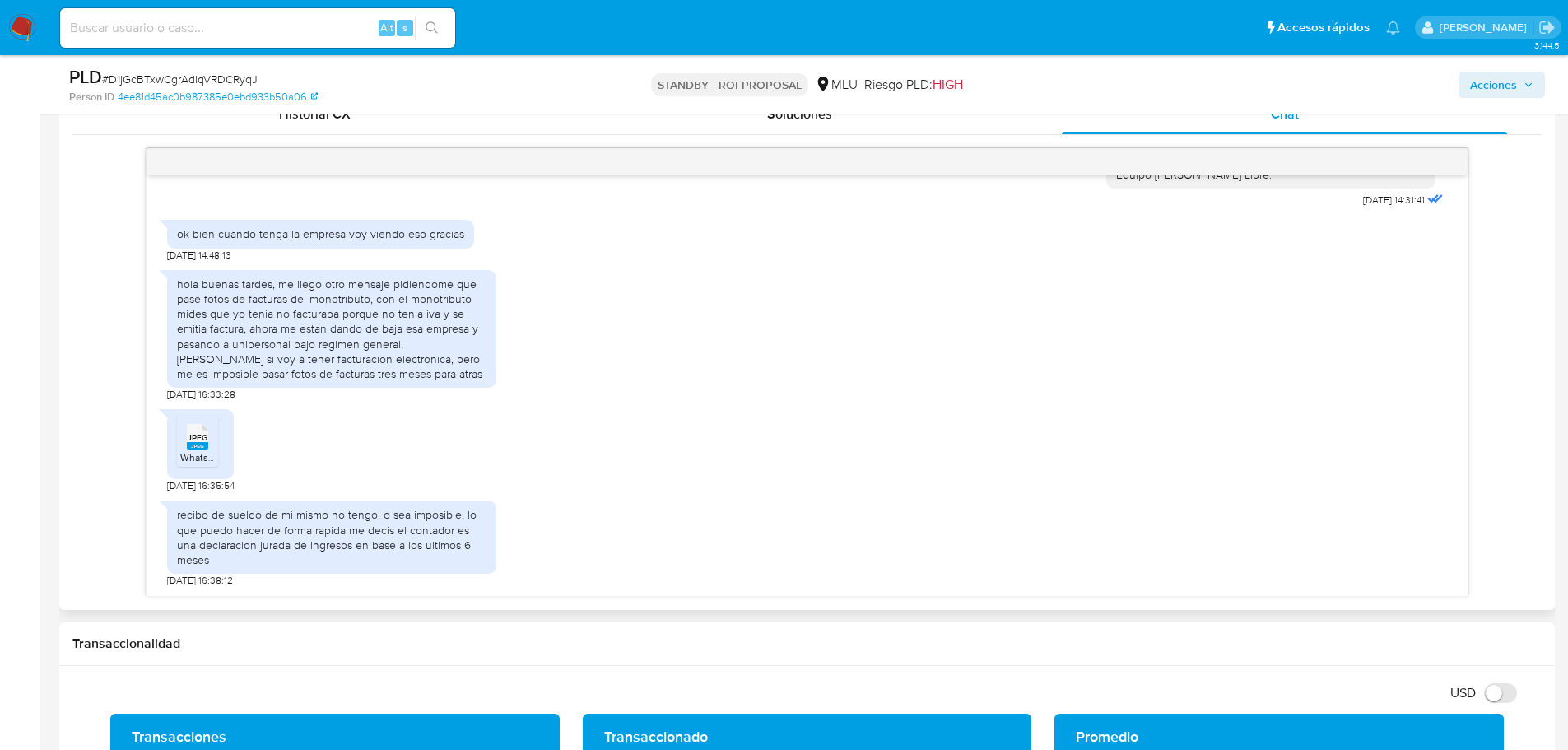 click on "recibo de sueldo de mi mismo no tengo, o sea imposible, lo que puedo hacer de forma rapida me decis el contador es una declaracion jurada de ingresos en base a los ultimos 6 meses" at bounding box center (332, 537) 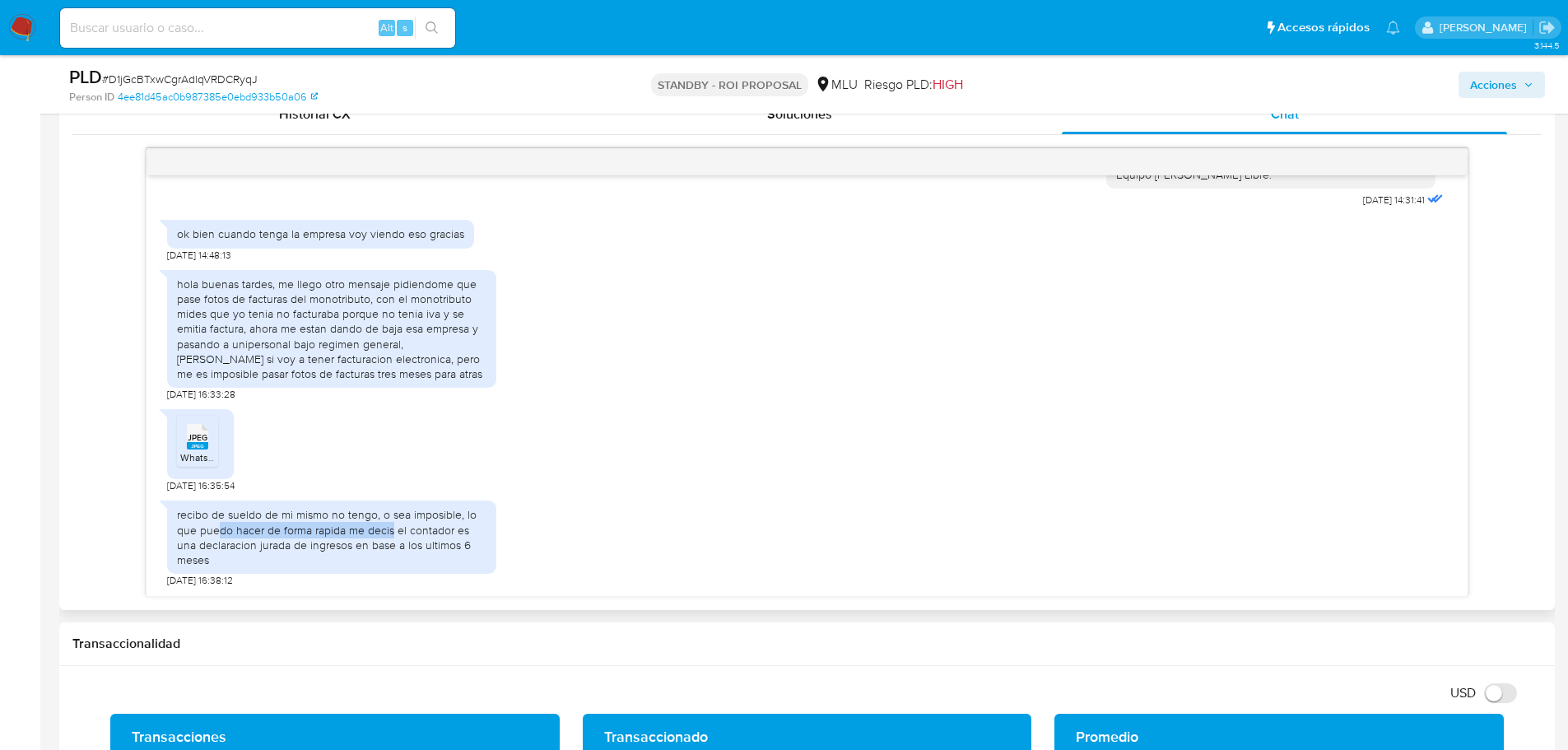 drag, startPoint x: 221, startPoint y: 533, endPoint x: 394, endPoint y: 533, distance: 173 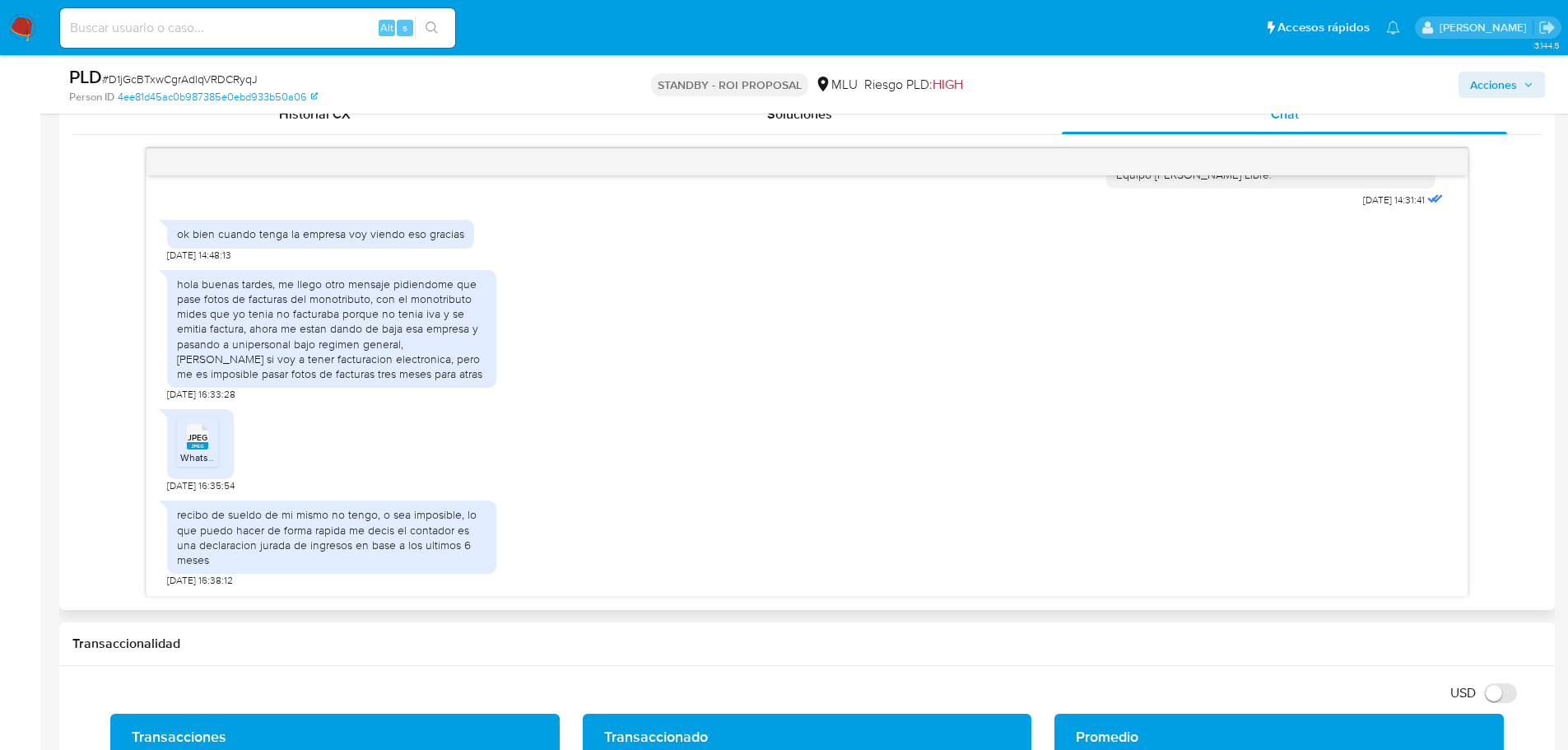 click on "recibo de sueldo de mi mismo no tengo, o sea imposible, lo que puedo hacer de forma rapida me decis el contador es una declaracion jurada de ingresos en base a los ultimos 6 meses" at bounding box center [332, 537] 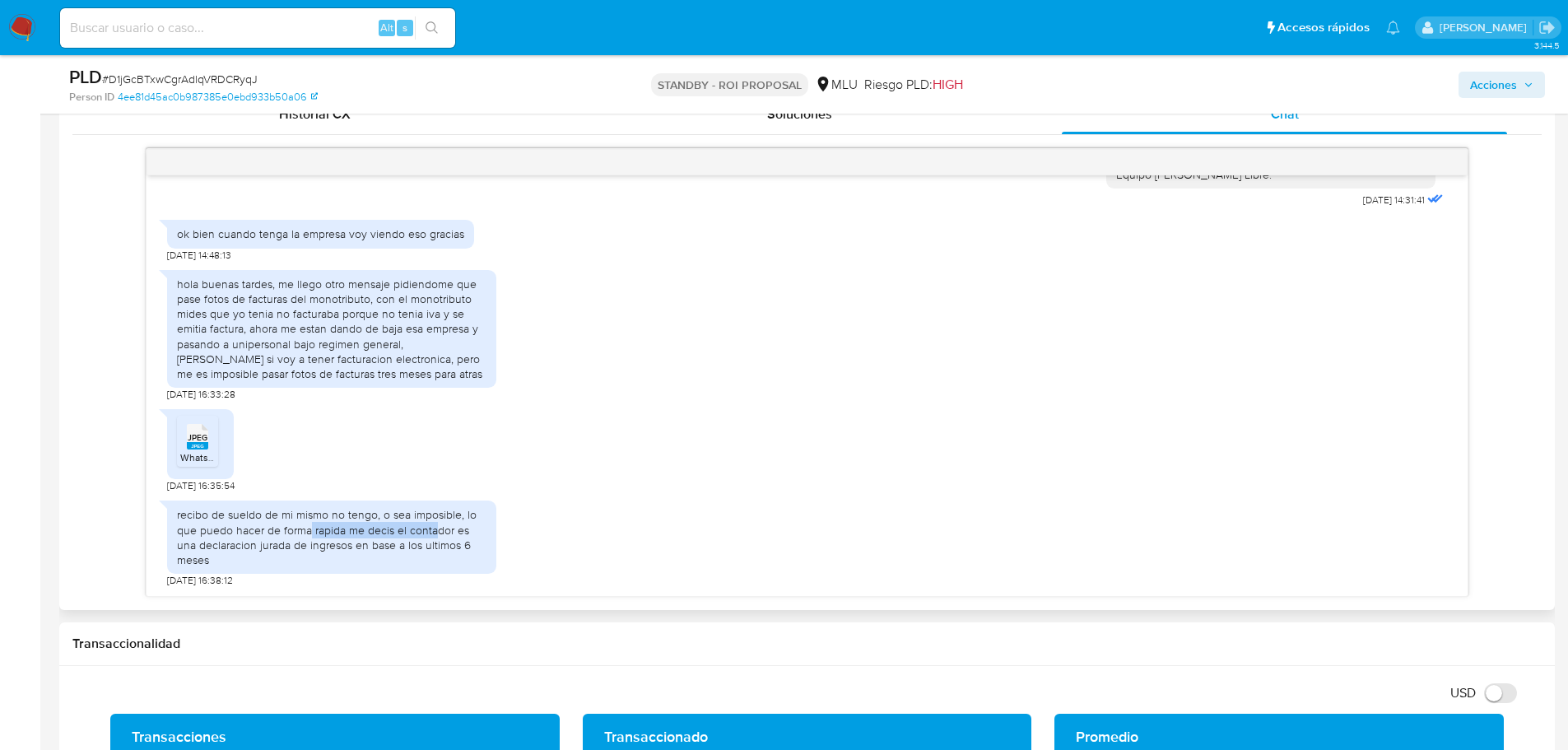 drag, startPoint x: 435, startPoint y: 533, endPoint x: 309, endPoint y: 531, distance: 126.0159 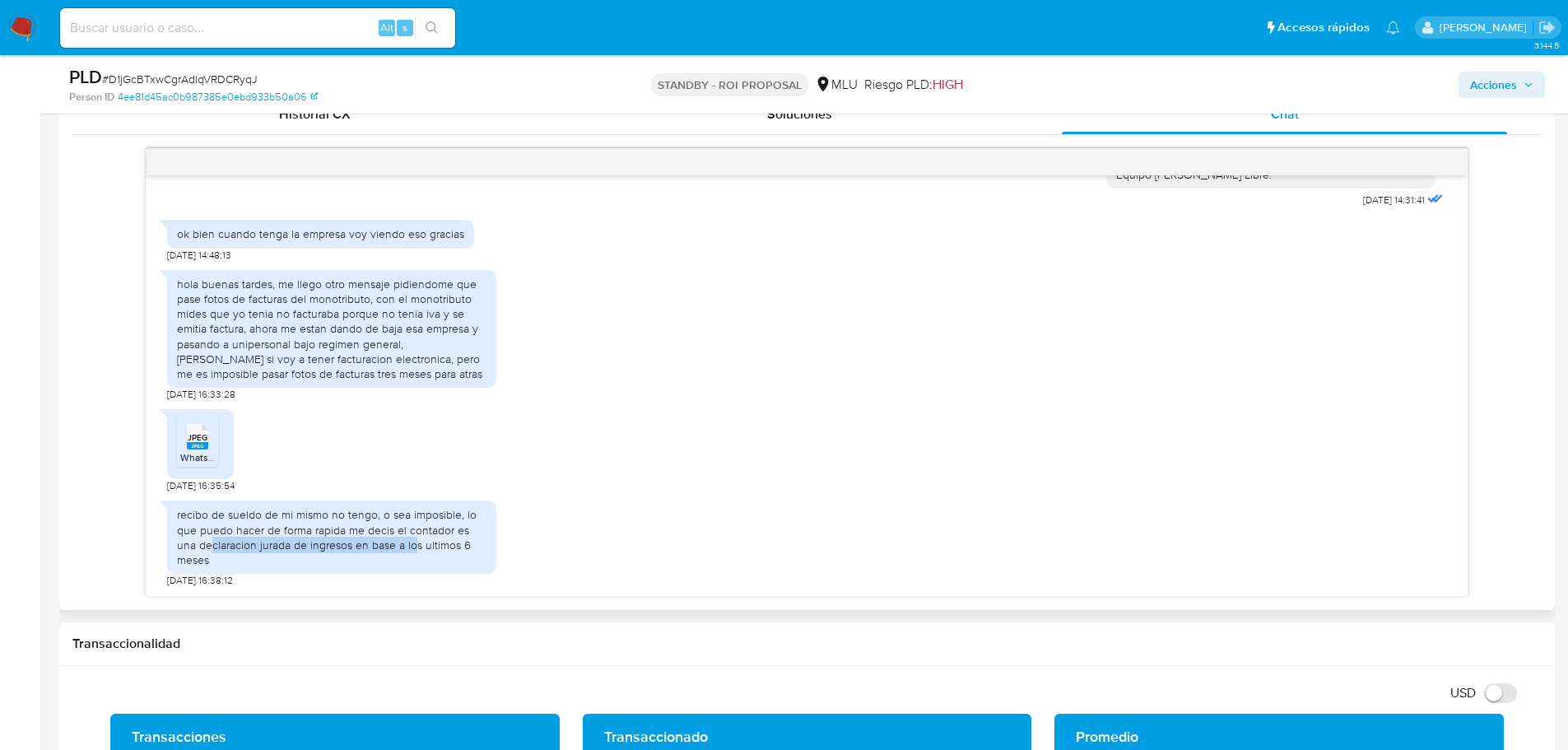 drag, startPoint x: 242, startPoint y: 545, endPoint x: 413, endPoint y: 545, distance: 171 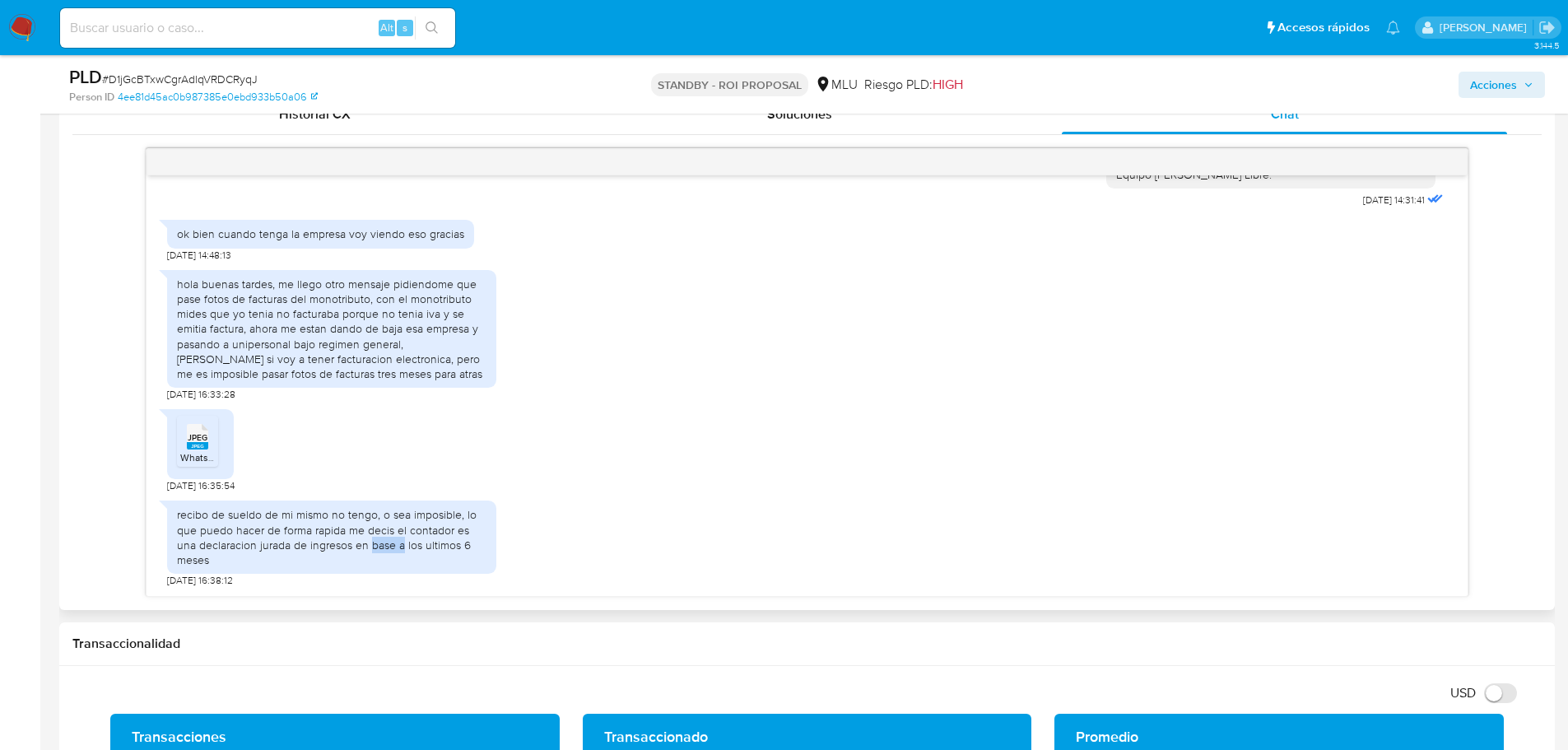 click on "recibo de sueldo de mi mismo no tengo, o sea imposible, lo que puedo hacer de forma rapida me decis el contador es una declaracion jurada de ingresos en base a los ultimos 6 meses" at bounding box center (332, 537) 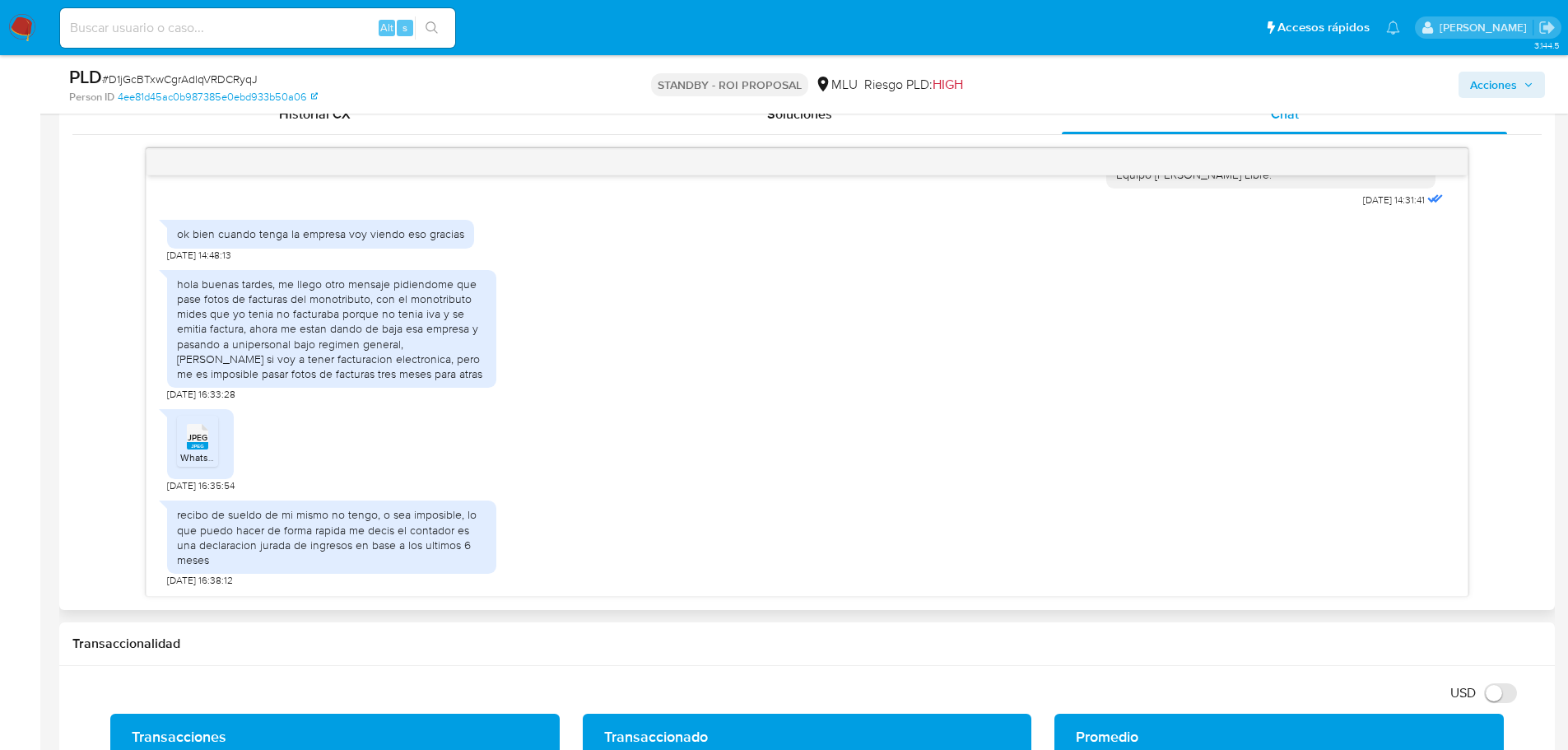 click on "recibo de sueldo de mi mismo no tengo, o sea imposible, lo que puedo hacer de forma rapida me decis el contador es una declaracion jurada de ingresos en base a los ultimos 6 meses" at bounding box center (332, 537) 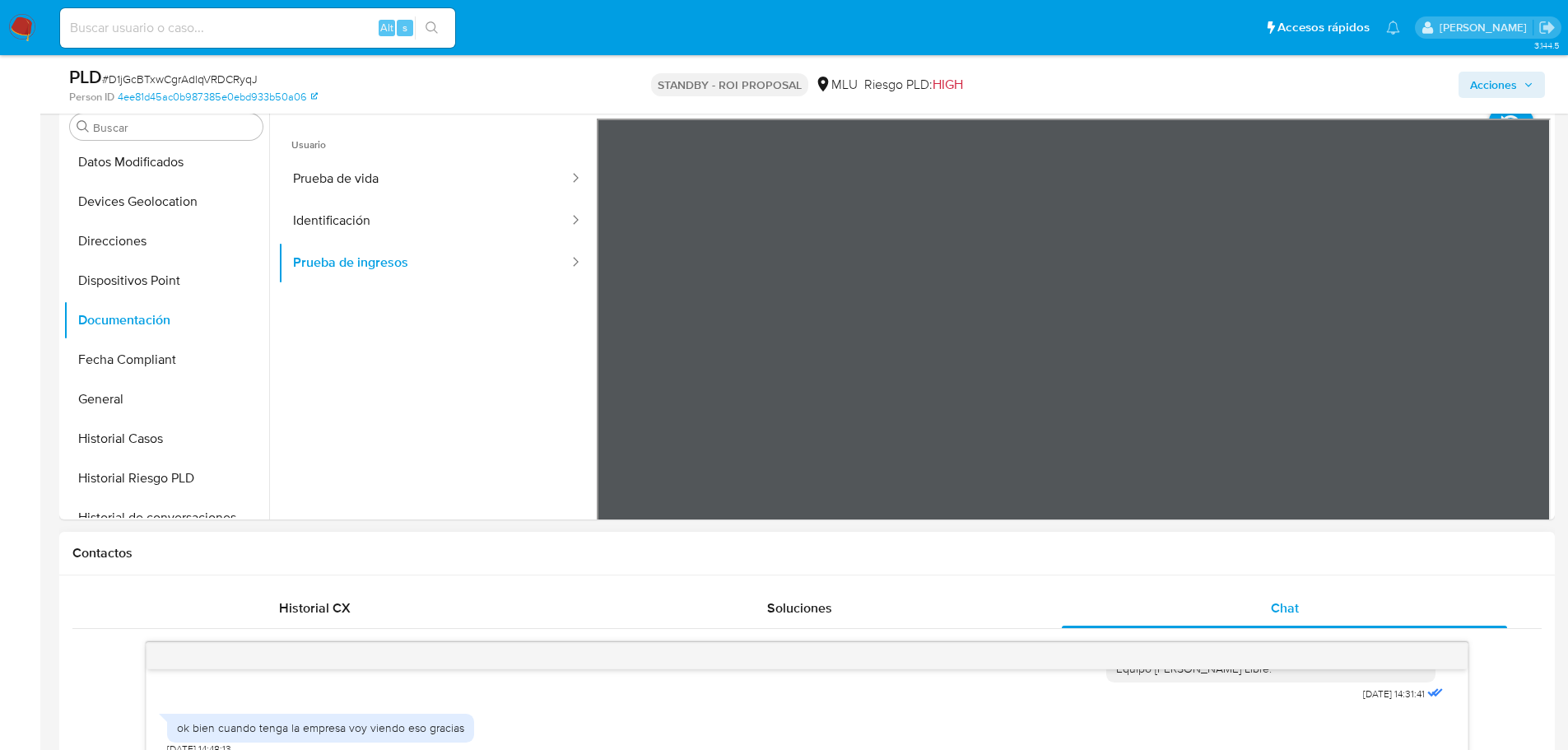 scroll, scrollTop: 165, scrollLeft: 0, axis: vertical 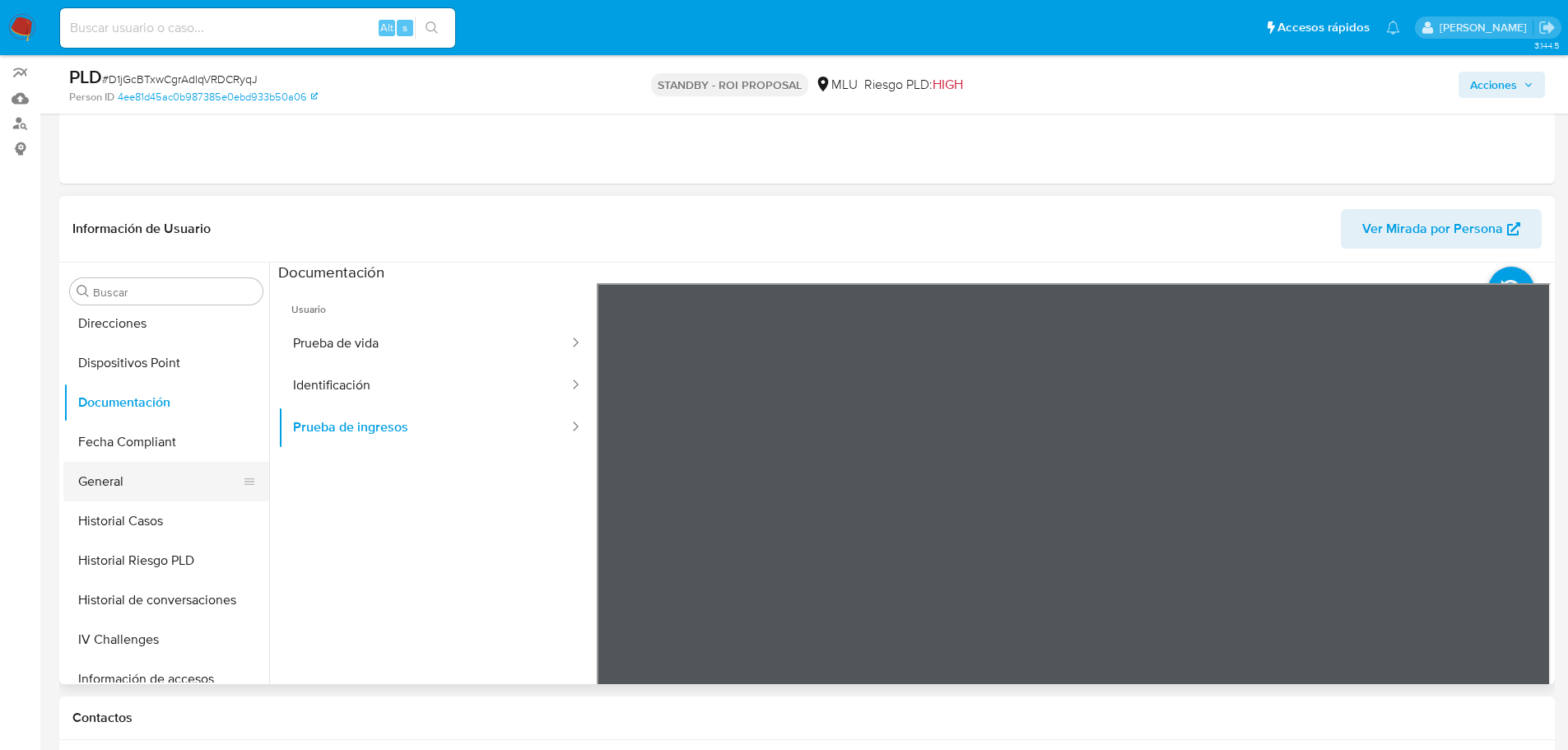 click on "General" at bounding box center [160, 482] 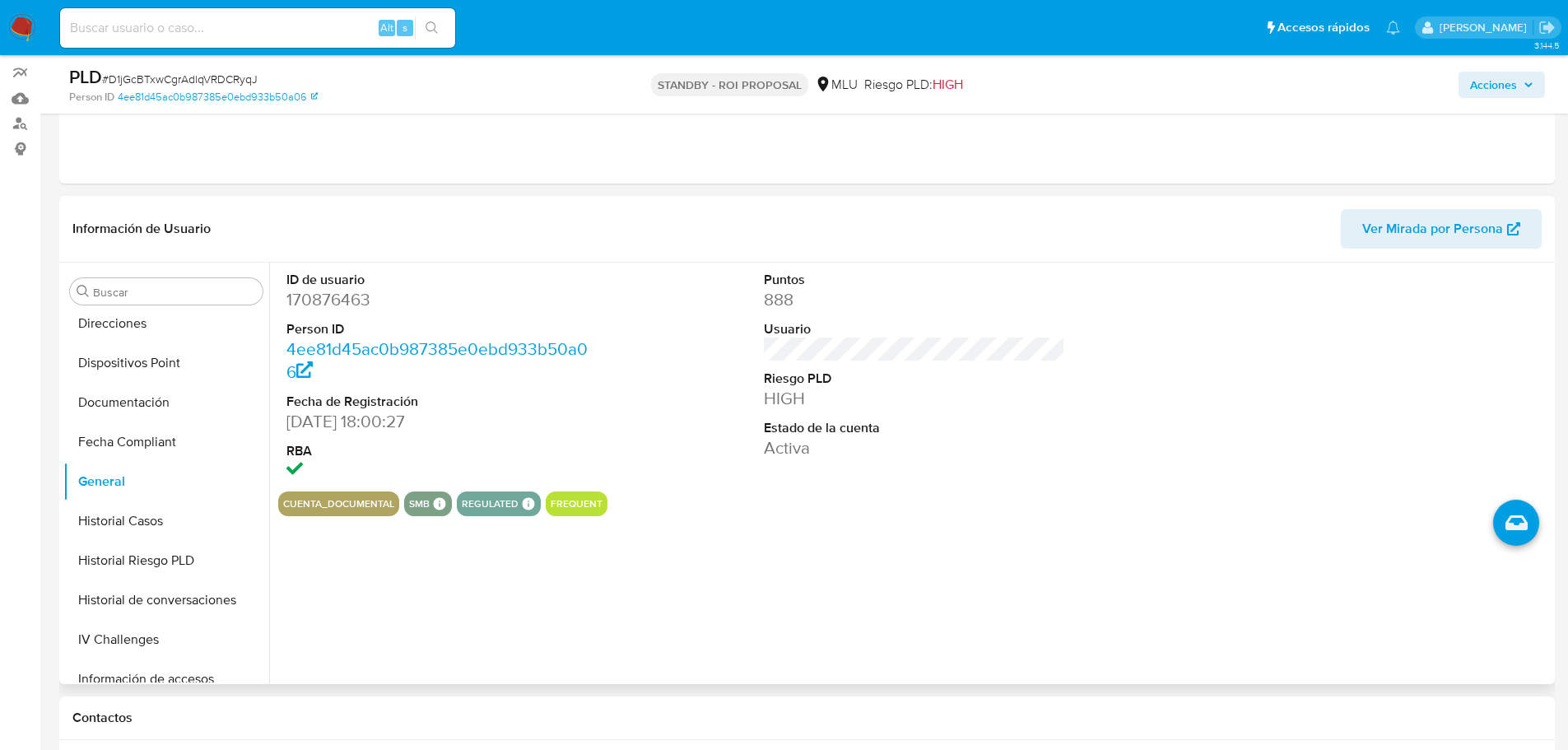 click on "HIGH" at bounding box center [914, 398] 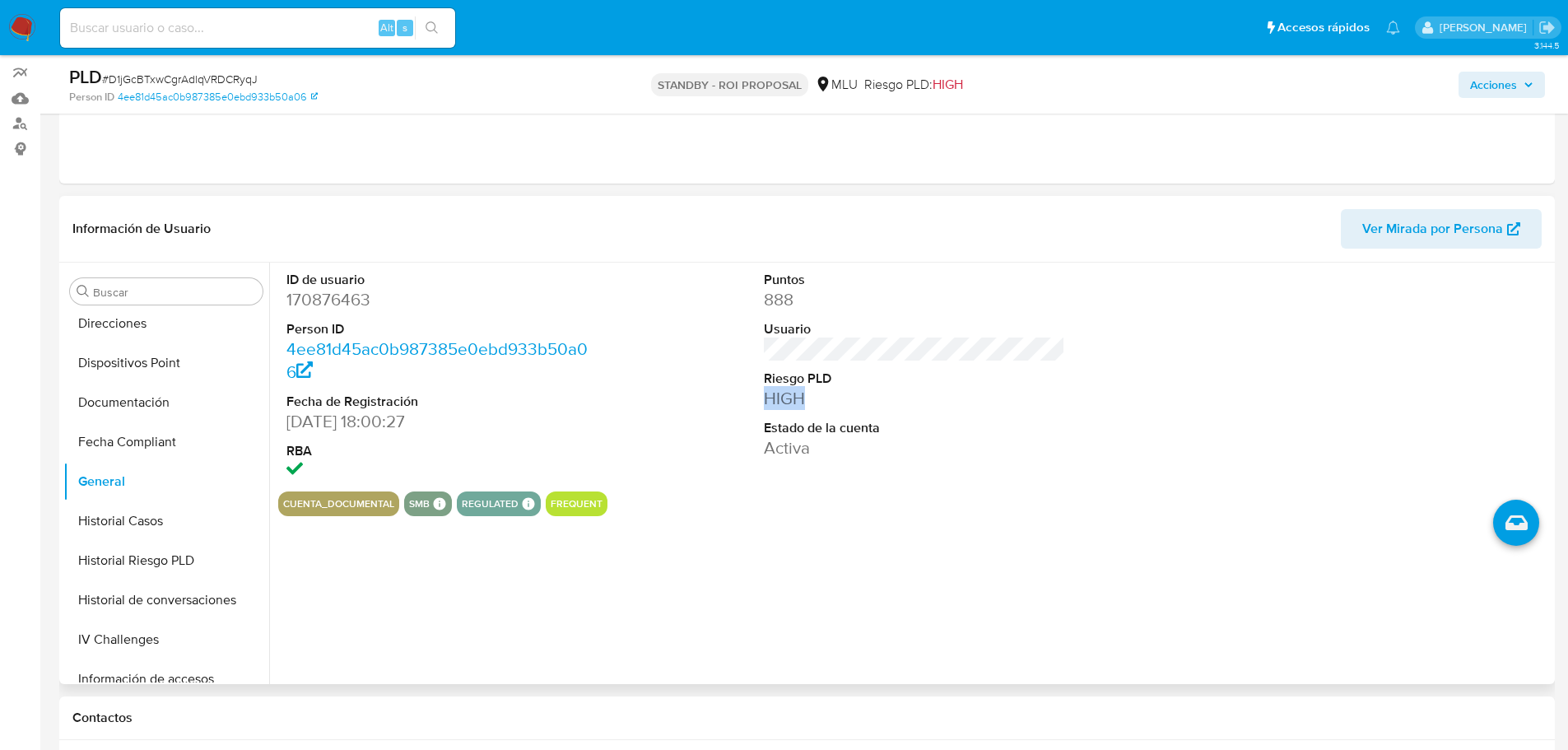 drag, startPoint x: 765, startPoint y: 396, endPoint x: 751, endPoint y: 414, distance: 22.803509 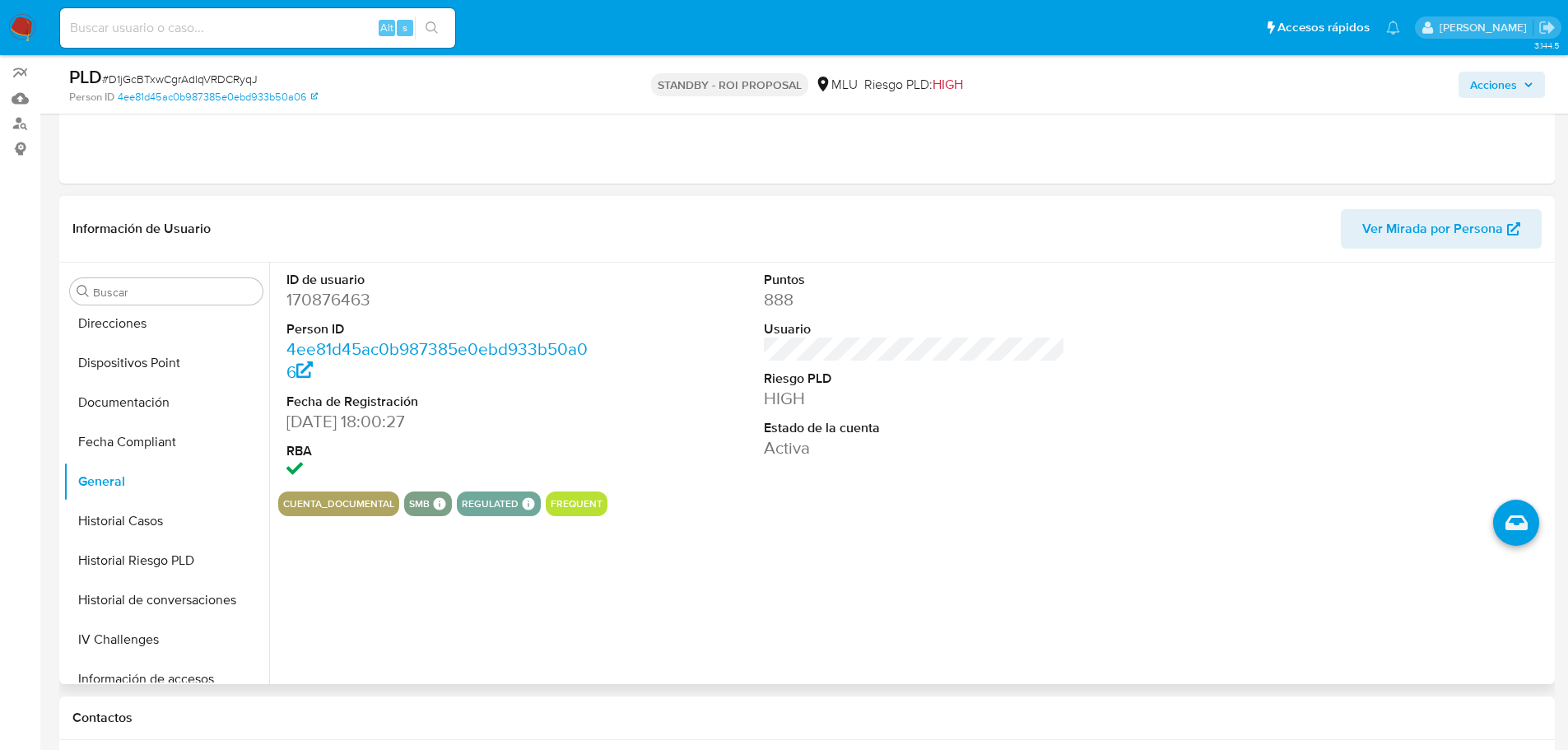 click on "ID de usuario 170876463 Person ID 4ee81d45ac0b987385e0ebd933b50a06 Fecha de Registración [DATE] 18:00:27 RBA Puntos 888 Usuario Riesgo PLD HIGH Estado de la cuenta Activa" at bounding box center [914, 377] 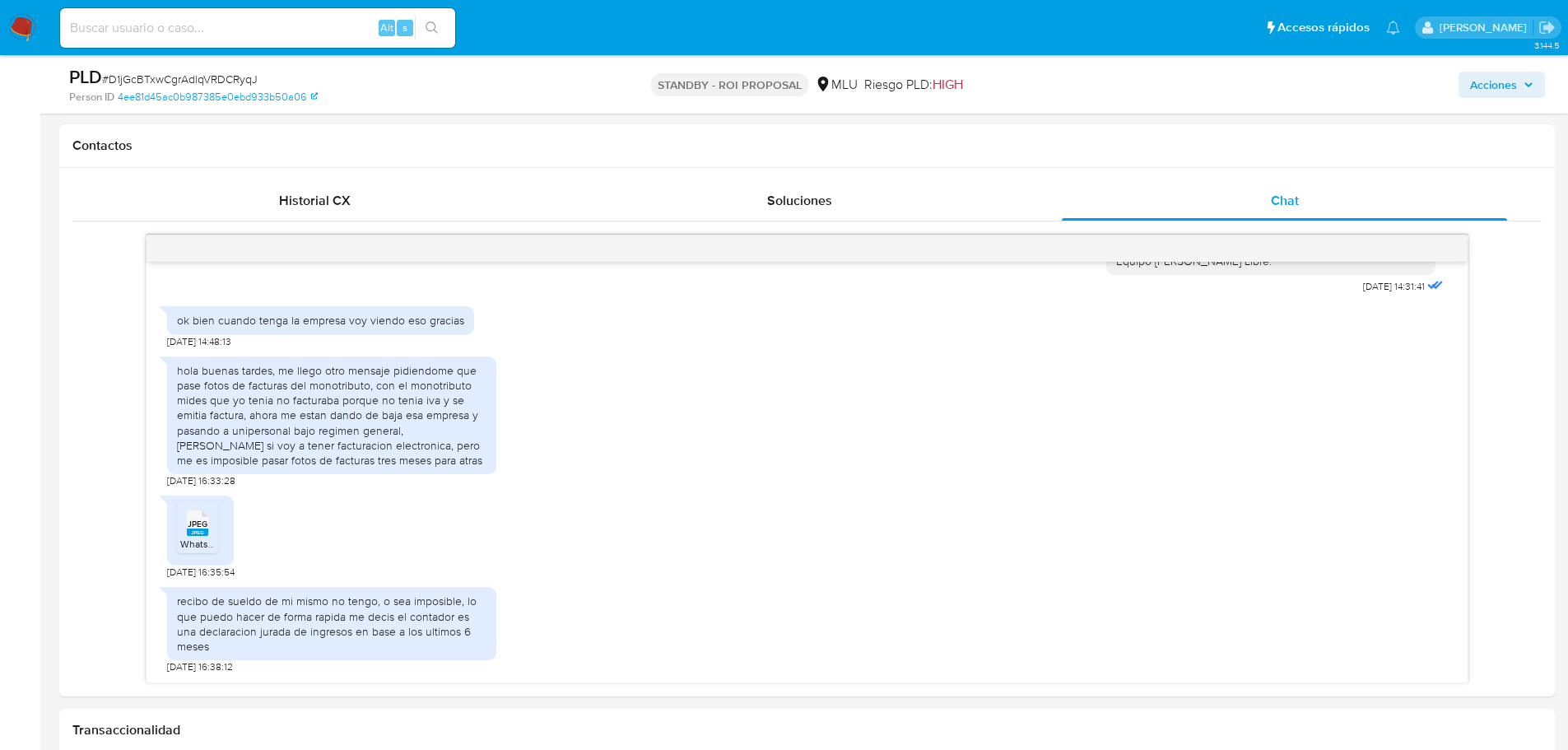 scroll, scrollTop: 741, scrollLeft: 0, axis: vertical 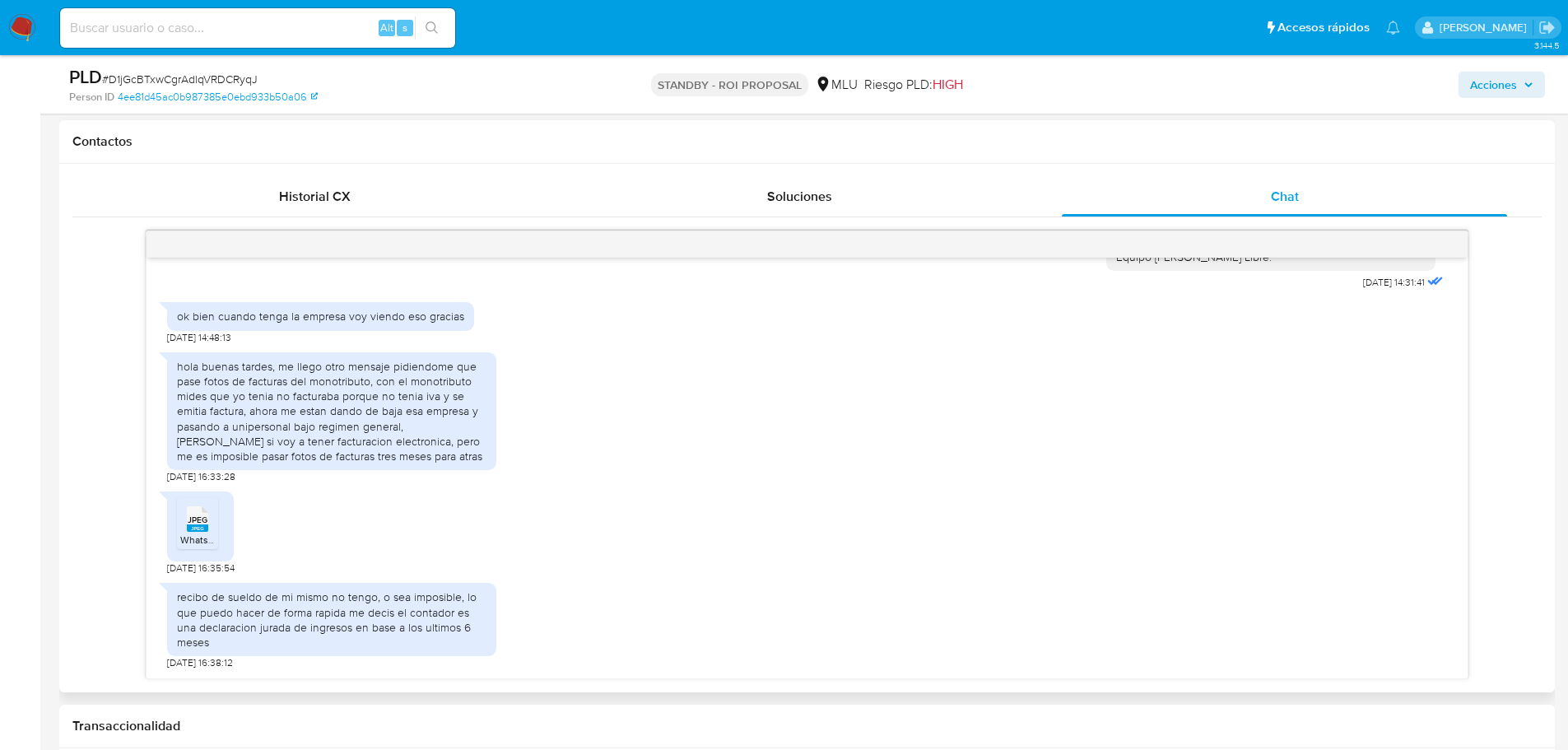 click on "hola buenas tardes, me llego otro mensaje pidiendome que pase fotos de facturas del monotributo, con el monotributo mides que yo tenia no facturaba porque no tenia iva y se emitia factura, ahora me estan dando de baja esa empresa y pasando a unipersonal bajo regimen general, [PERSON_NAME] si voy a tener facturacion electronica, pero me es imposible pasar fotos de facturas tres meses para atras" at bounding box center (332, 411) 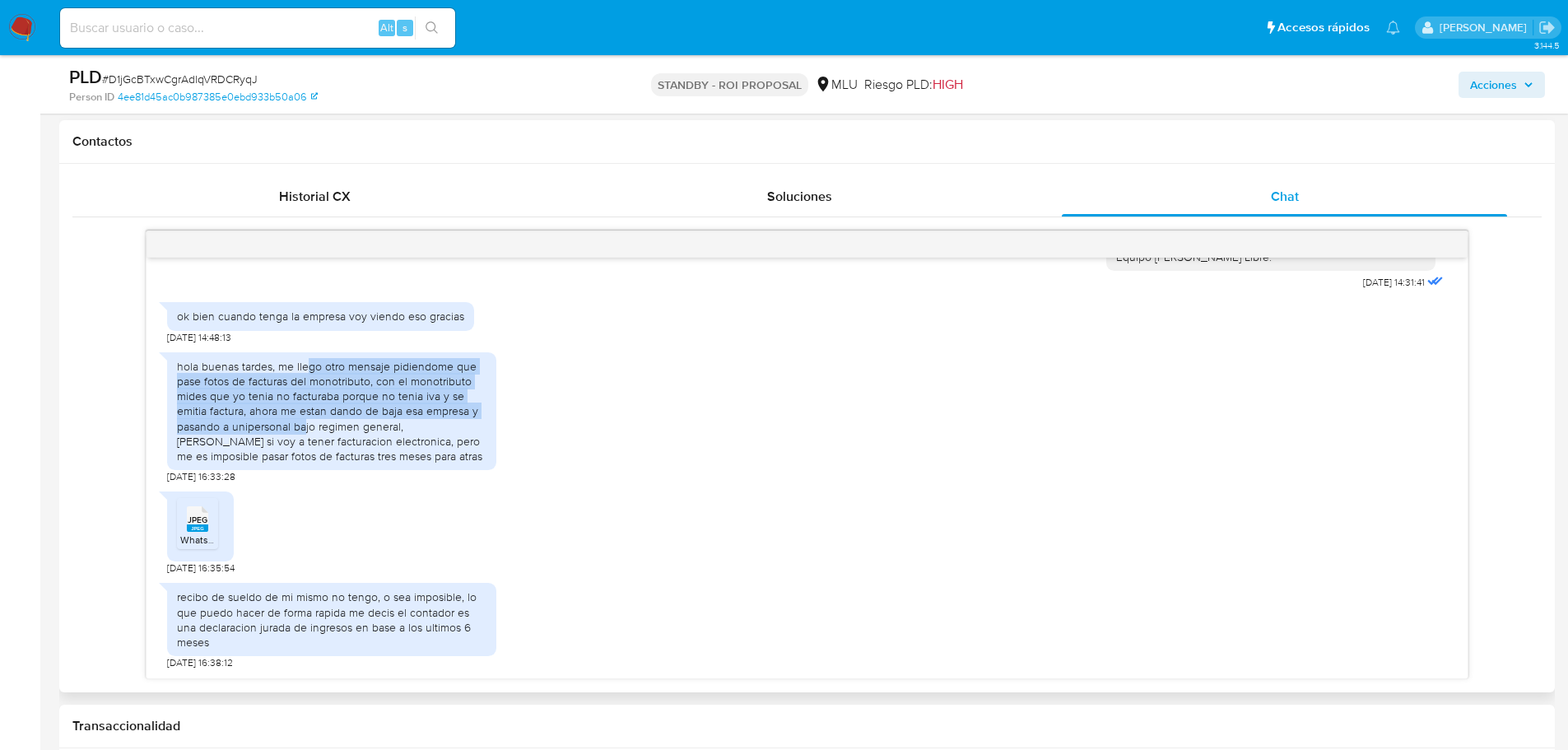 drag, startPoint x: 306, startPoint y: 370, endPoint x: 306, endPoint y: 425, distance: 55 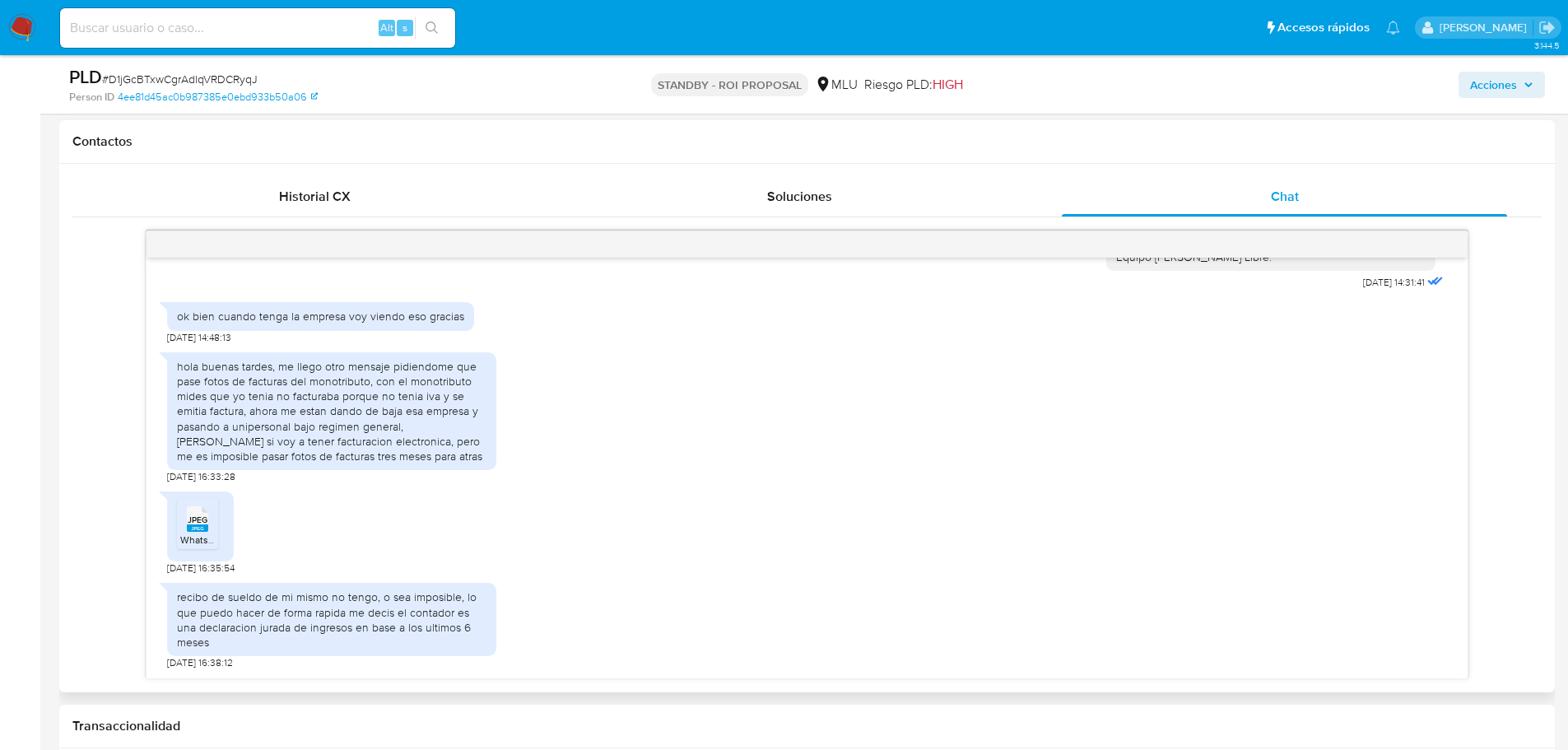 click on "hola buenas tardes, me llego otro mensaje pidiendome que pase fotos de facturas del monotributo, con el monotributo mides que yo tenia no facturaba porque no tenia iva y se emitia factura, ahora me estan dando de baja esa empresa y pasando a unipersonal bajo regimen general, [PERSON_NAME] si voy a tener facturacion electronica, pero me es imposible pasar fotos de facturas tres meses para atras" at bounding box center (332, 411) 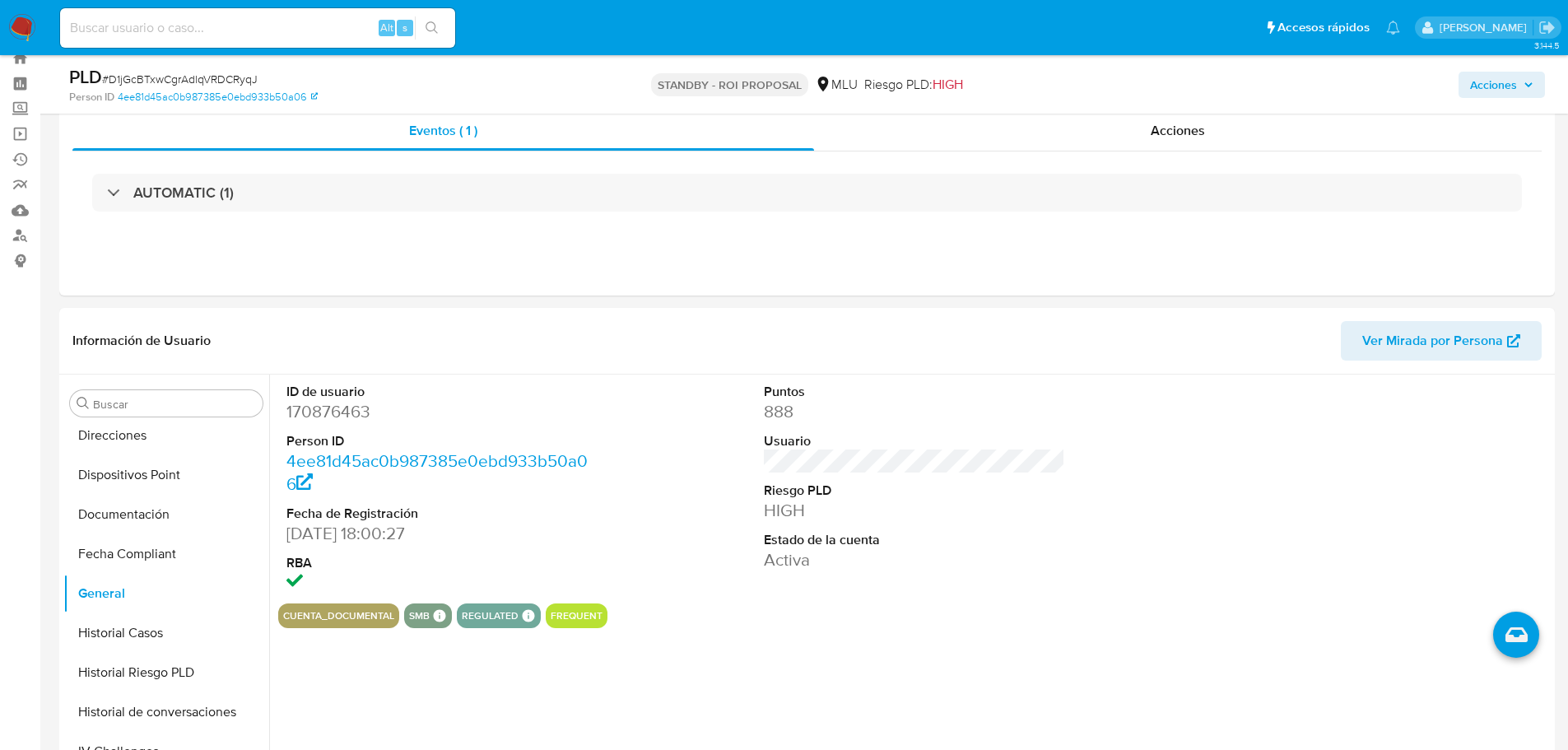 scroll, scrollTop: 82, scrollLeft: 0, axis: vertical 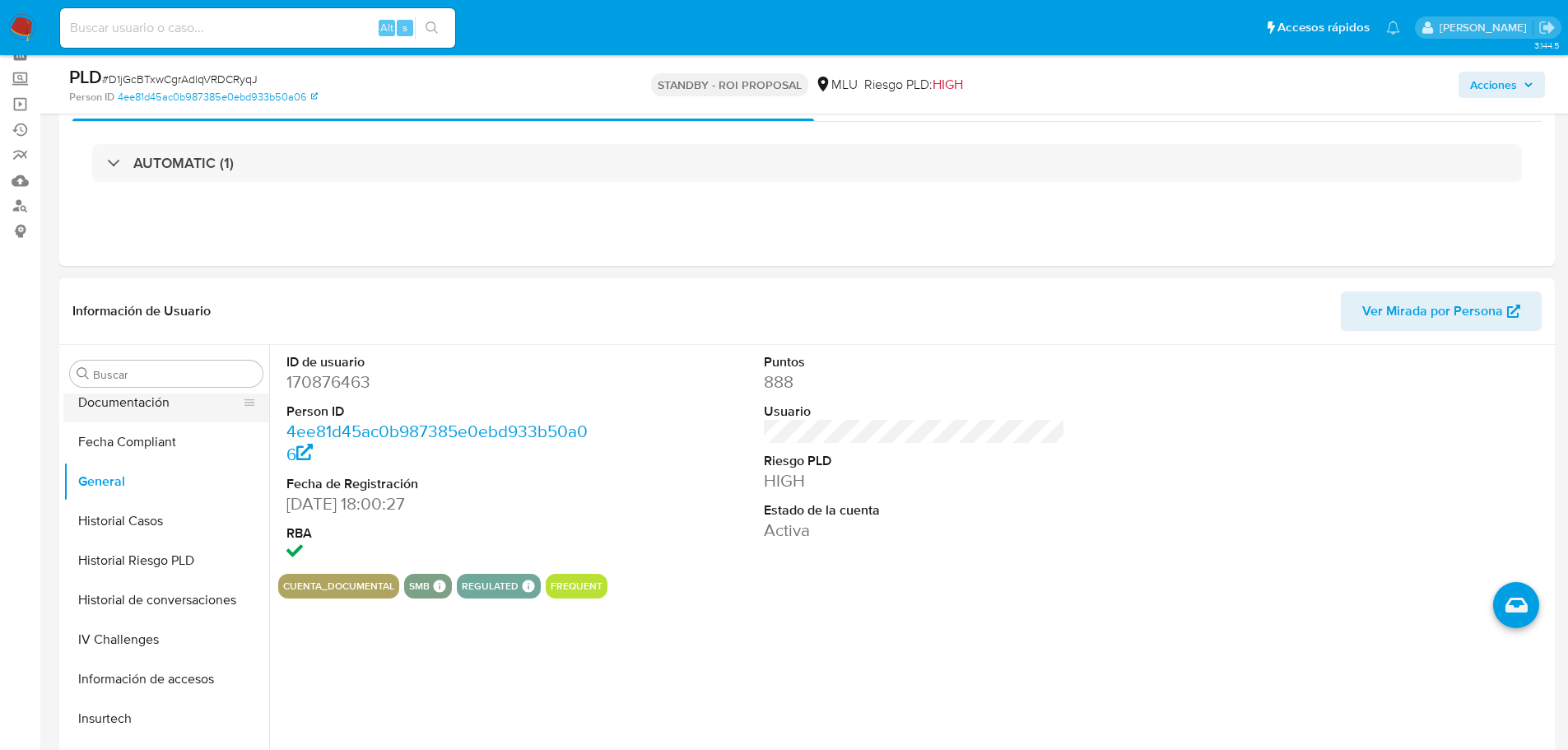 click on "Documentación" at bounding box center (160, 403) 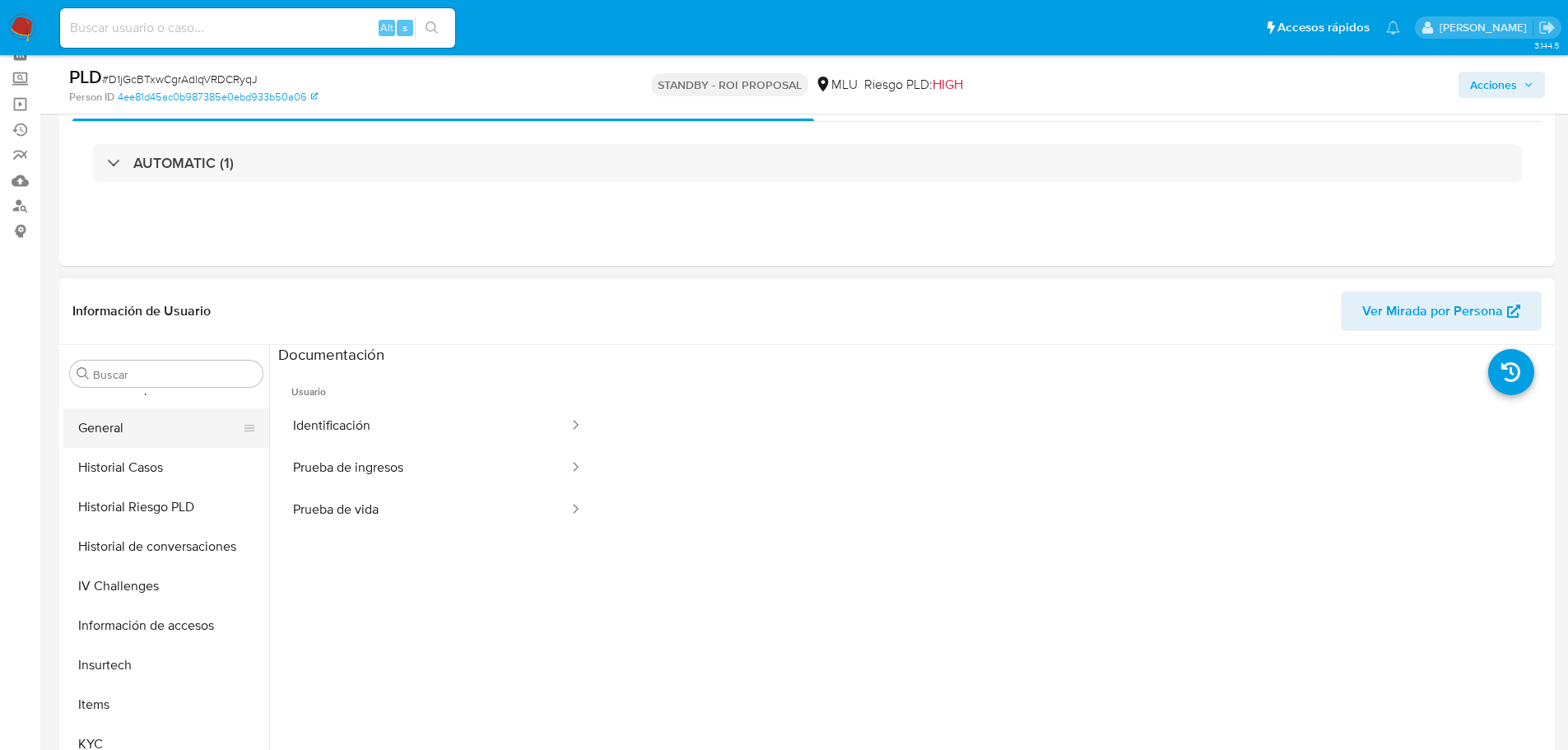 scroll, scrollTop: 449, scrollLeft: 0, axis: vertical 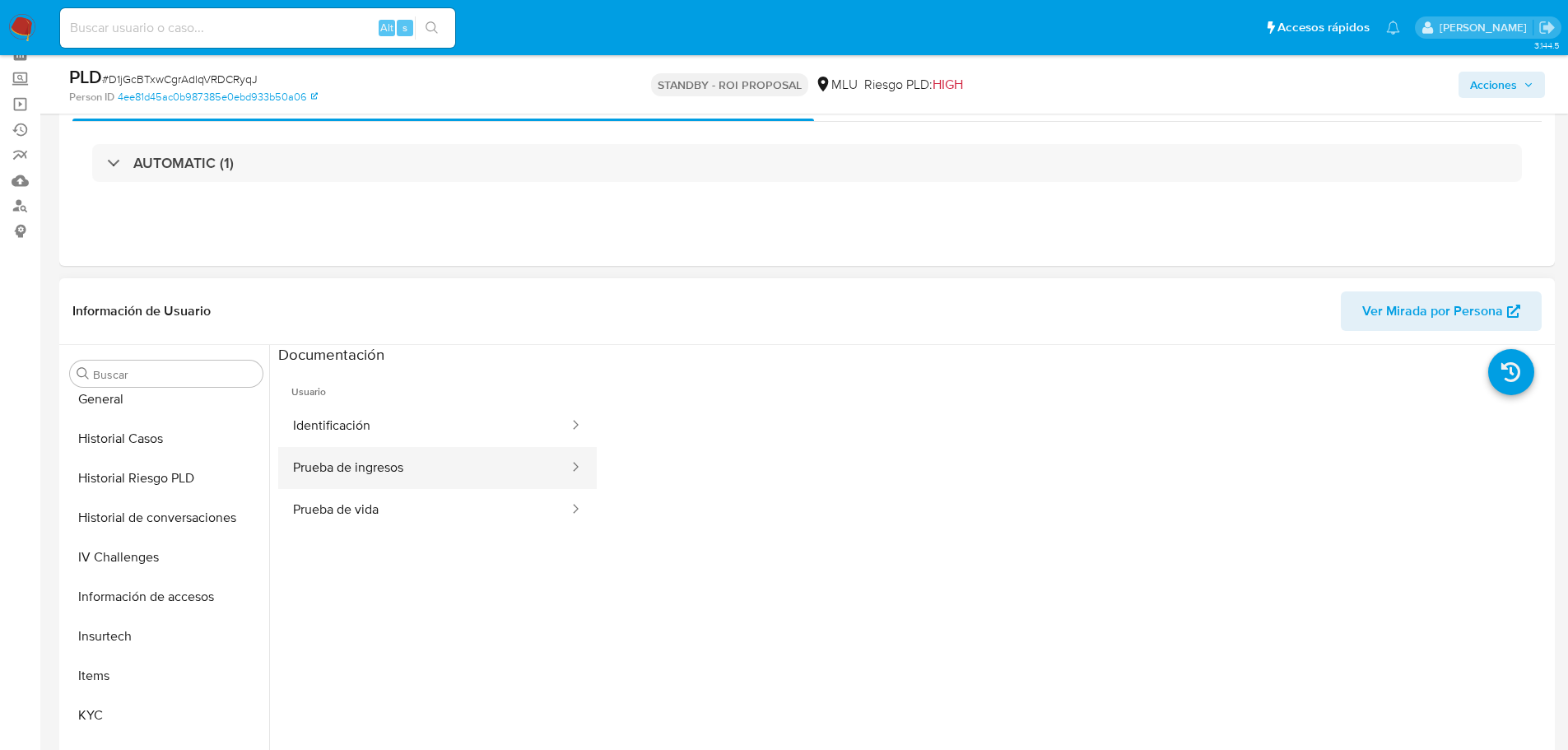 click on "Prueba de ingresos" at bounding box center (424, 468) 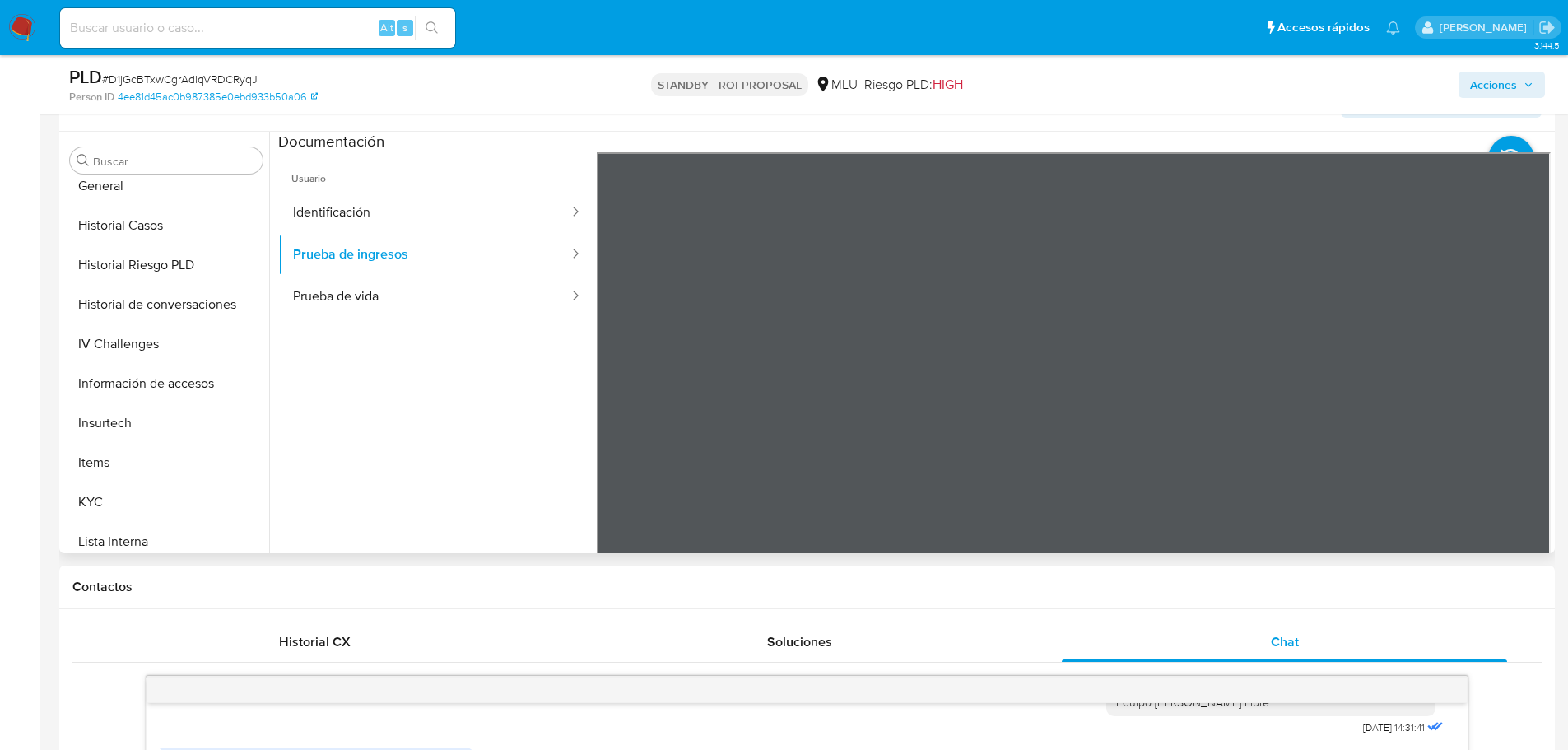 scroll, scrollTop: 310, scrollLeft: 0, axis: vertical 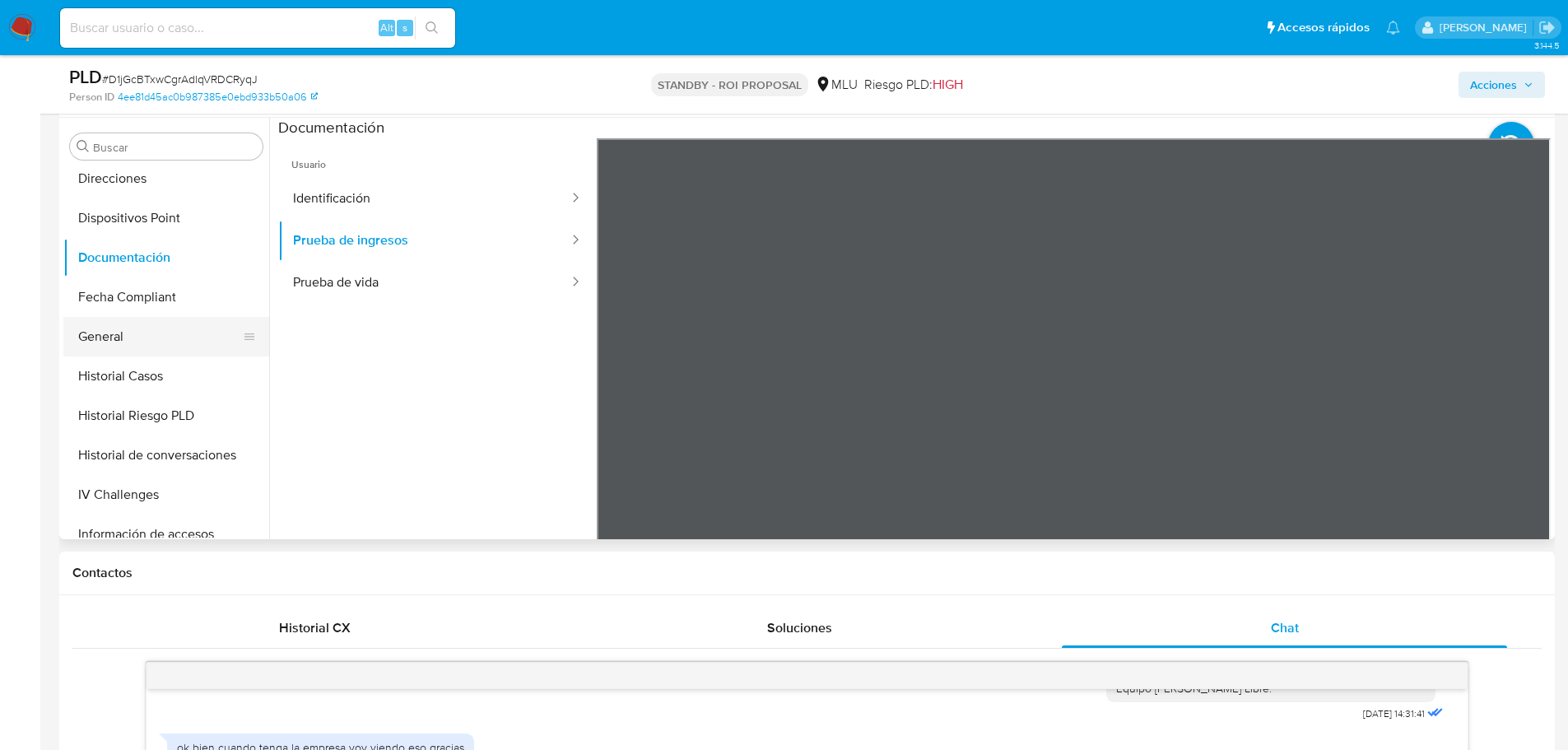 click on "General" at bounding box center (160, 337) 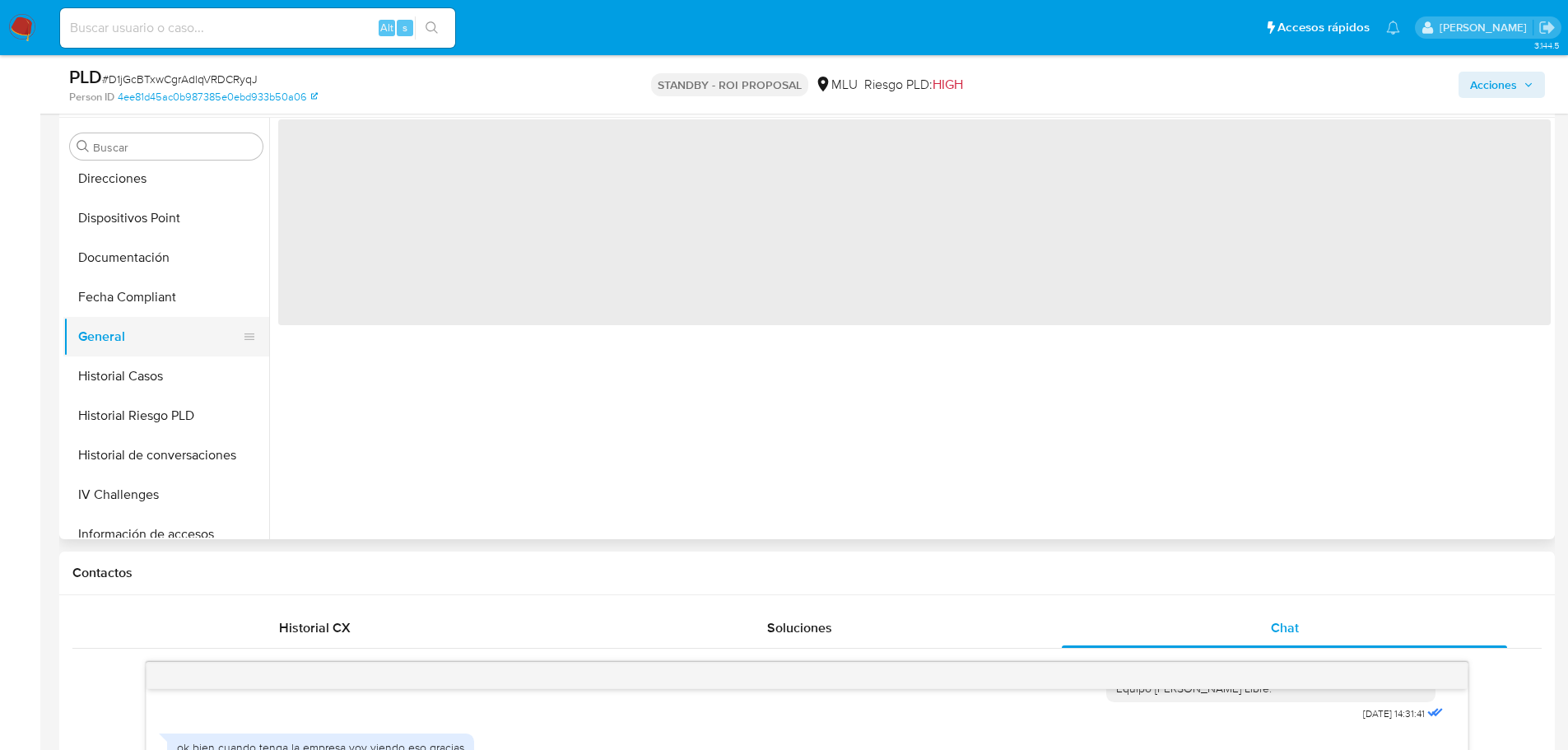 click on "General" at bounding box center [160, 337] 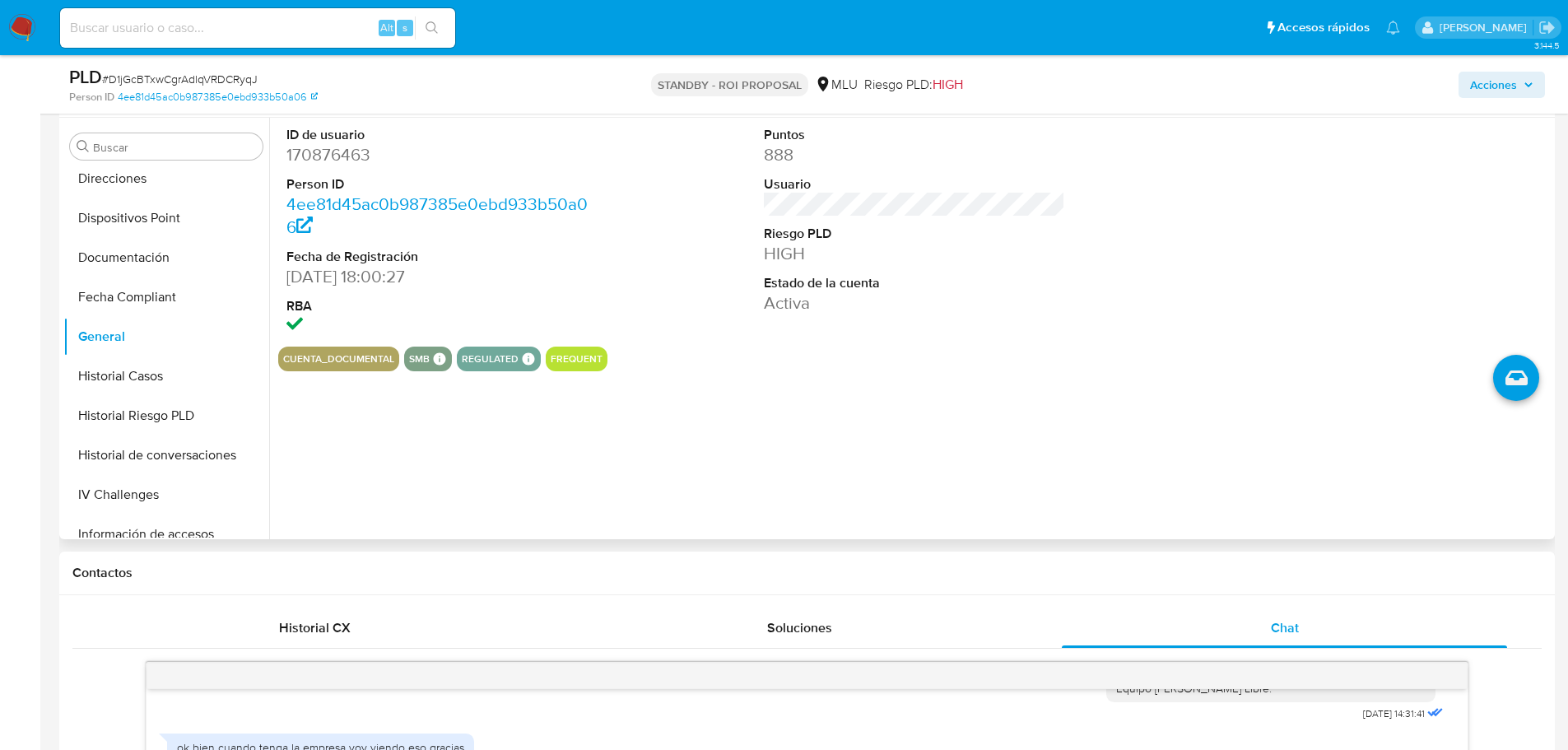 drag, startPoint x: 397, startPoint y: 193, endPoint x: 402, endPoint y: 184, distance: 10.29563 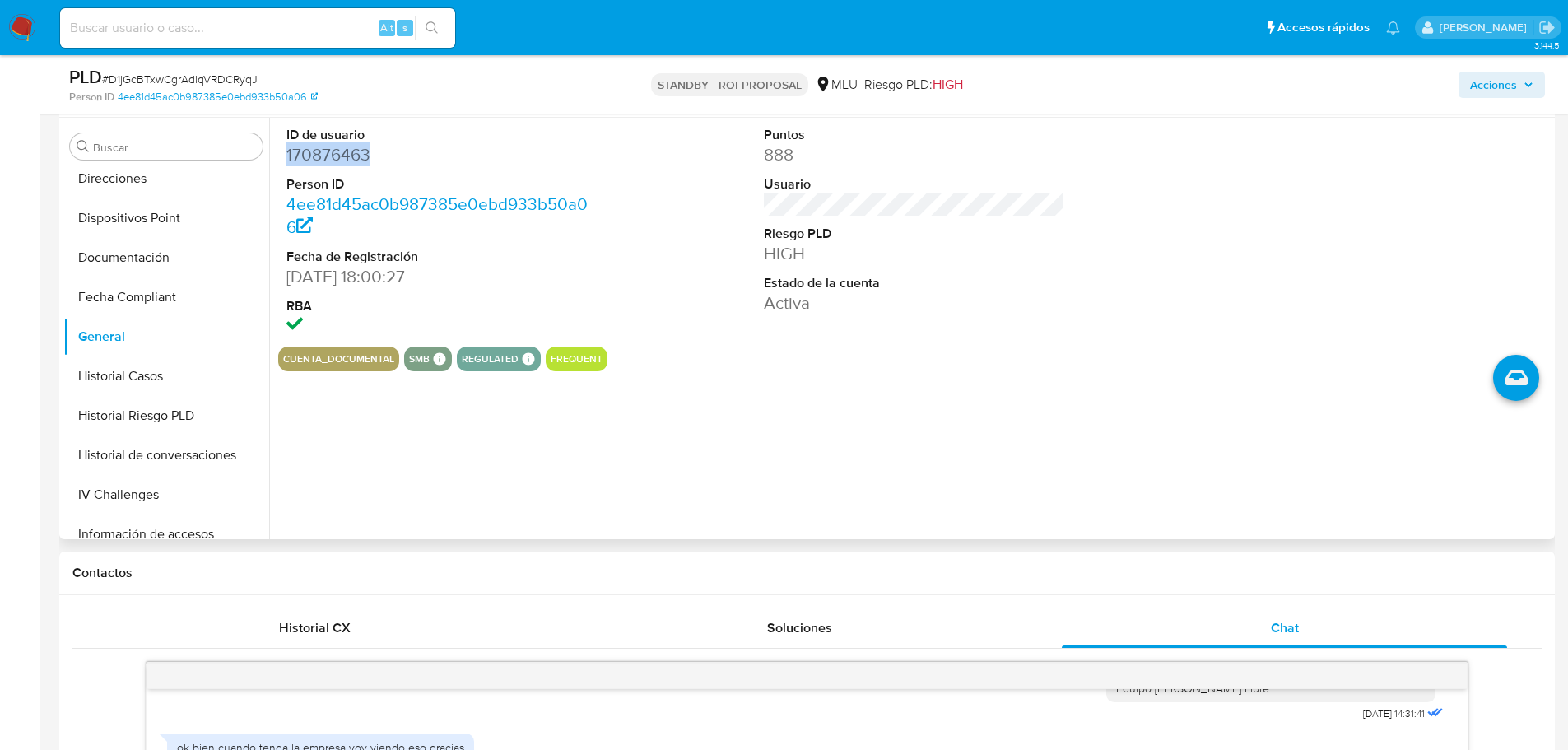 click on "170876463" at bounding box center [437, 155] 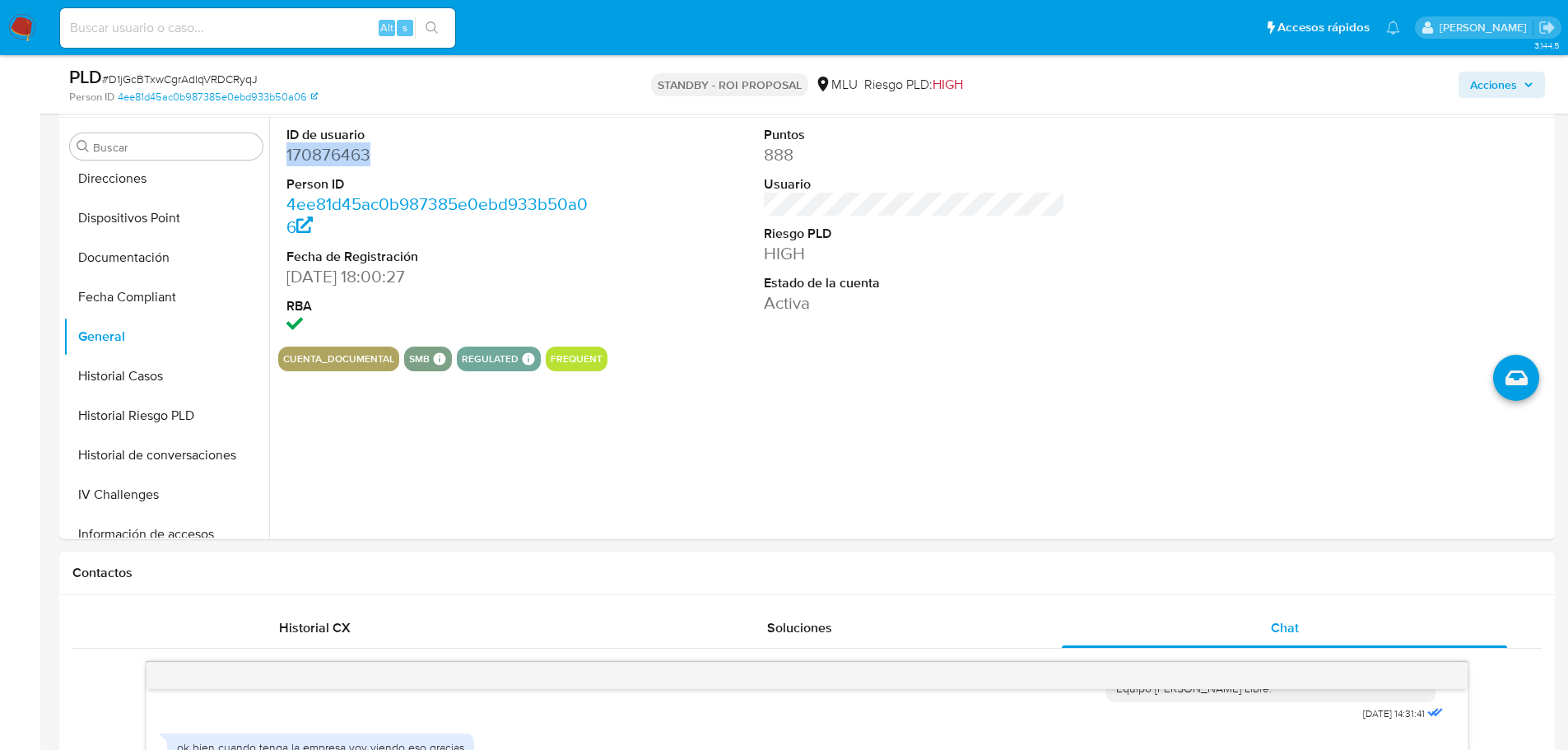 copy on "170876463" 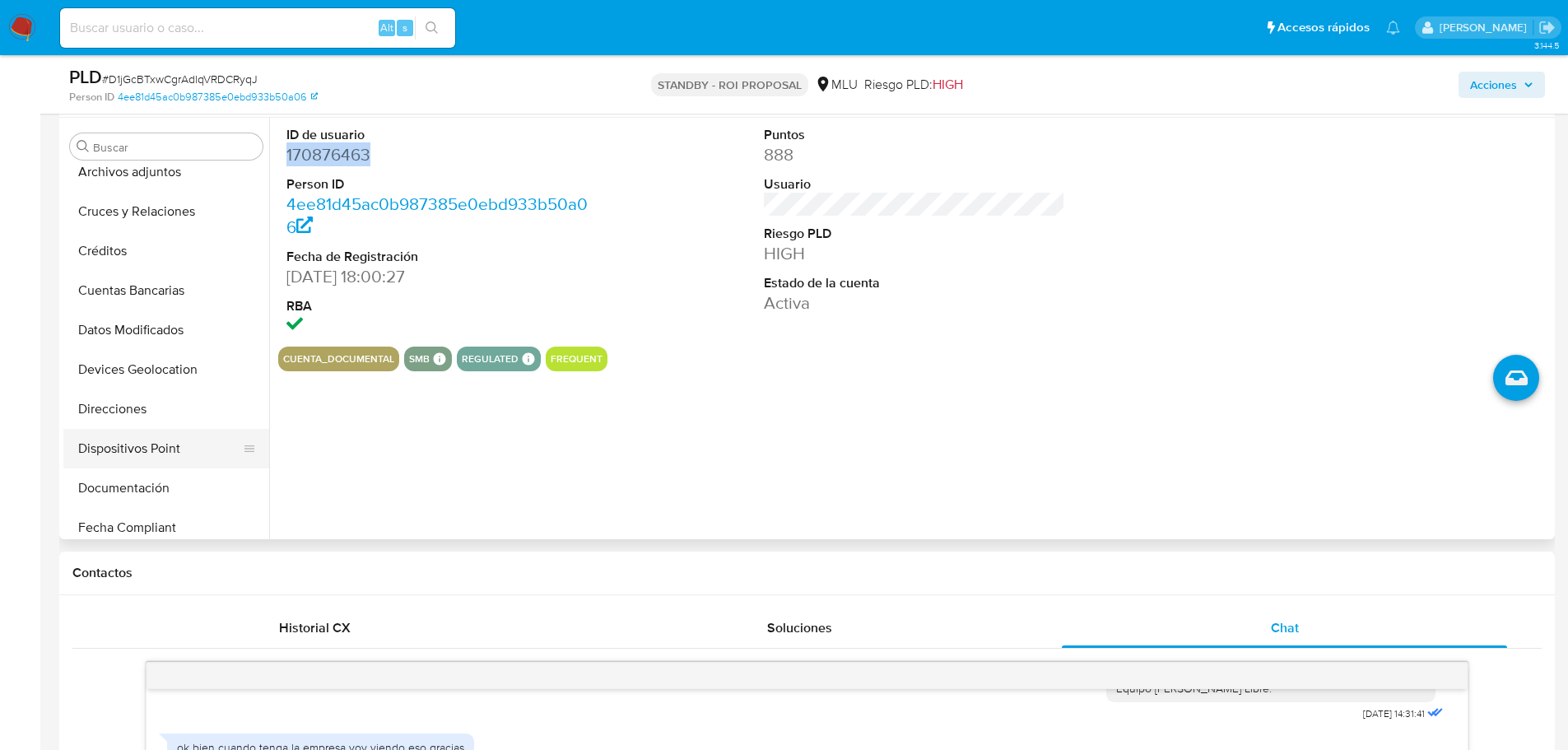 scroll, scrollTop: 82, scrollLeft: 0, axis: vertical 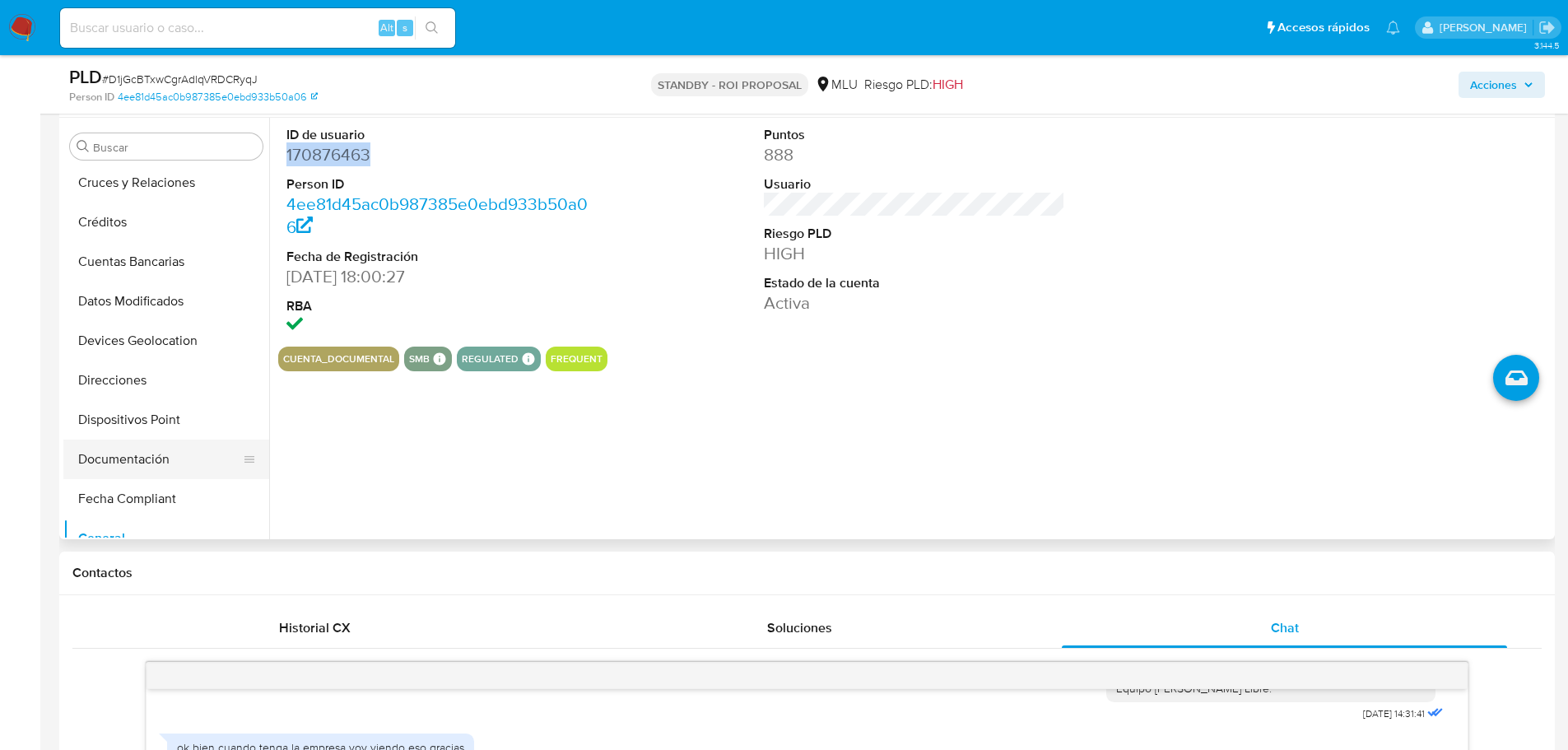 click on "Documentación" at bounding box center [160, 459] 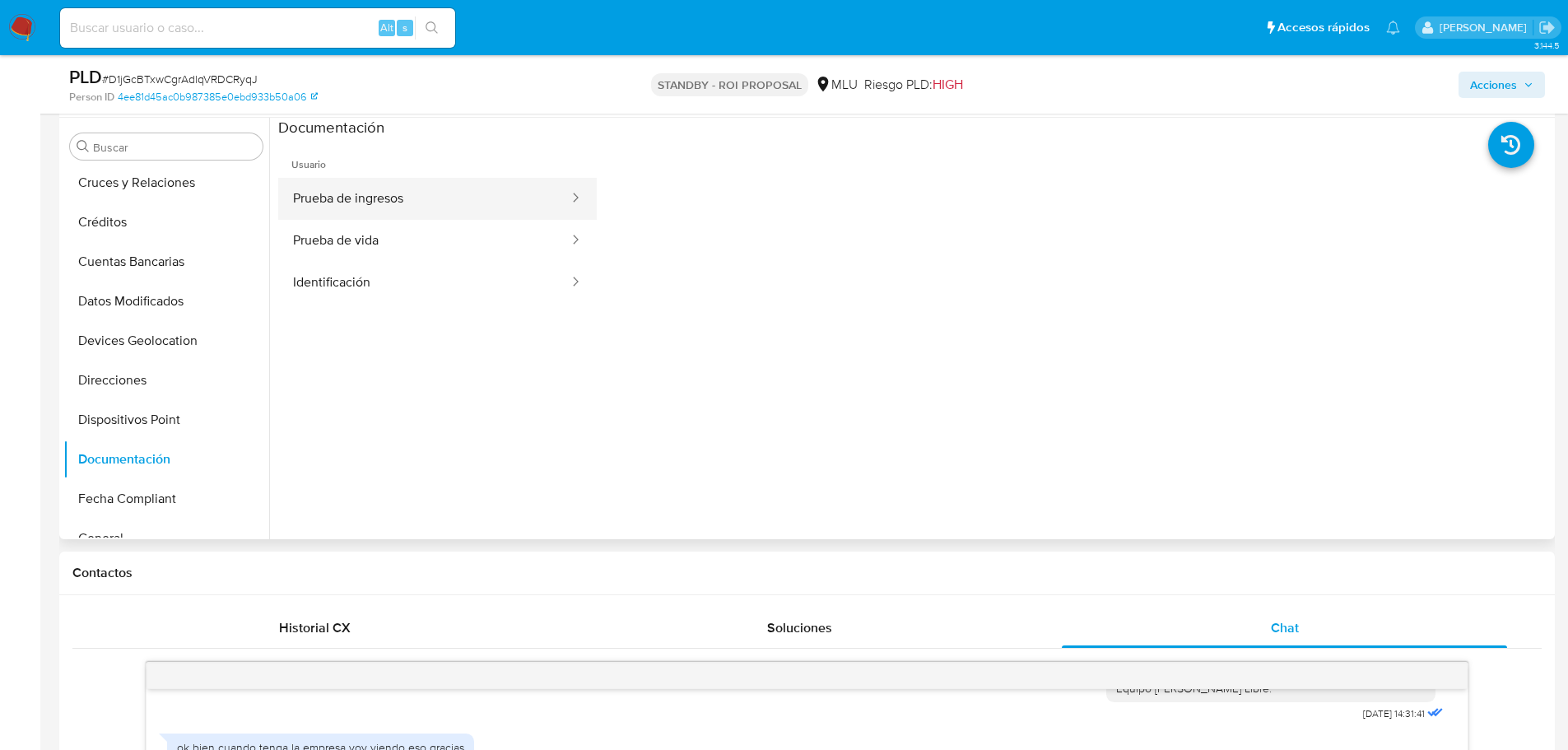 click on "Prueba de ingresos" at bounding box center [424, 198] 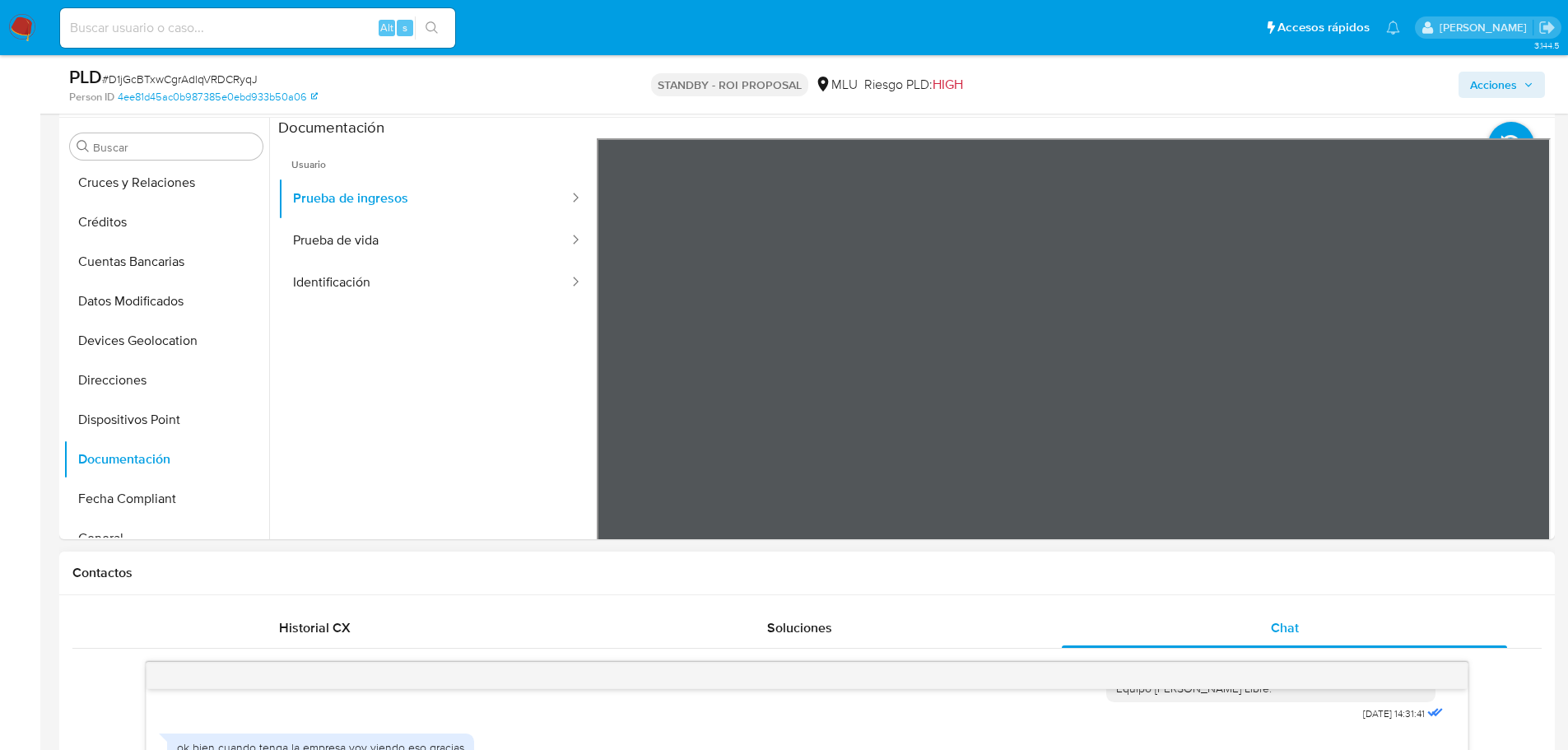 click on "Información de Usuario Ver Mirada por Persona Buscar Anticipos de dinero Archivos adjuntos Cruces y Relaciones Créditos Cuentas Bancarias Datos Modificados Devices Geolocation Direcciones Dispositivos Point Documentación Fecha Compliant General Historial Casos Historial Riesgo PLD Historial de conversaciones IV Challenges Información de accesos Insurtech Items KYC Lista Interna Listas Externas Marcas AML Perfiles Reportes Restricciones Nuevo Mundo Tarjetas Contactos Historial CX Soluciones Chat Id Estado Fecha de creación Origen Proceso • 388871500 finished [DATE] 13:09:32 SUPPORT_WIDGET_ML Gestión de Publicación • 386079755 finished [DATE] 11:30:37 ML_PORTAL Reputación • 385598384 finished [DATE] 07:54:30 SUPPORT_WIDGET_ML Potenciar Ventas • 383394535 finished [DATE] 13:49:41 SUPPORT_WIDGET_ML Reputación • 381044482 finished [DATE] 08:40:26 ML_PORTAL Reputación Anterior Página   1   de   10 Siguiente Cargando... [DATE] 19:12:06 [DATE] 19:17:54 PDF PDF JPEG" at bounding box center (807, 1391) 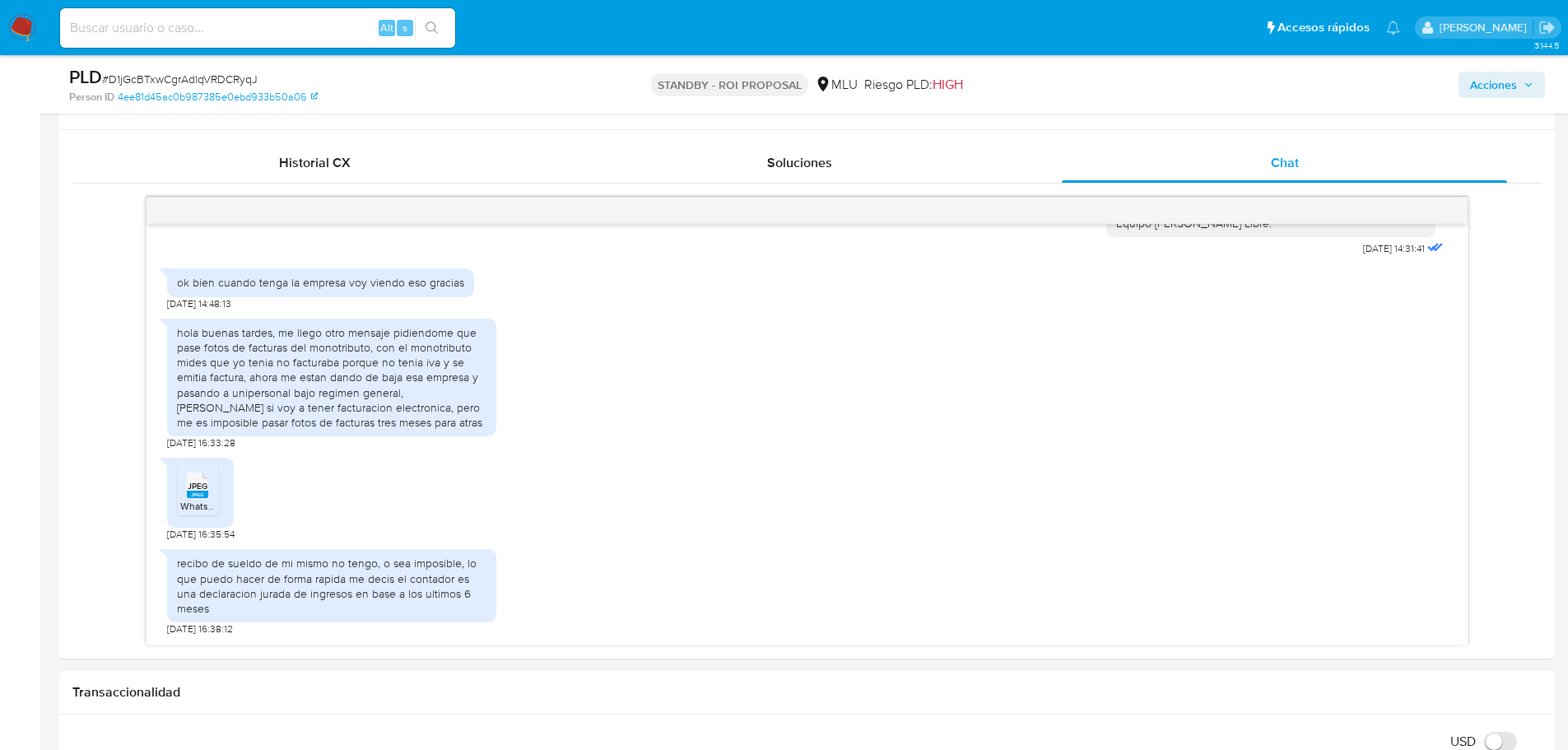 scroll, scrollTop: 804, scrollLeft: 0, axis: vertical 